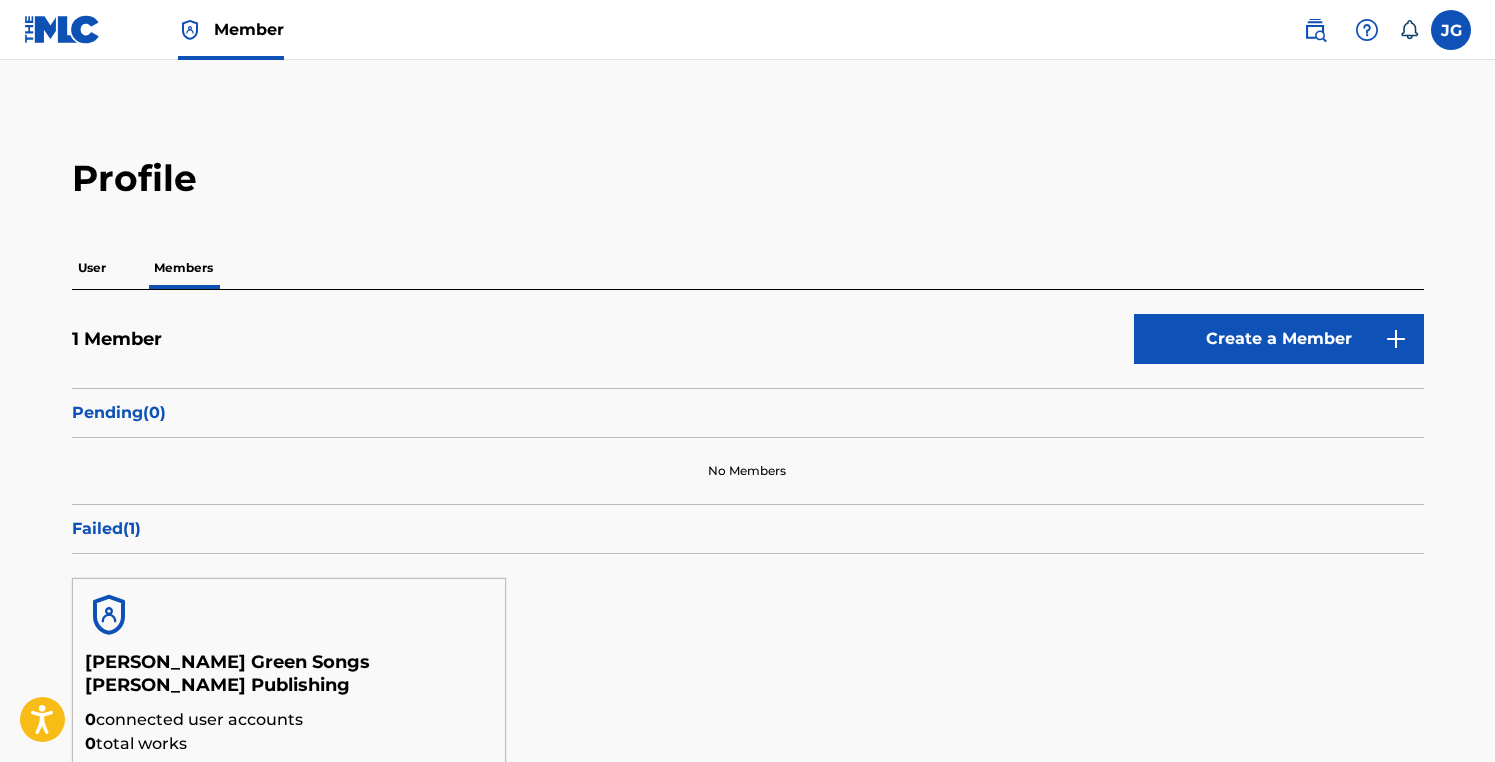 scroll, scrollTop: 0, scrollLeft: 0, axis: both 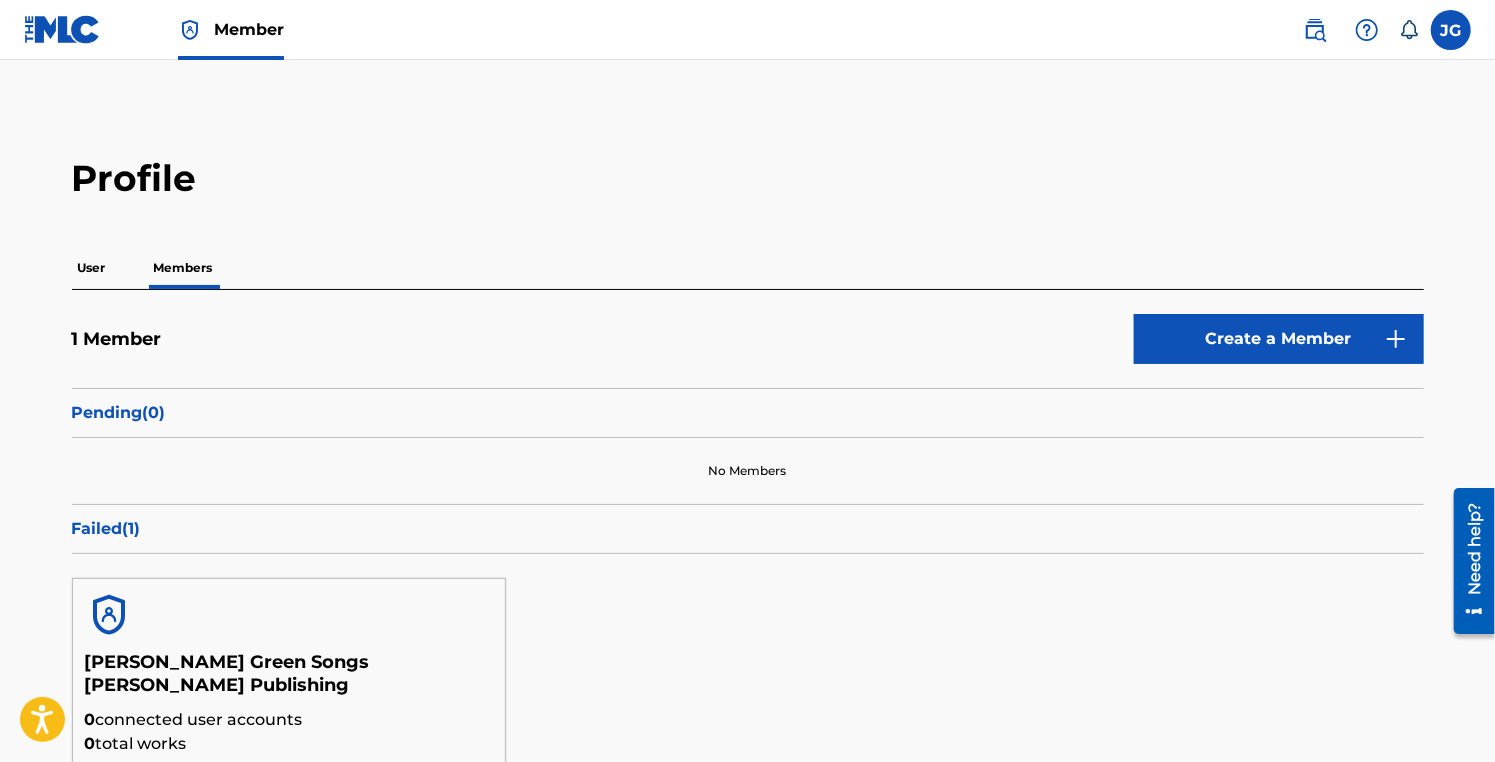 click on "1   Member Create a Member" at bounding box center [748, 351] 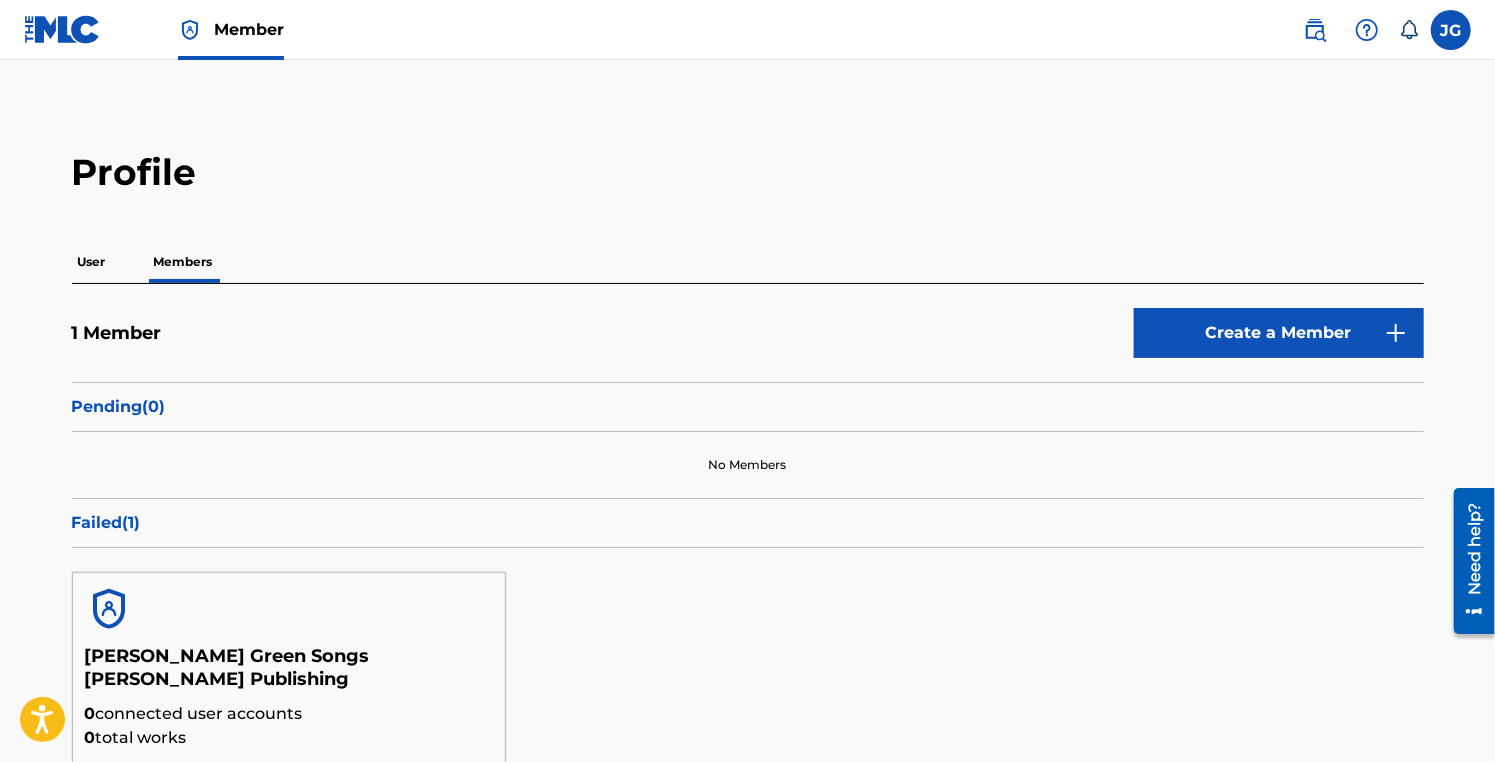 scroll, scrollTop: 0, scrollLeft: 0, axis: both 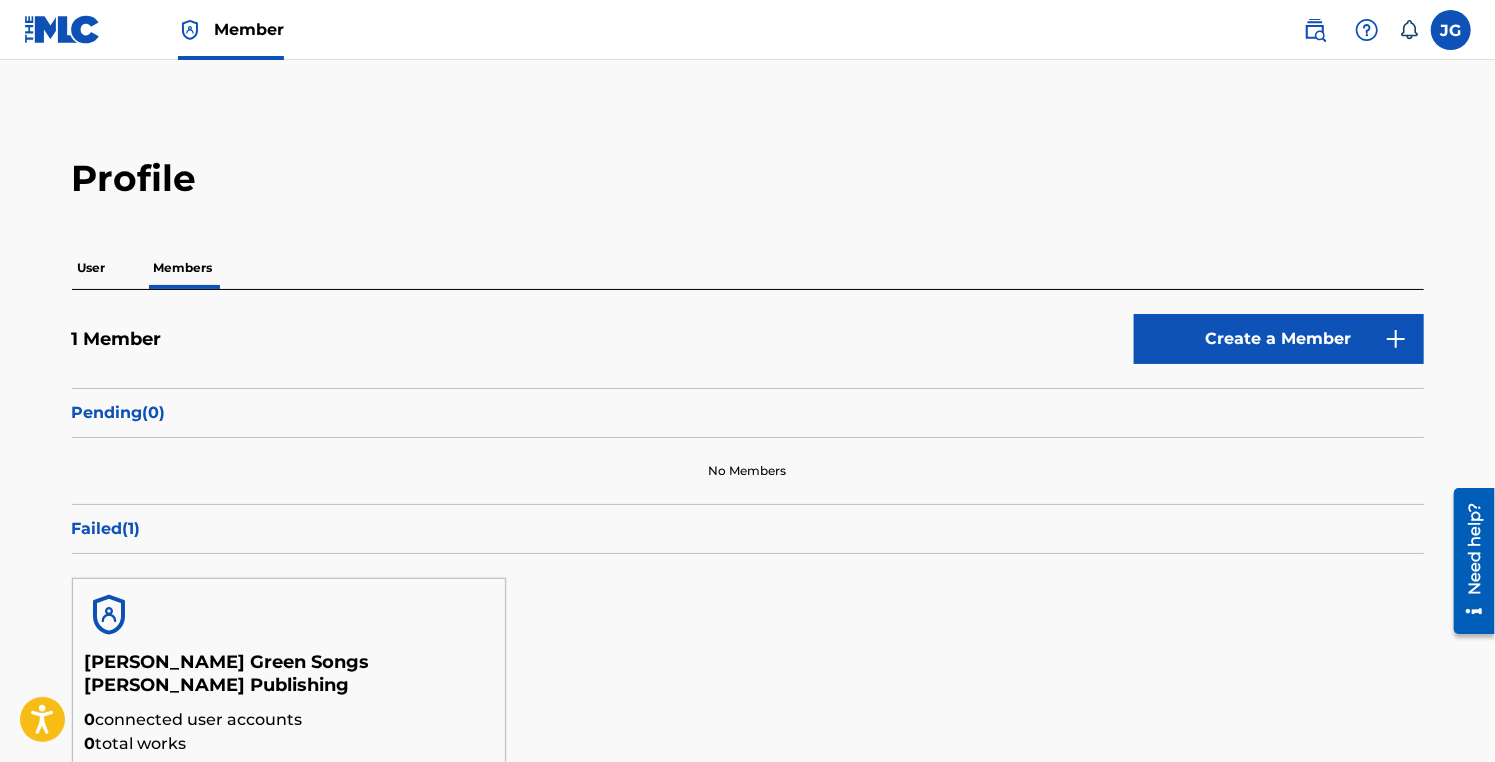 click at bounding box center (1451, 30) 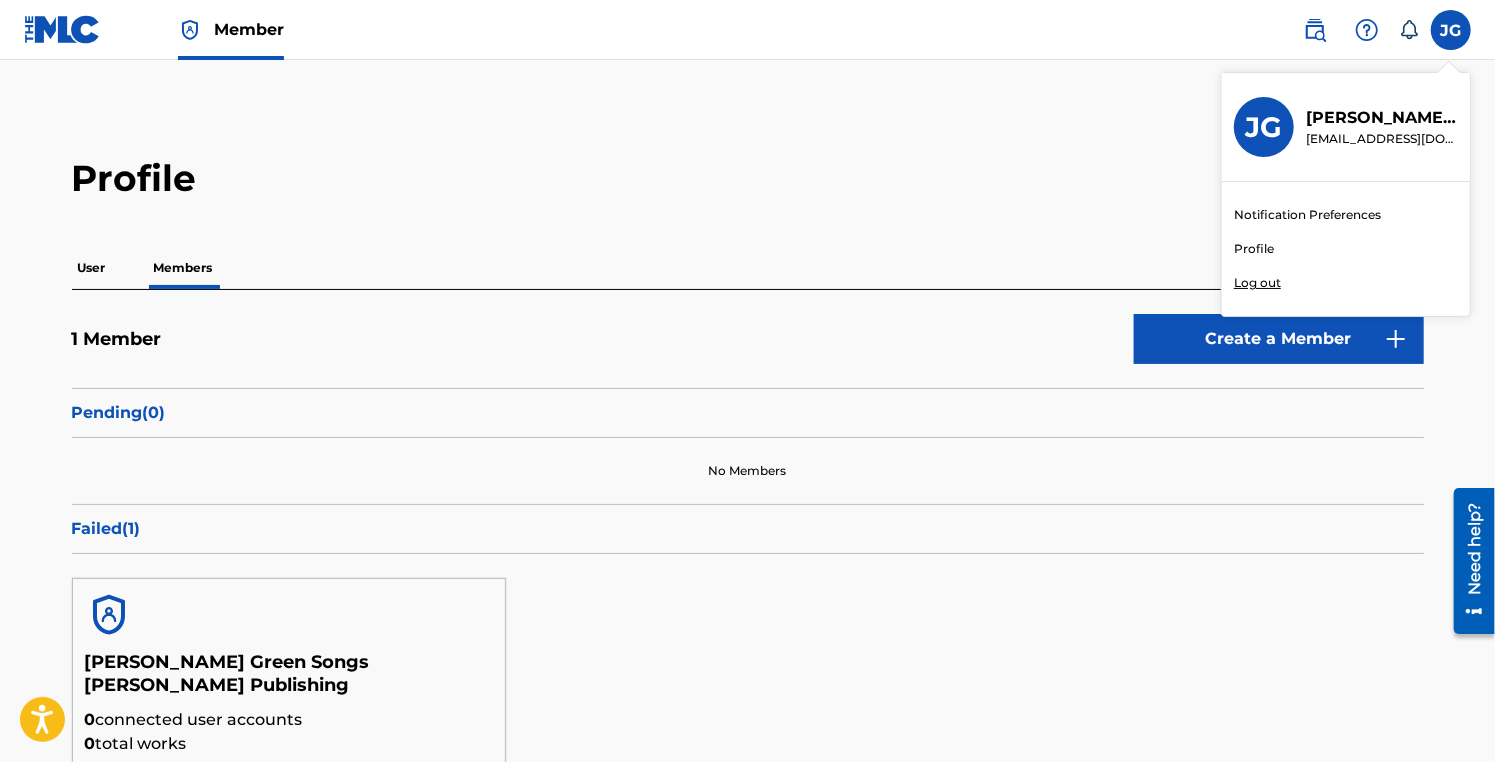 click on "James   Green" at bounding box center (1382, 118) 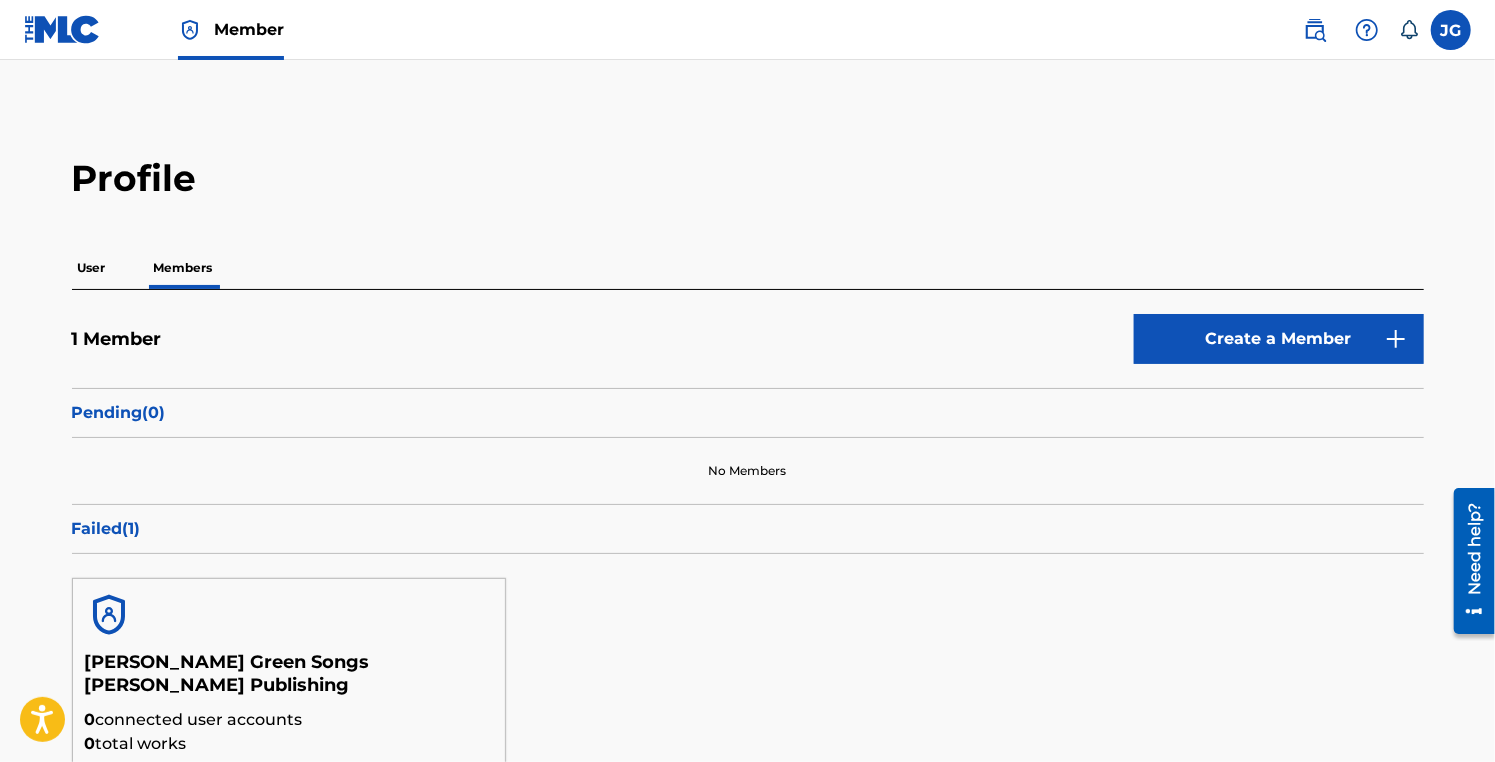 click on "Member" at bounding box center [249, 29] 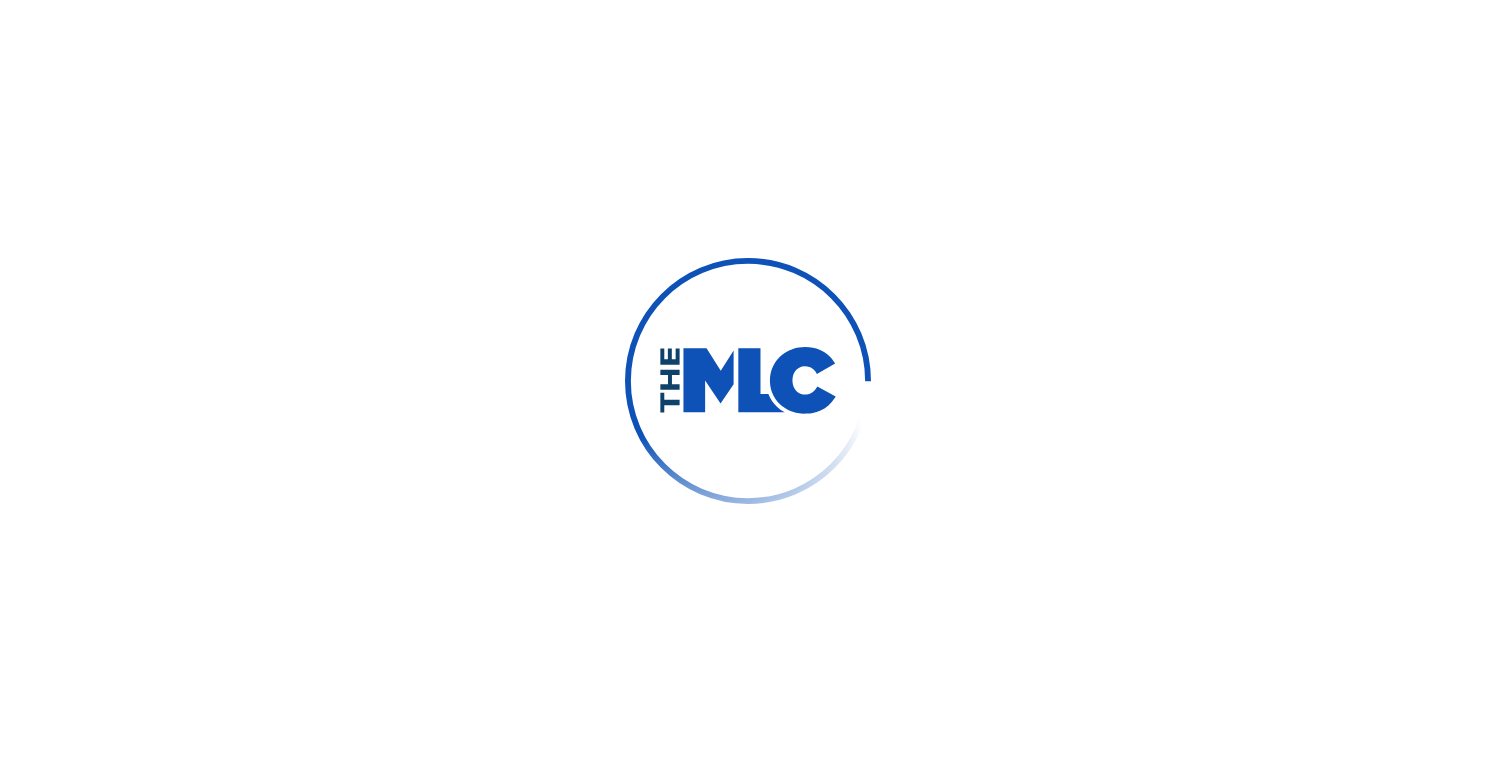 scroll, scrollTop: 0, scrollLeft: 0, axis: both 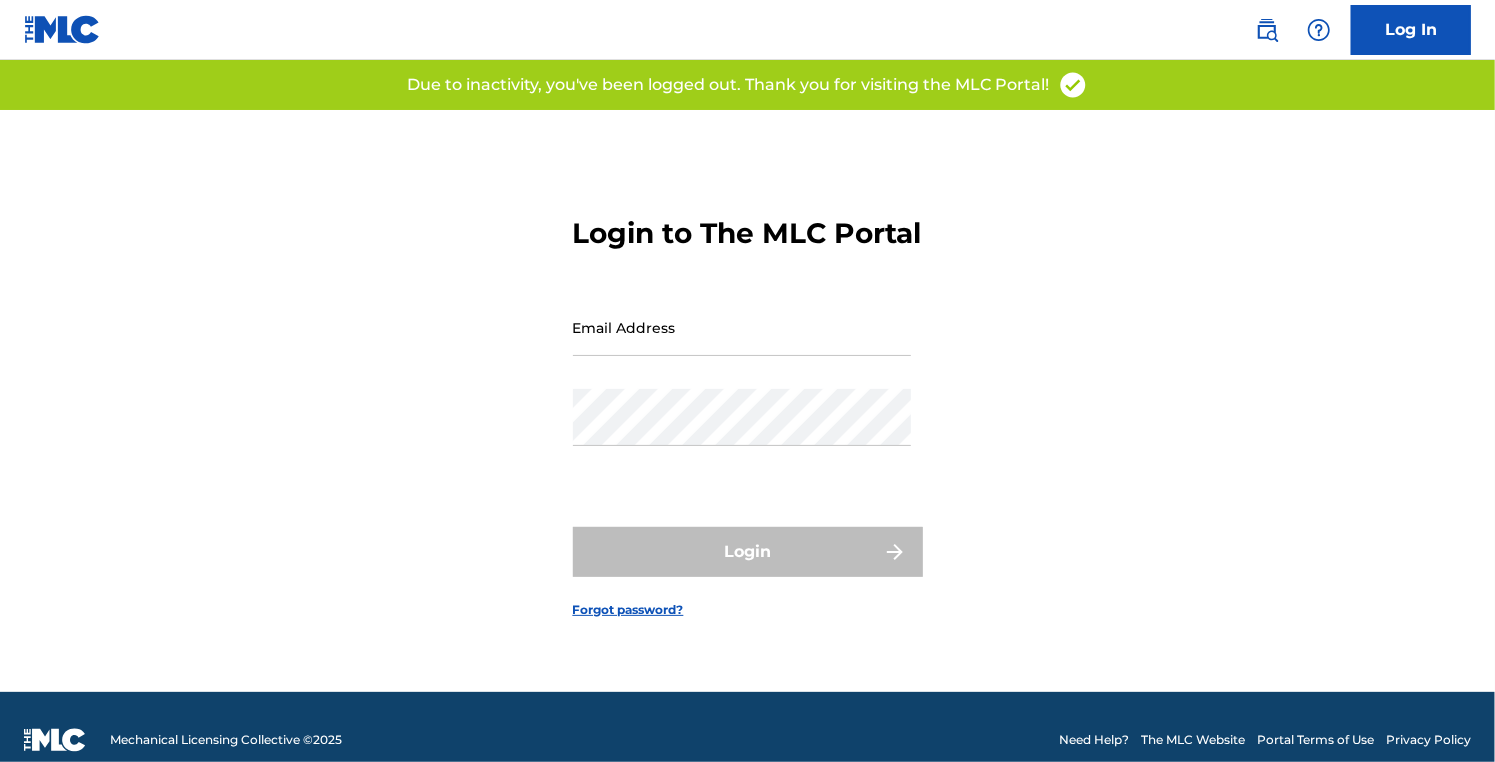 type on "[EMAIL_ADDRESS][DOMAIN_NAME]" 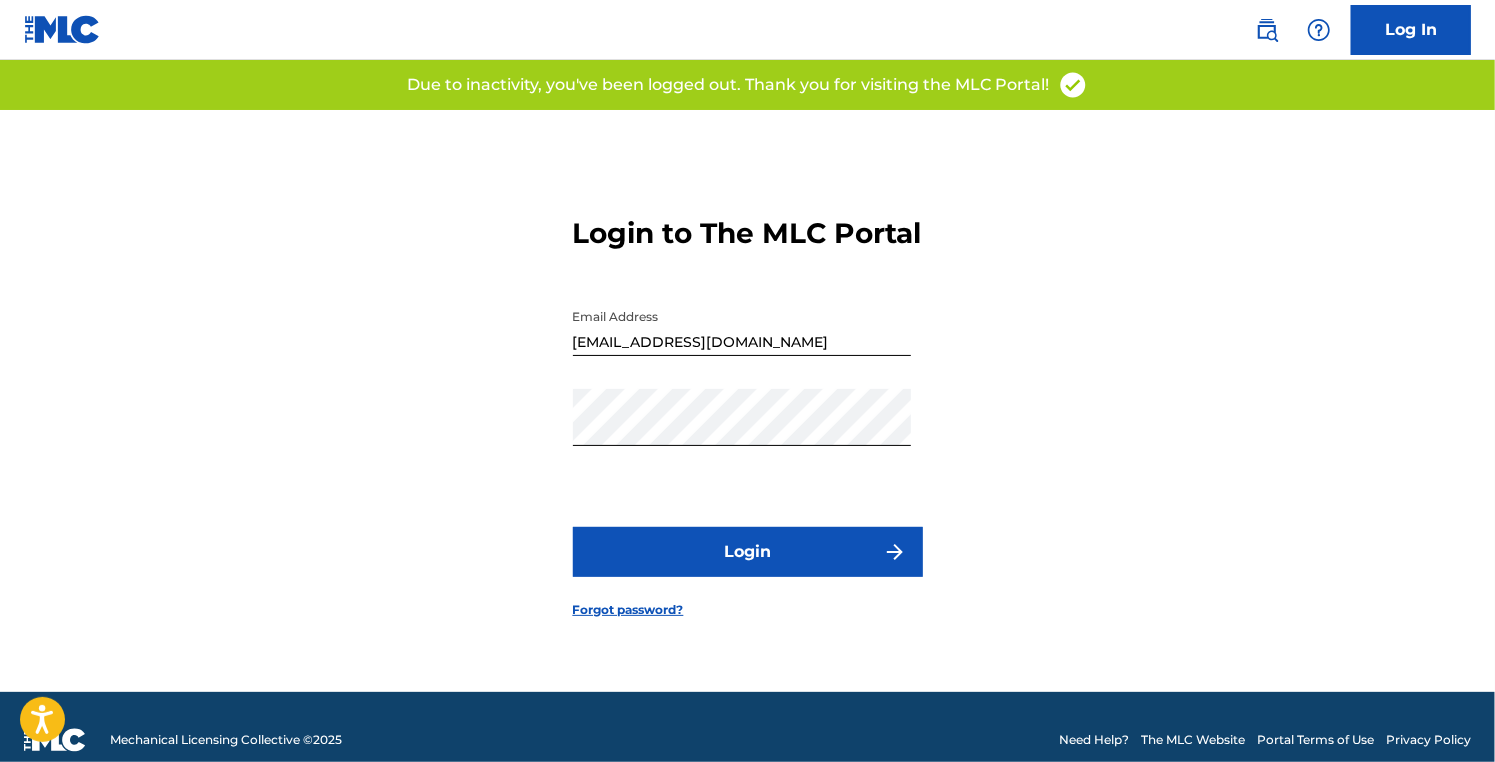 click on "Login" at bounding box center [748, 552] 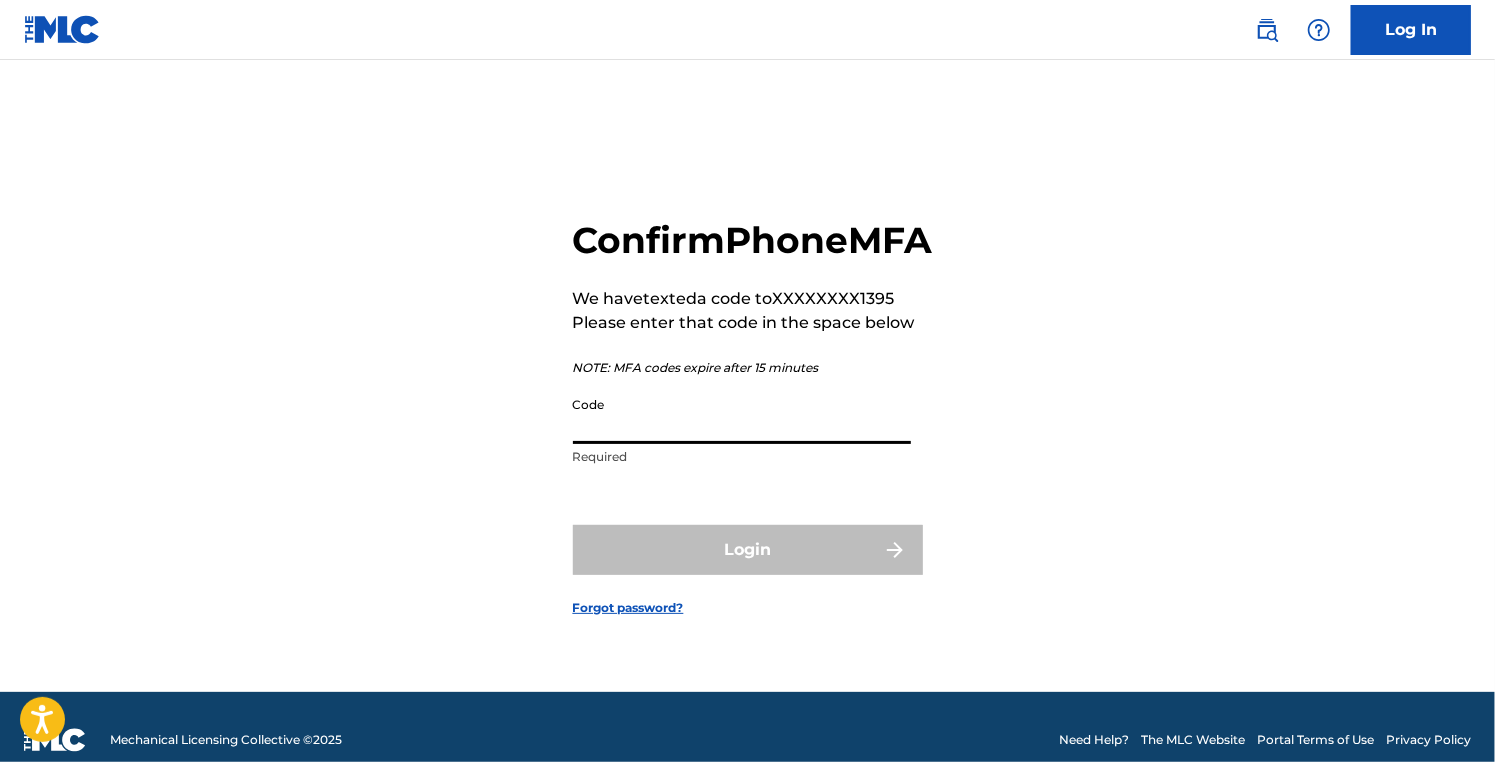 click on "Code" at bounding box center (742, 415) 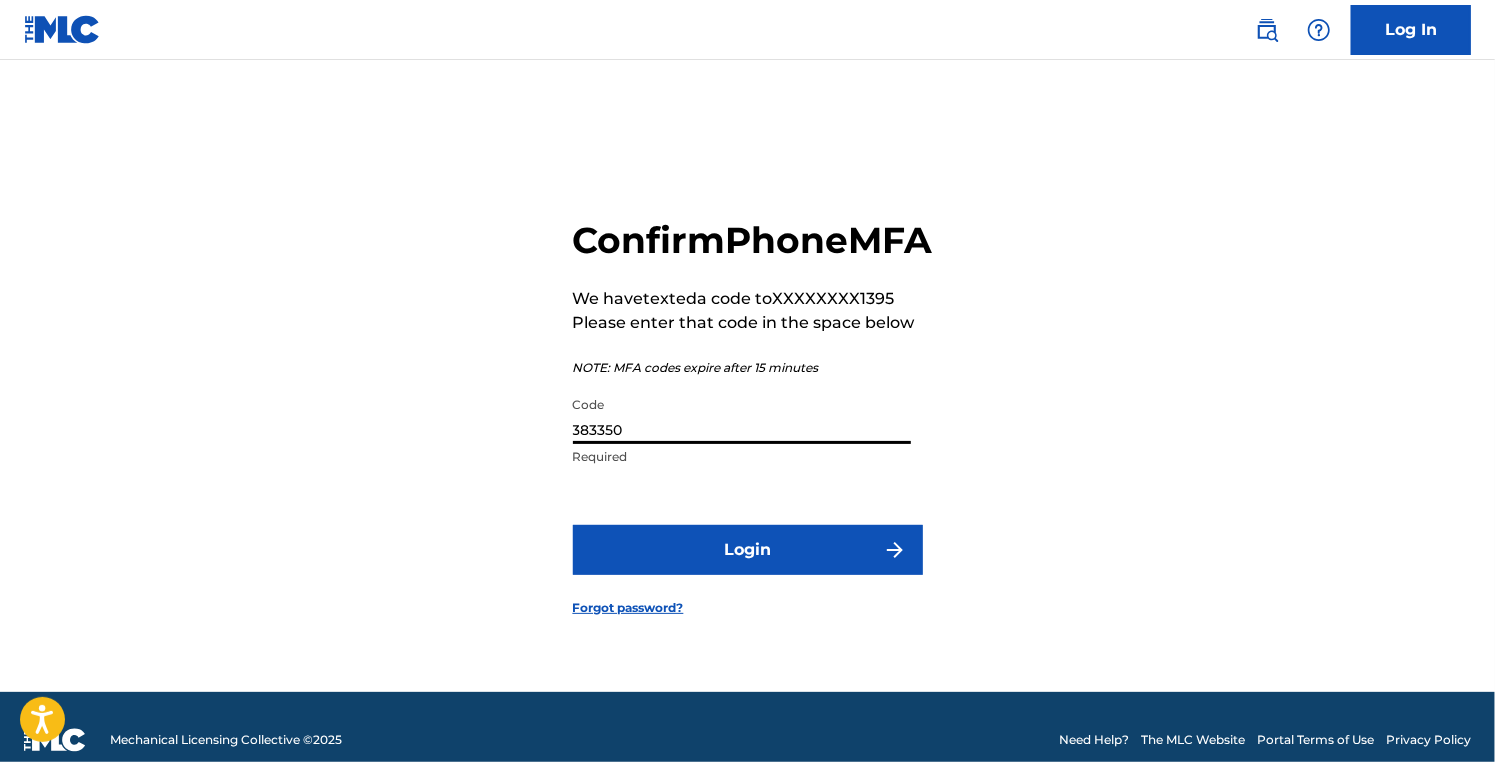 type on "383350" 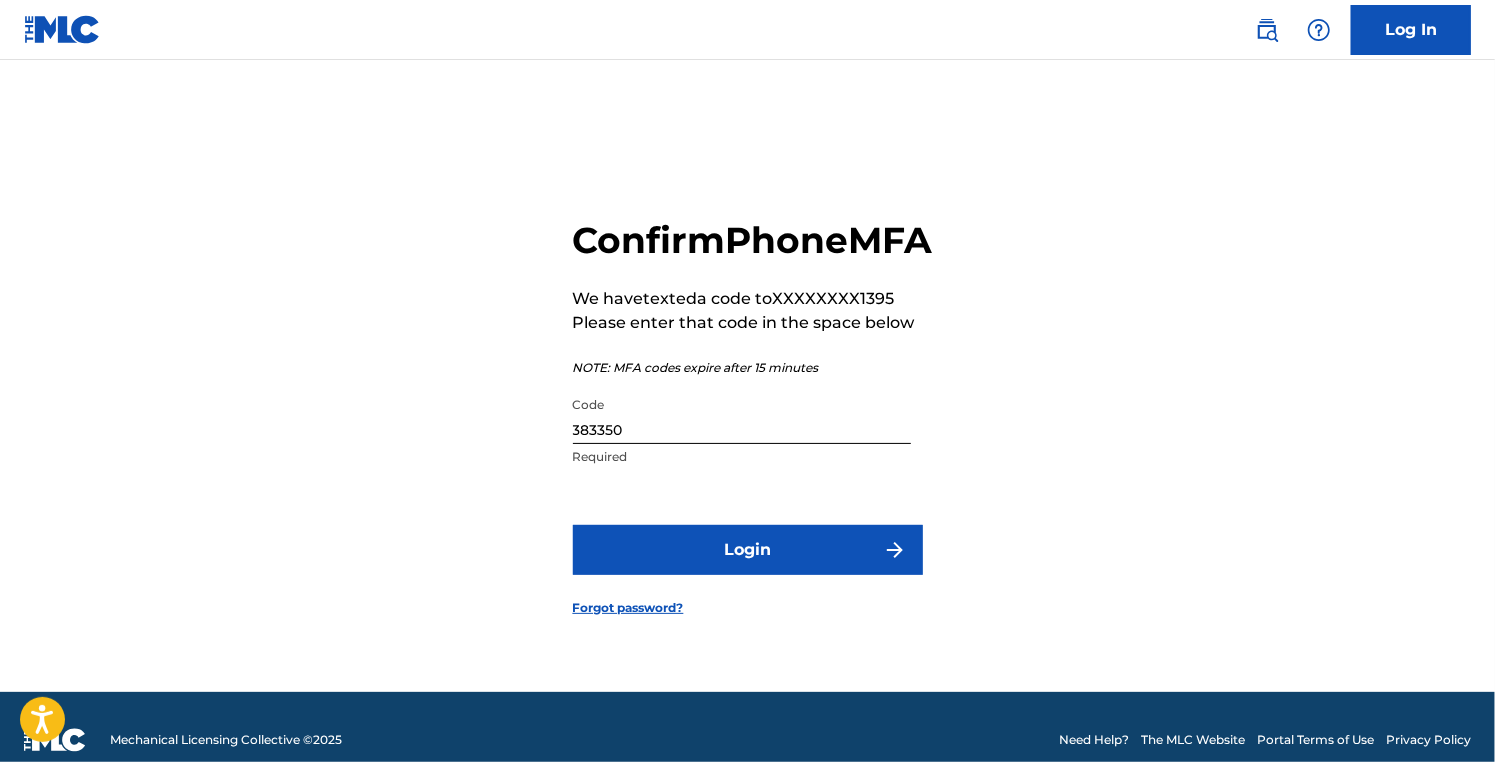 click on "Login" at bounding box center [748, 550] 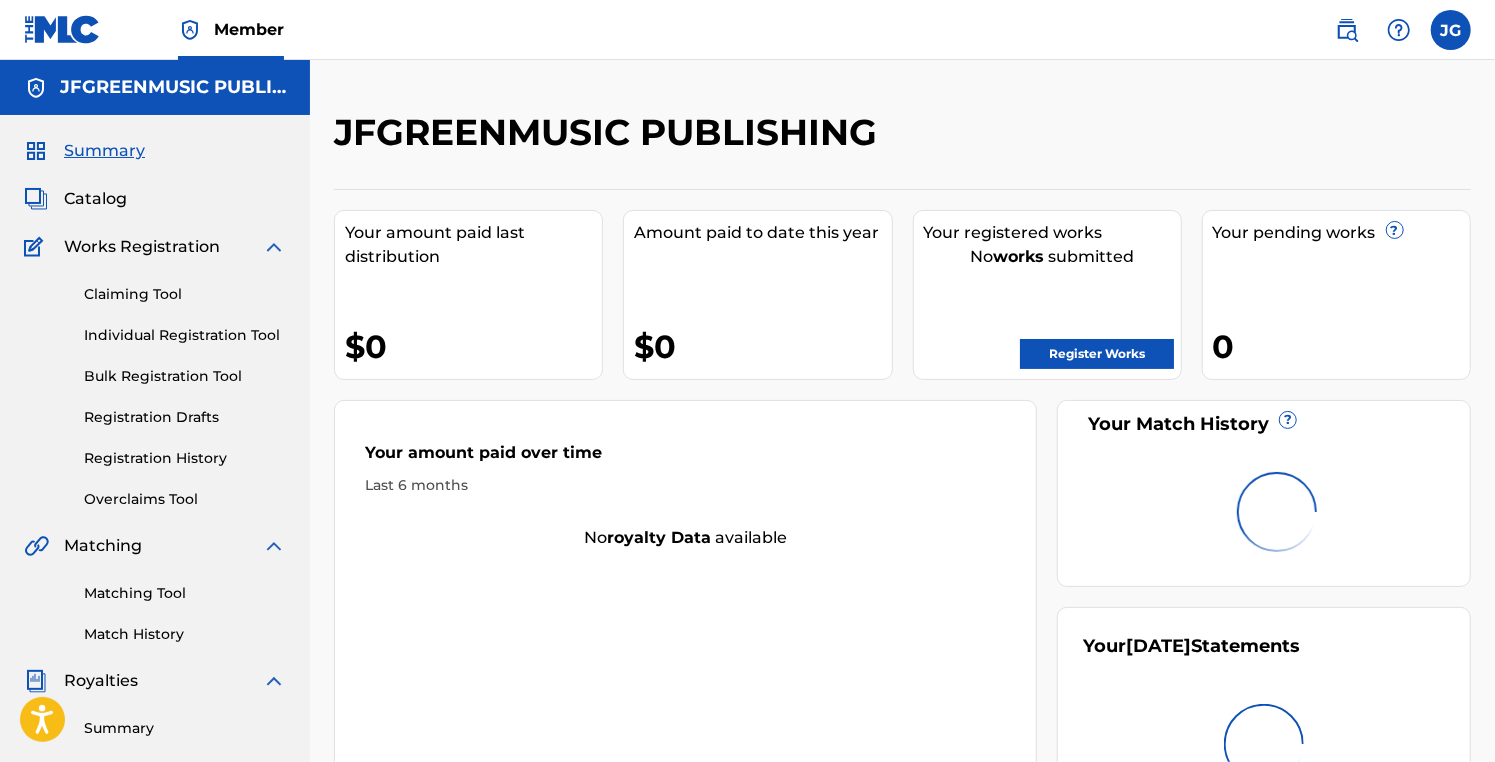 scroll, scrollTop: 0, scrollLeft: 0, axis: both 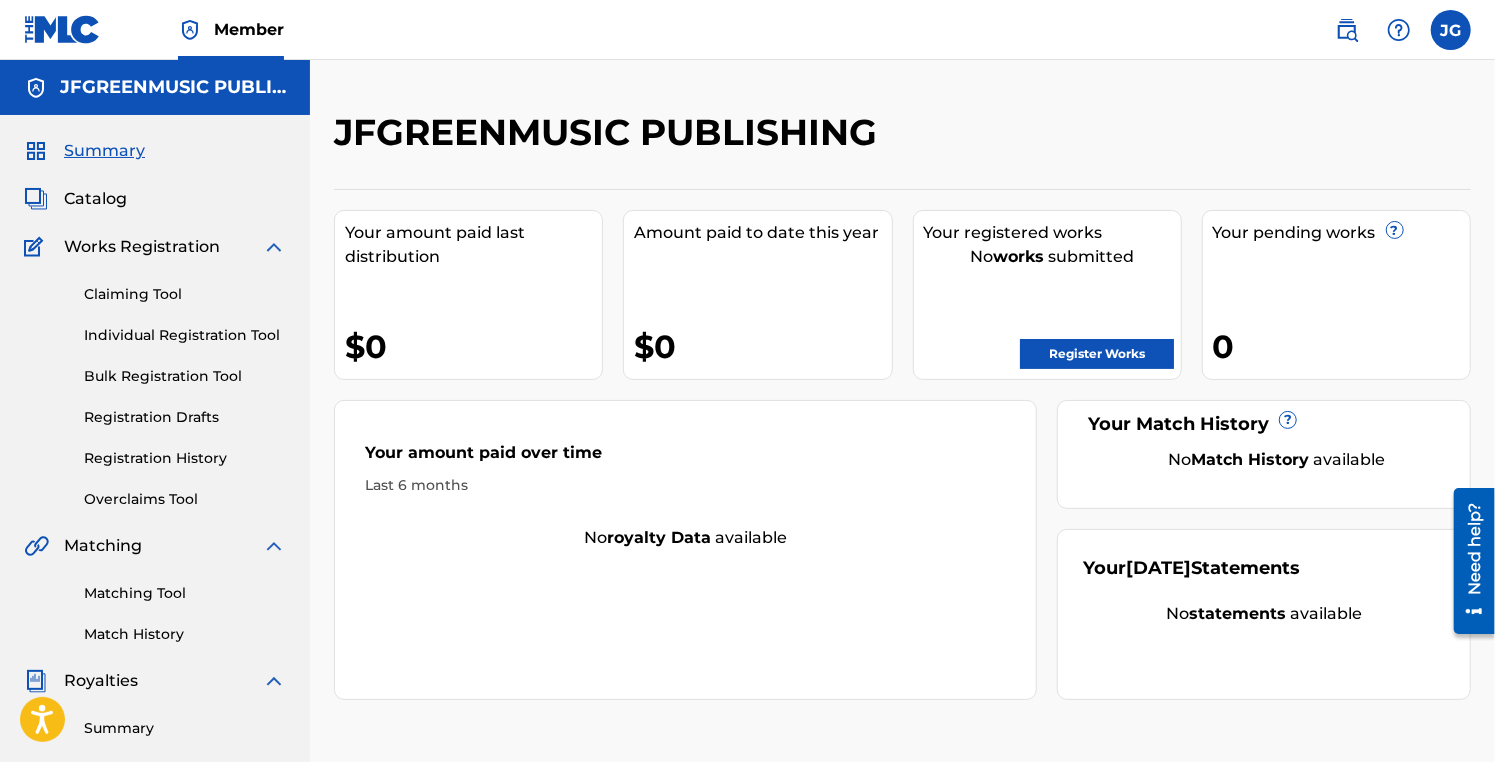 click at bounding box center (1451, 30) 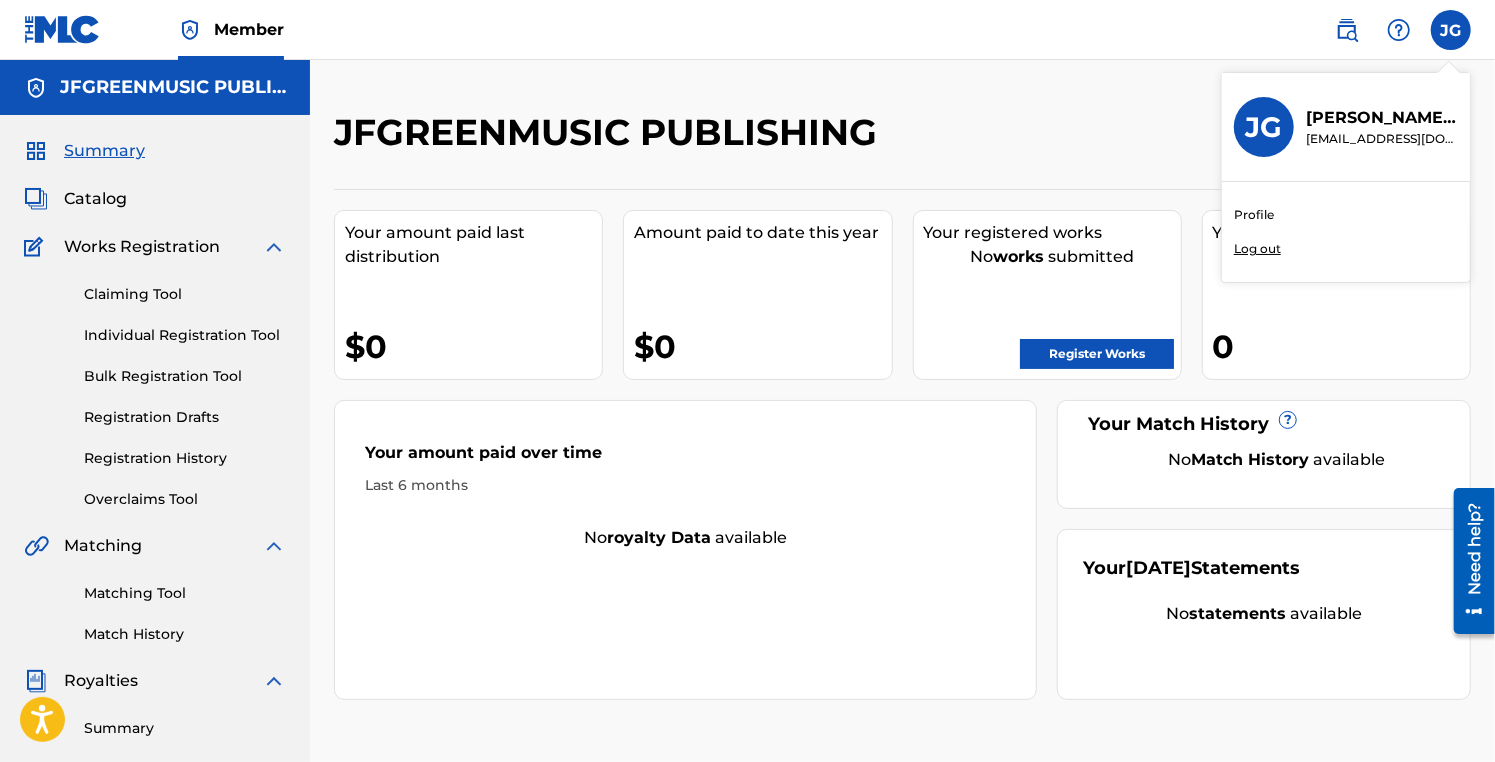 click on "Profile Log out" at bounding box center (1346, 232) 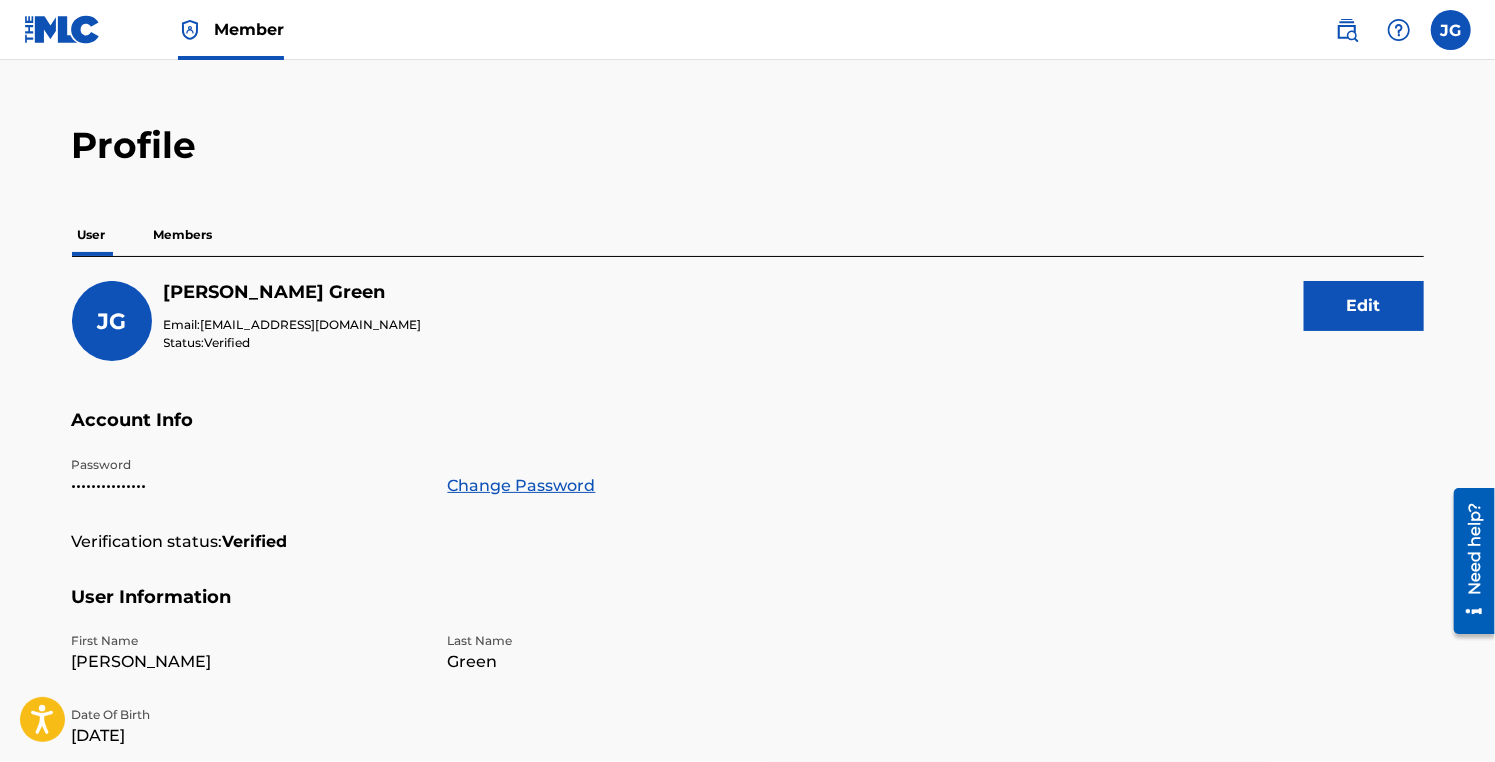 scroll, scrollTop: 0, scrollLeft: 0, axis: both 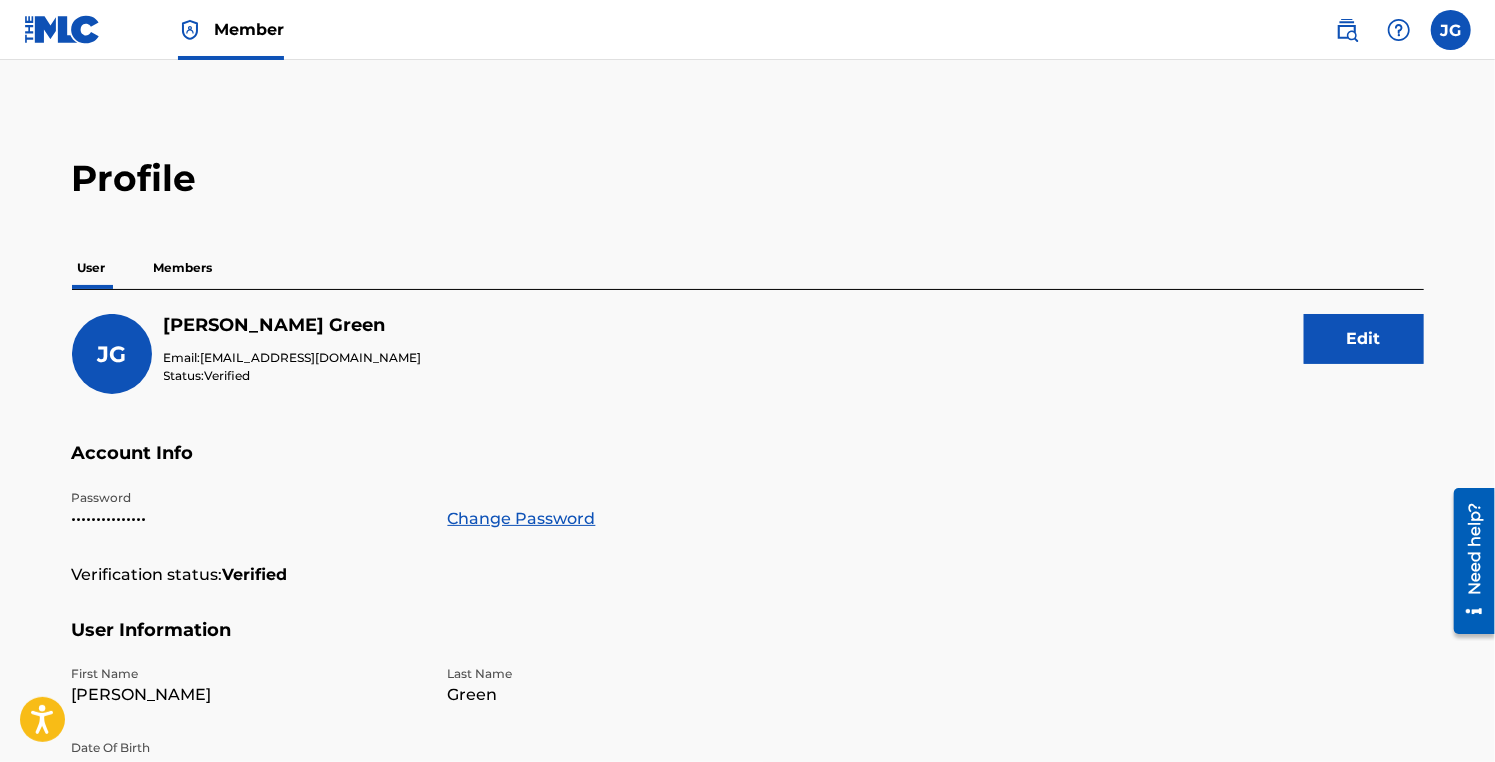 click on "Members" at bounding box center (183, 268) 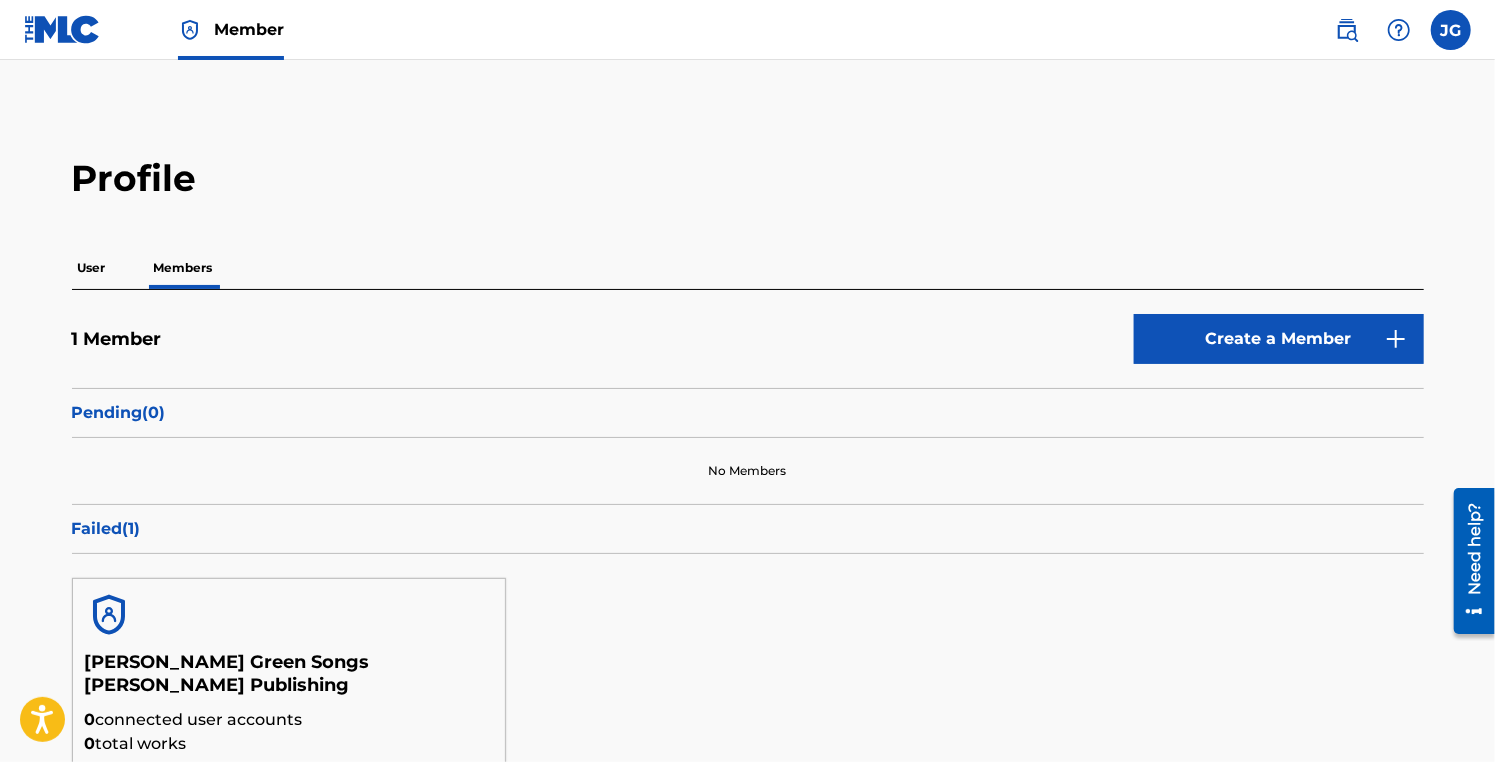 click on "User" at bounding box center [92, 268] 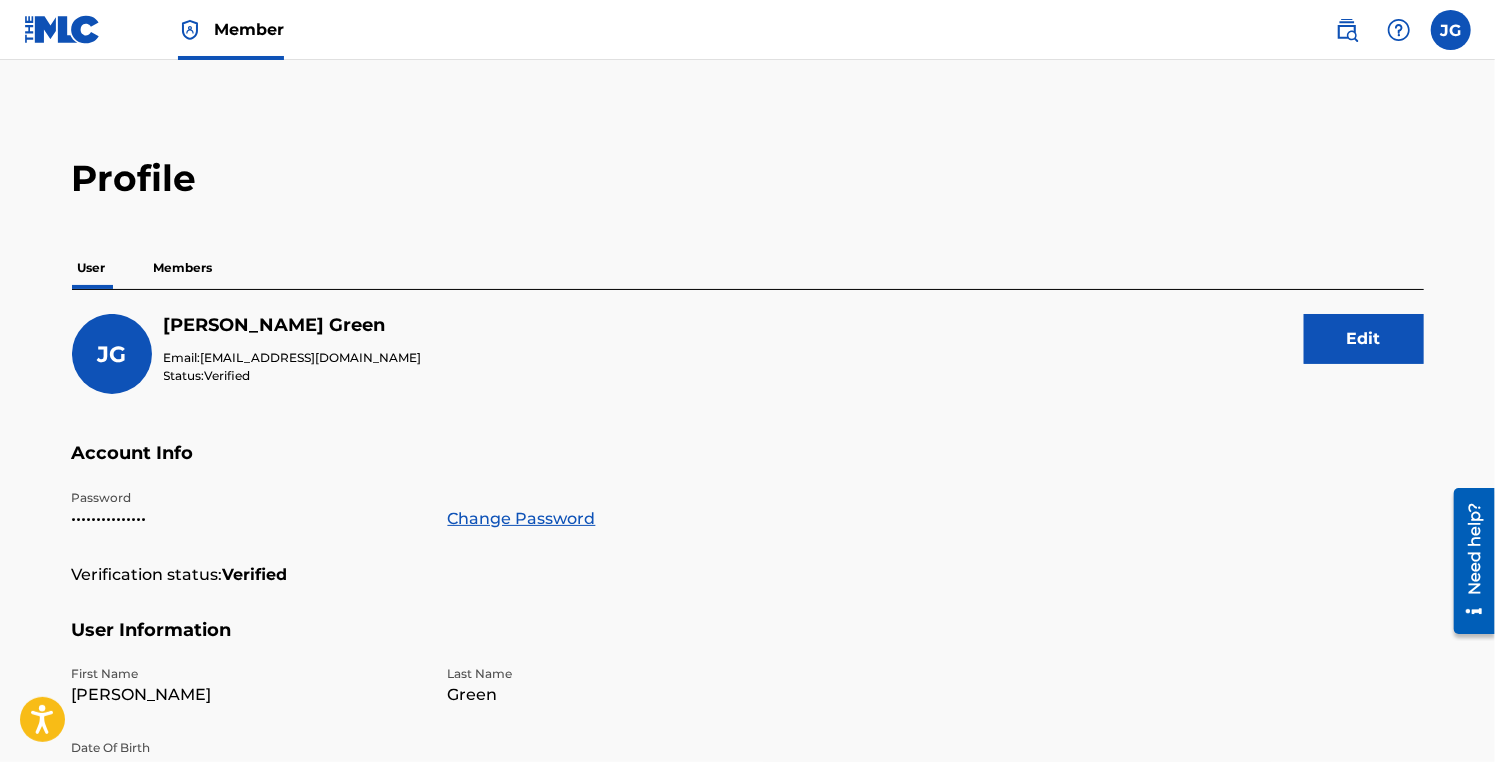 click on "Members" at bounding box center (183, 268) 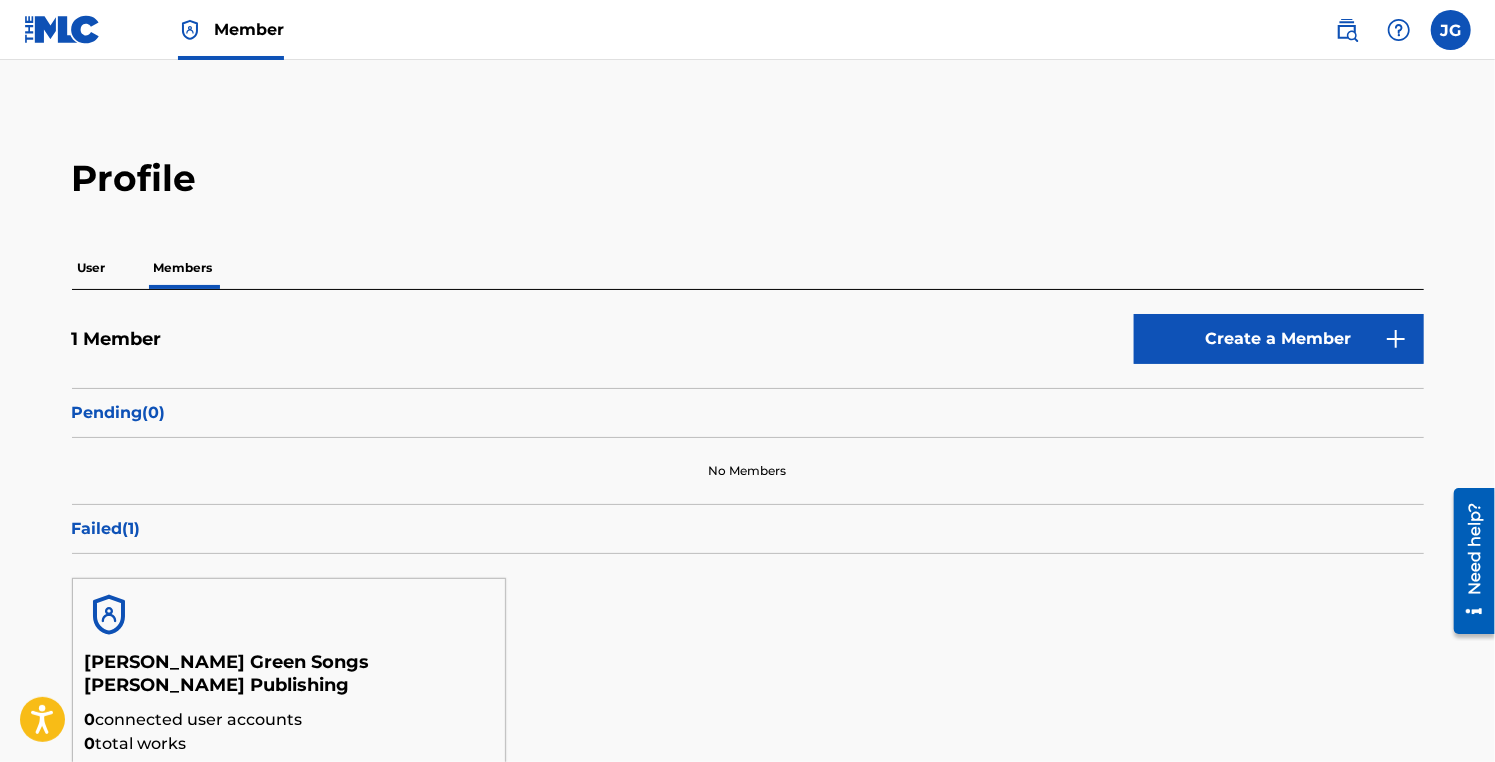 click on "Create a Member" at bounding box center (1279, 339) 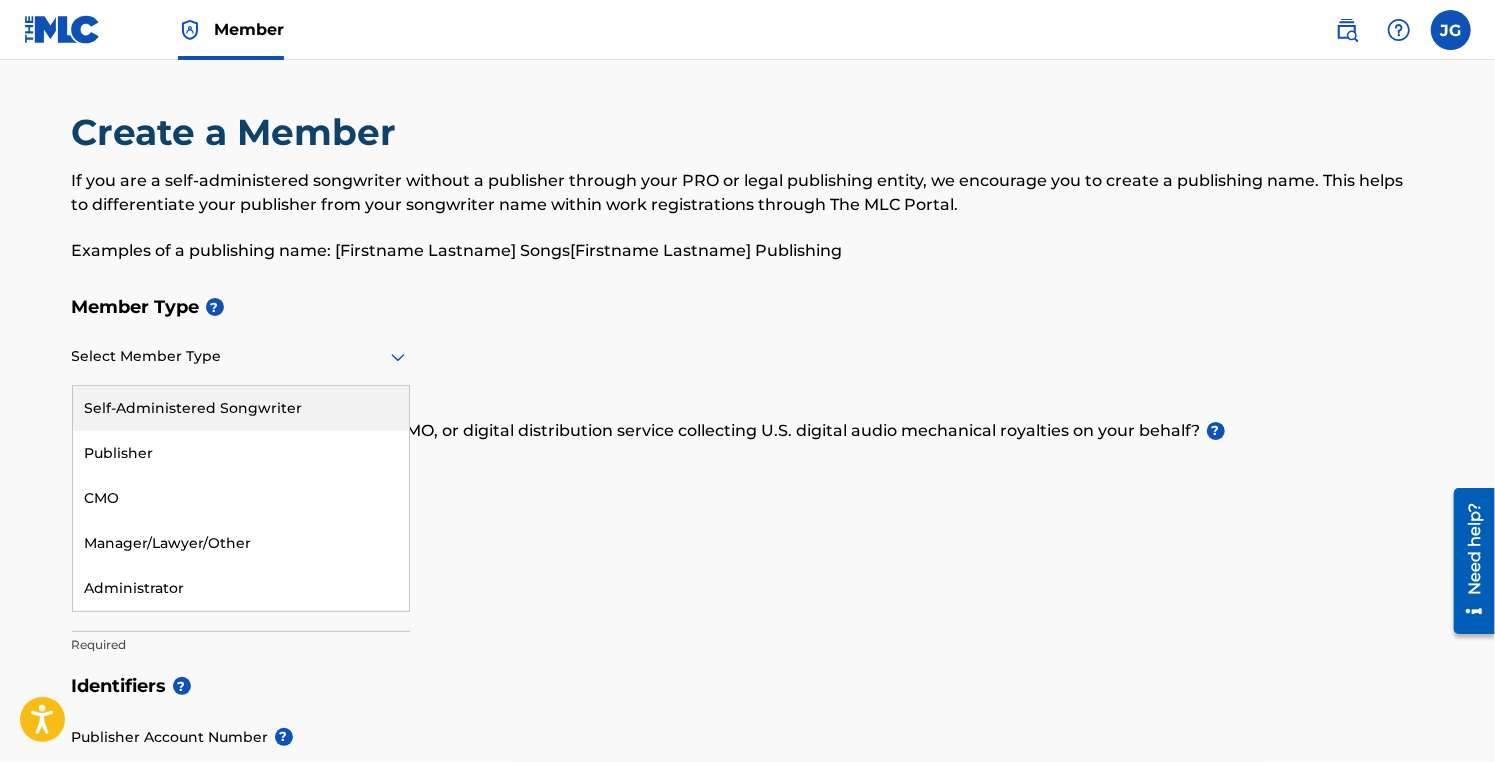 click 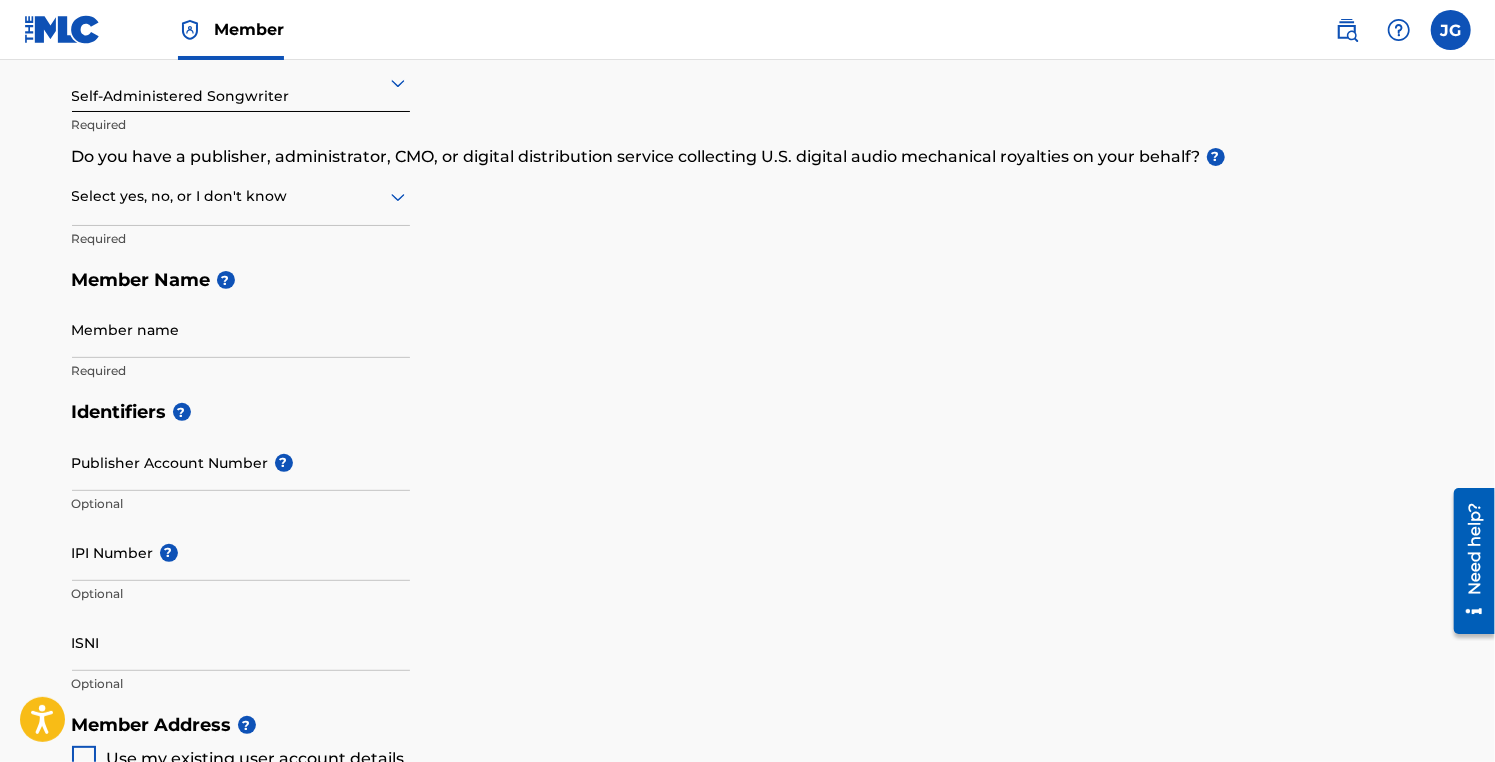 scroll, scrollTop: 300, scrollLeft: 0, axis: vertical 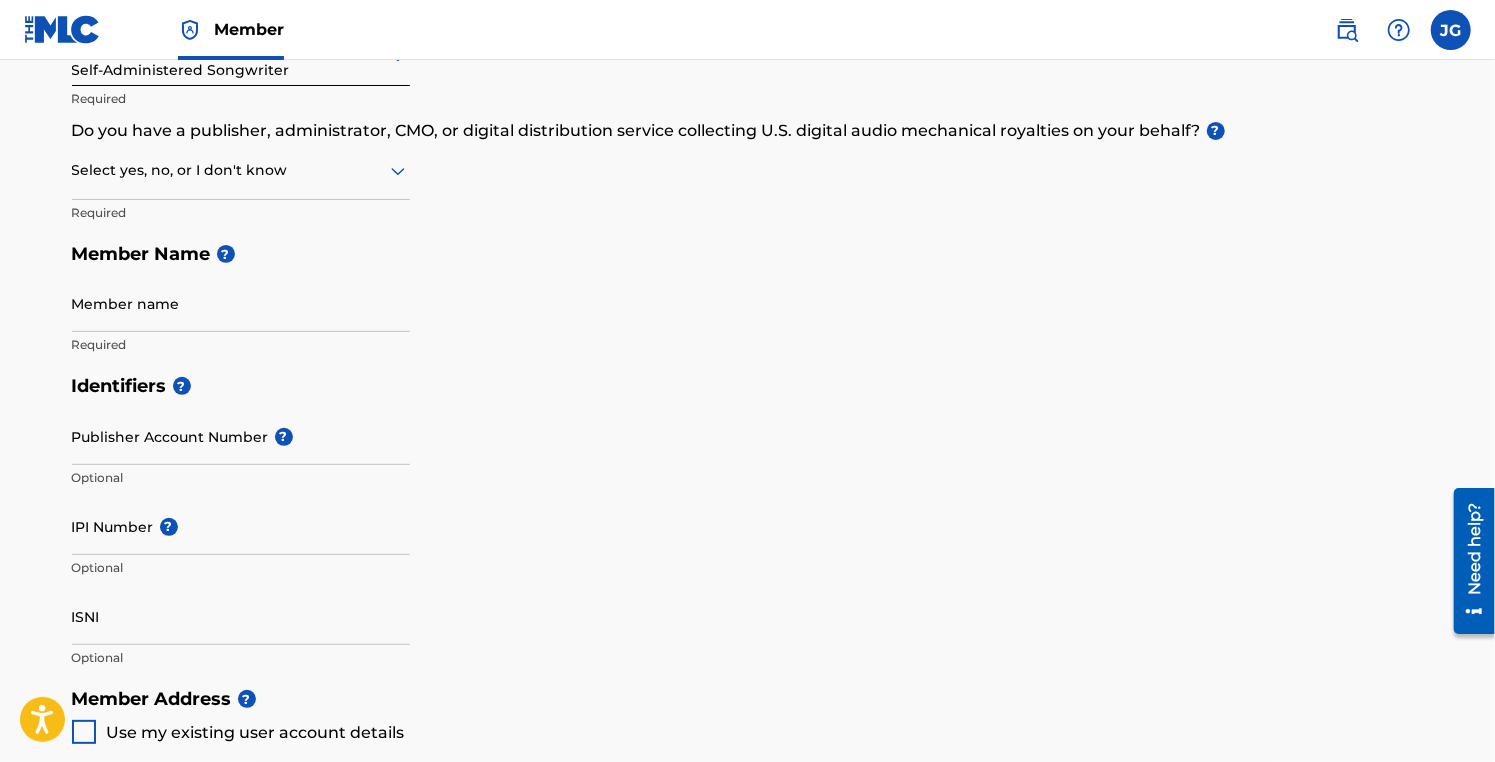 click on "Member name" at bounding box center [241, 303] 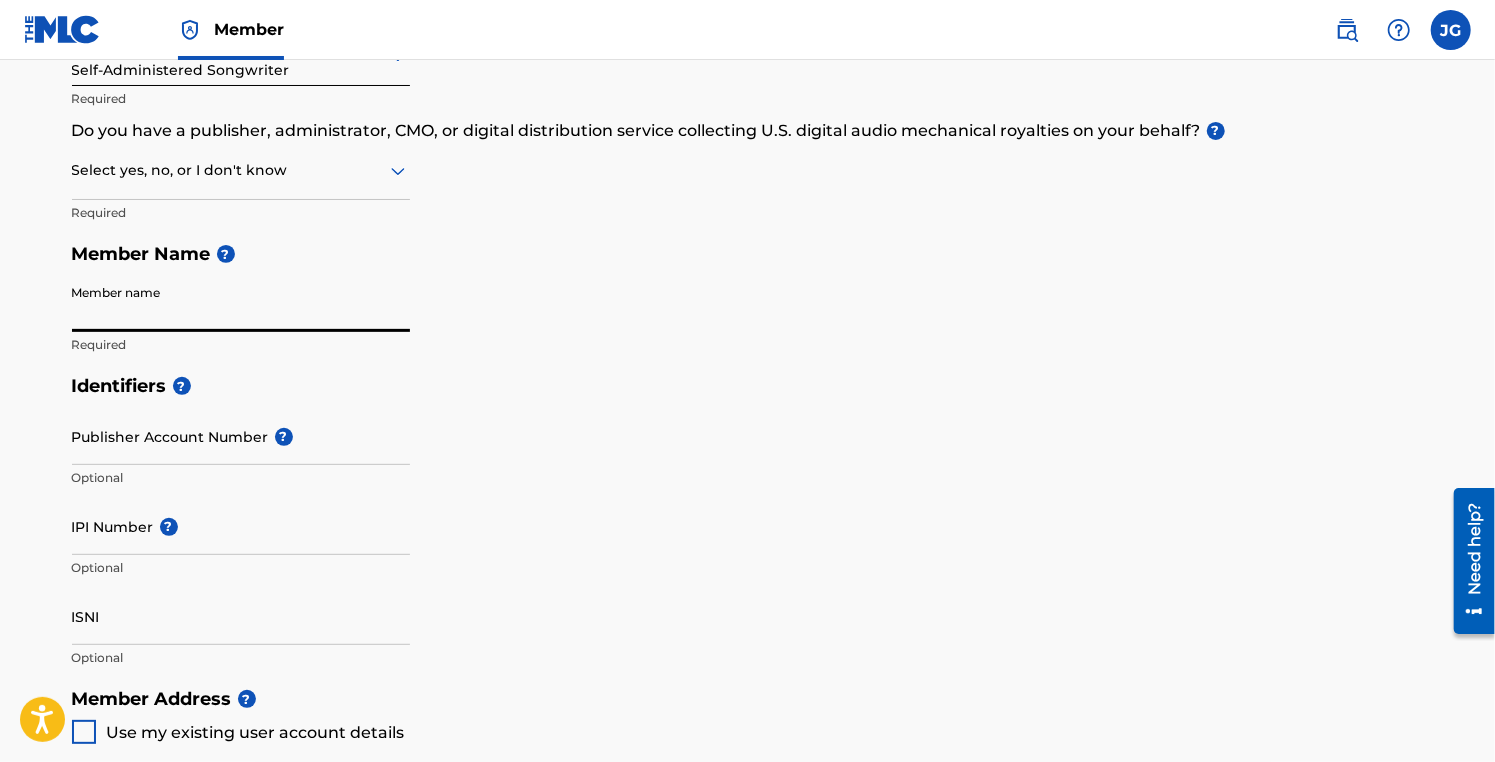 type on "[PERSON_NAME] Green" 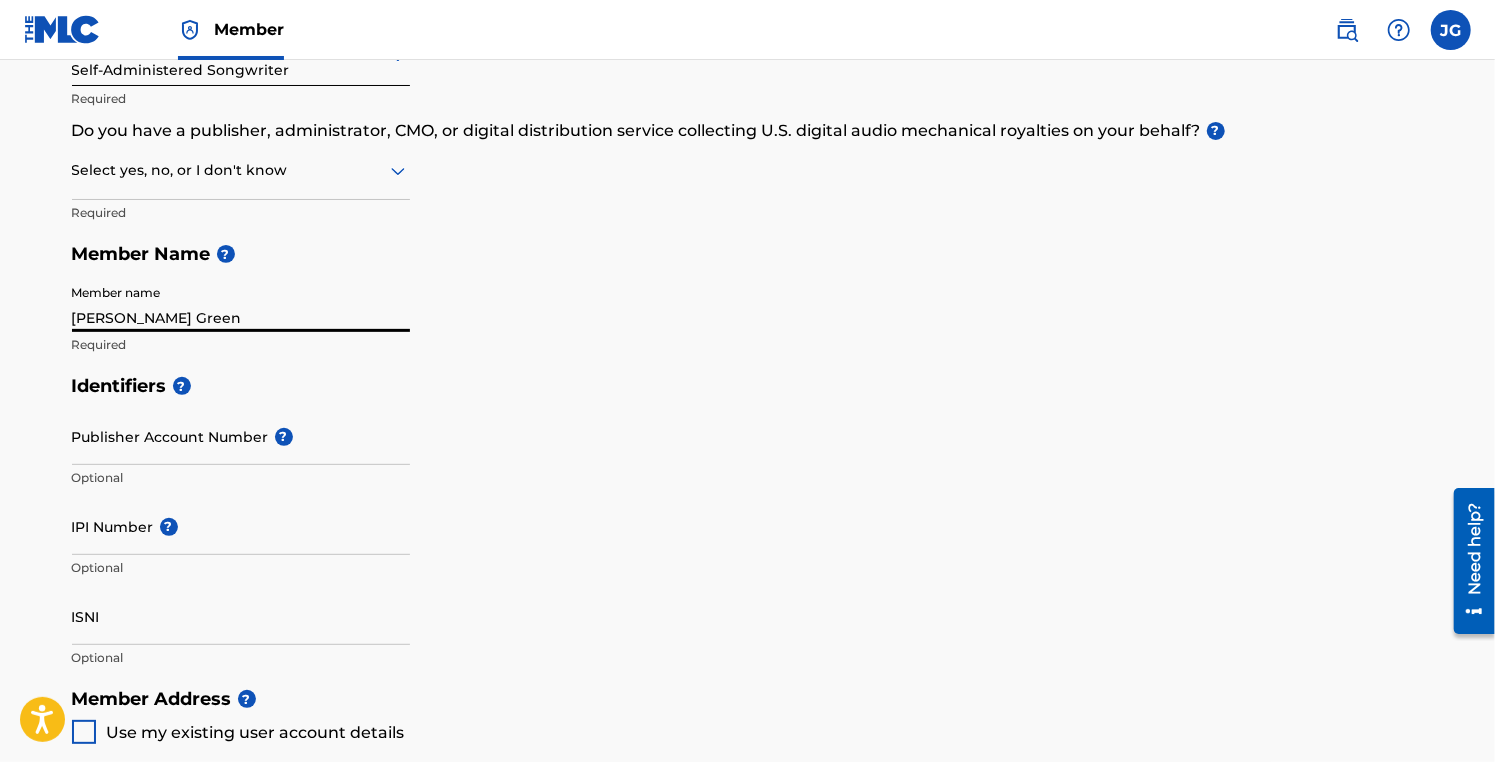 type on "1387 Reef Court" 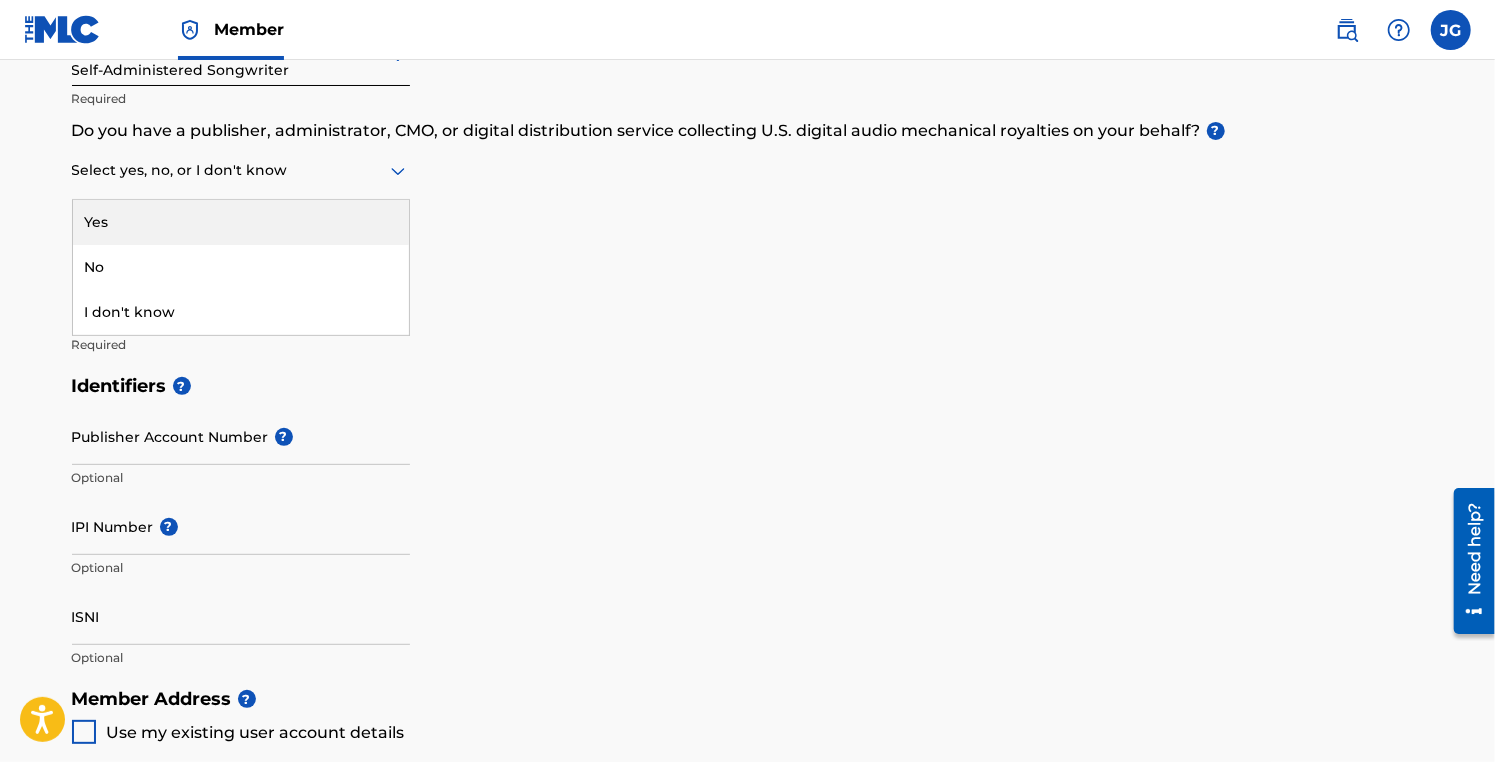 click 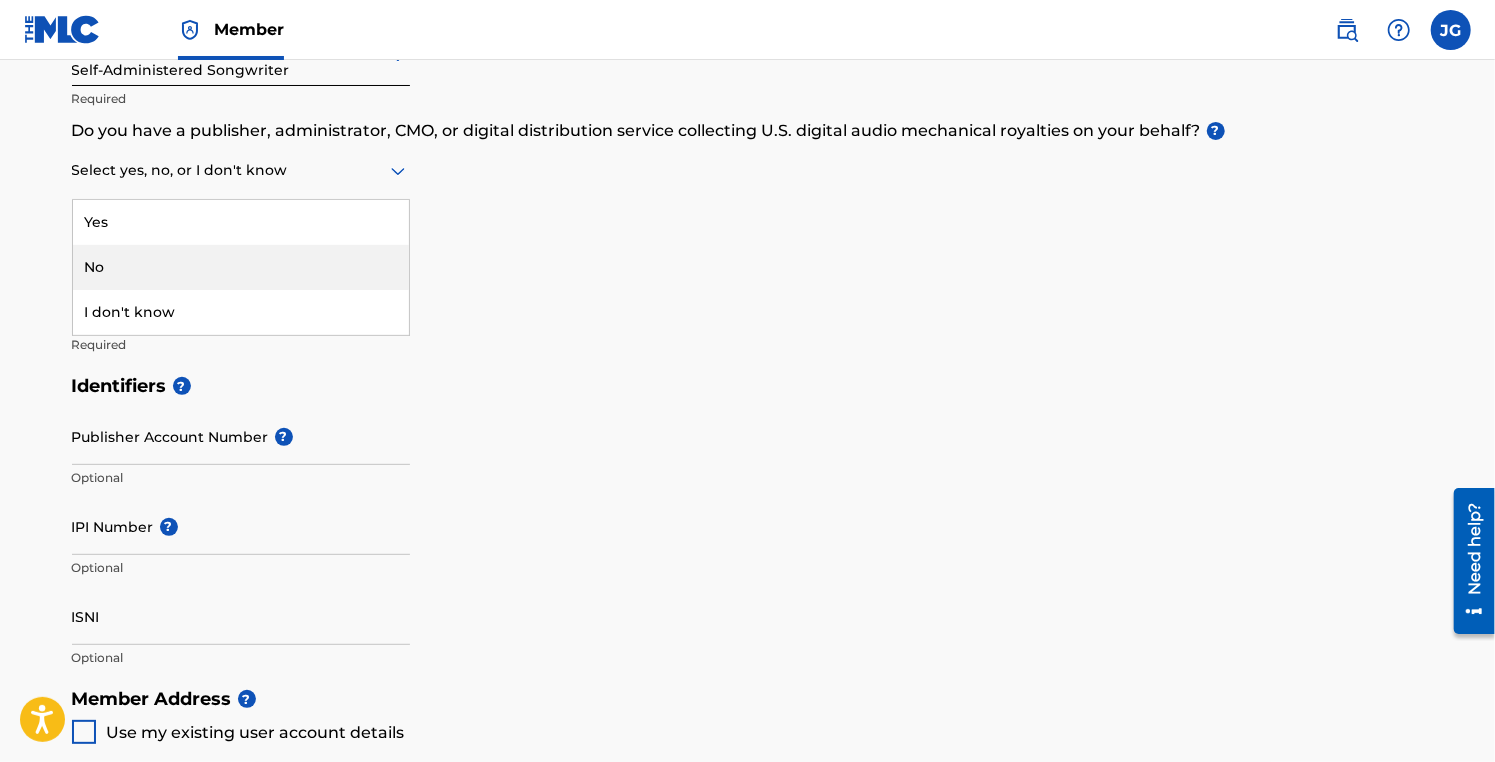 click on "No" at bounding box center [241, 267] 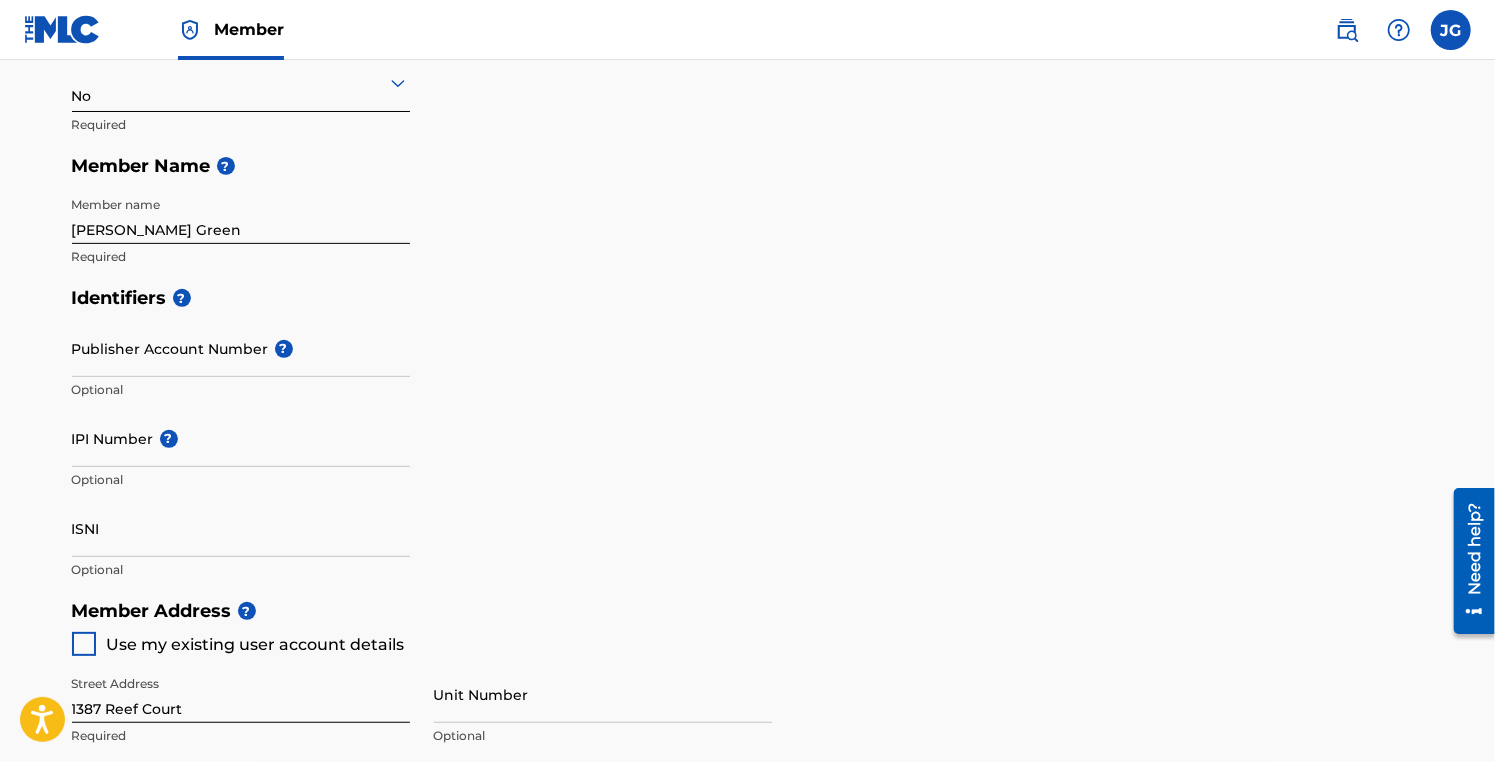 scroll, scrollTop: 400, scrollLeft: 0, axis: vertical 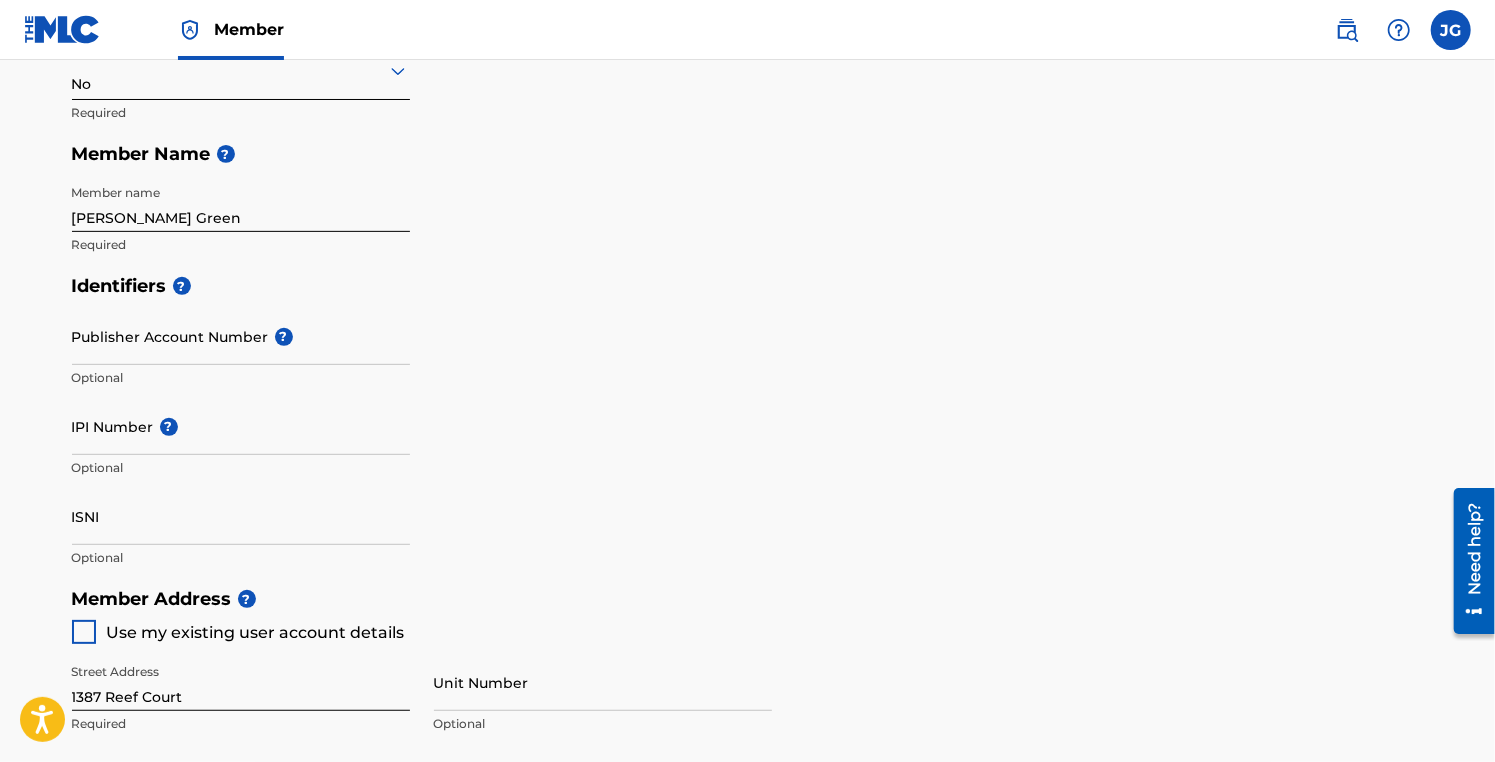 click at bounding box center (1451, 30) 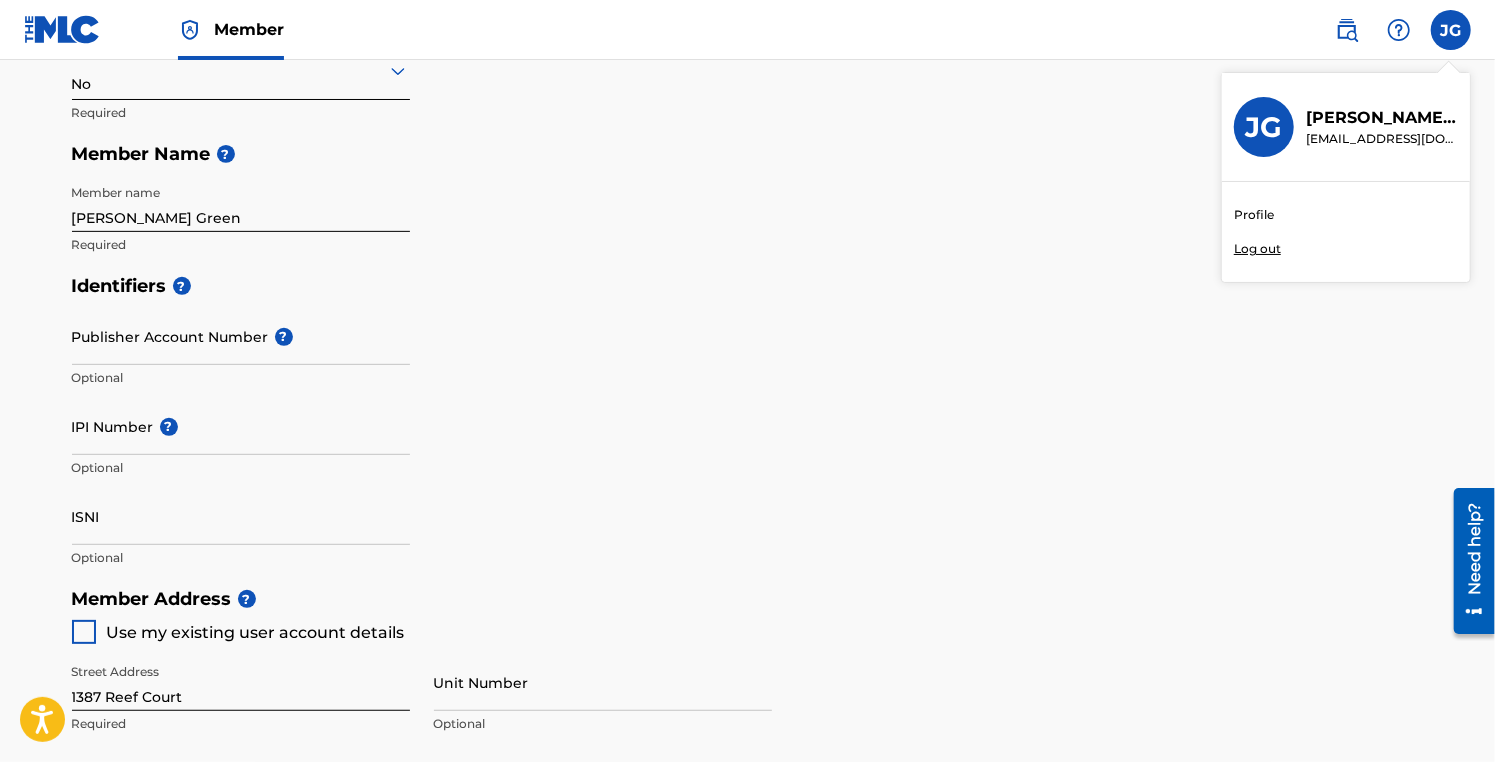 click on "Log out" at bounding box center (1257, 249) 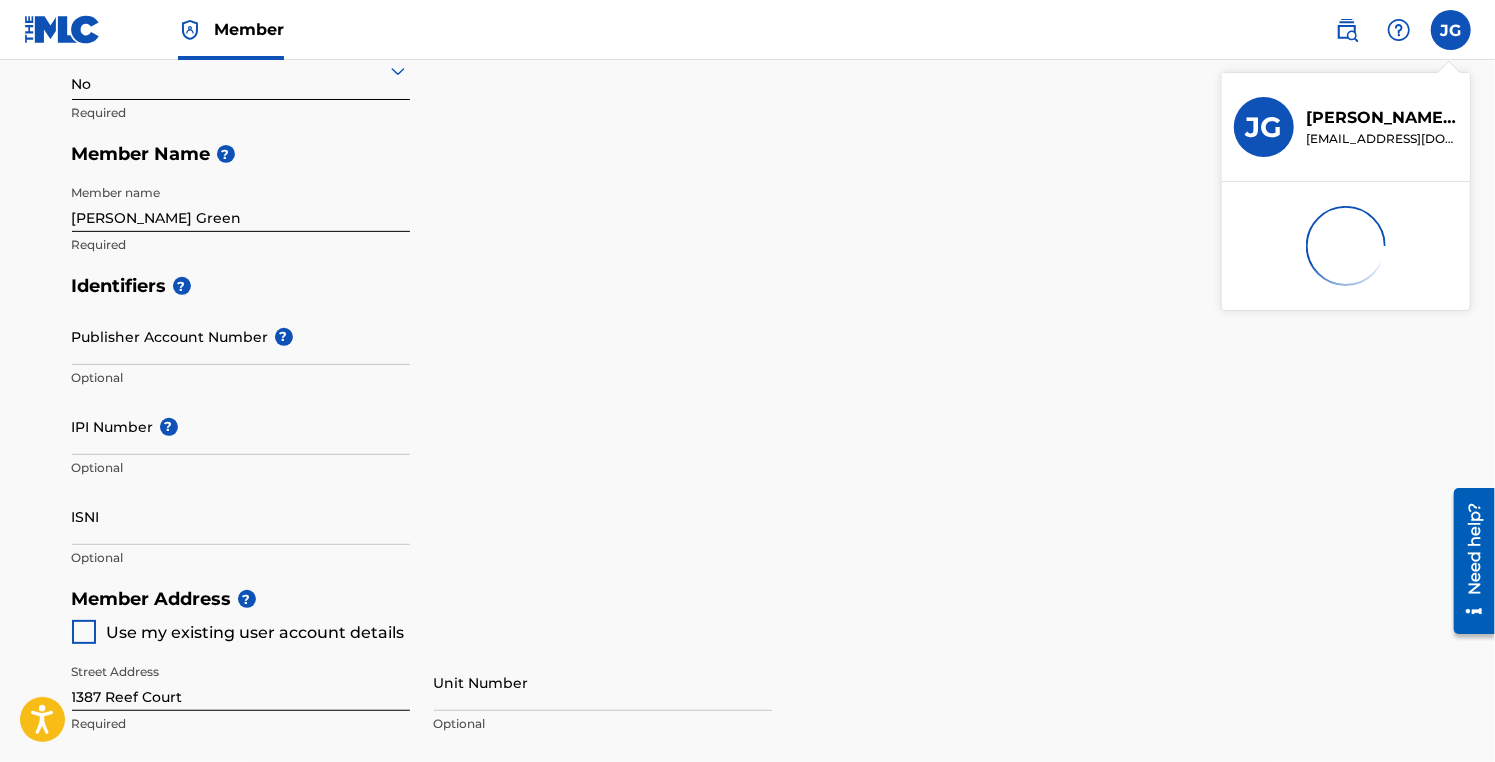 scroll, scrollTop: 0, scrollLeft: 0, axis: both 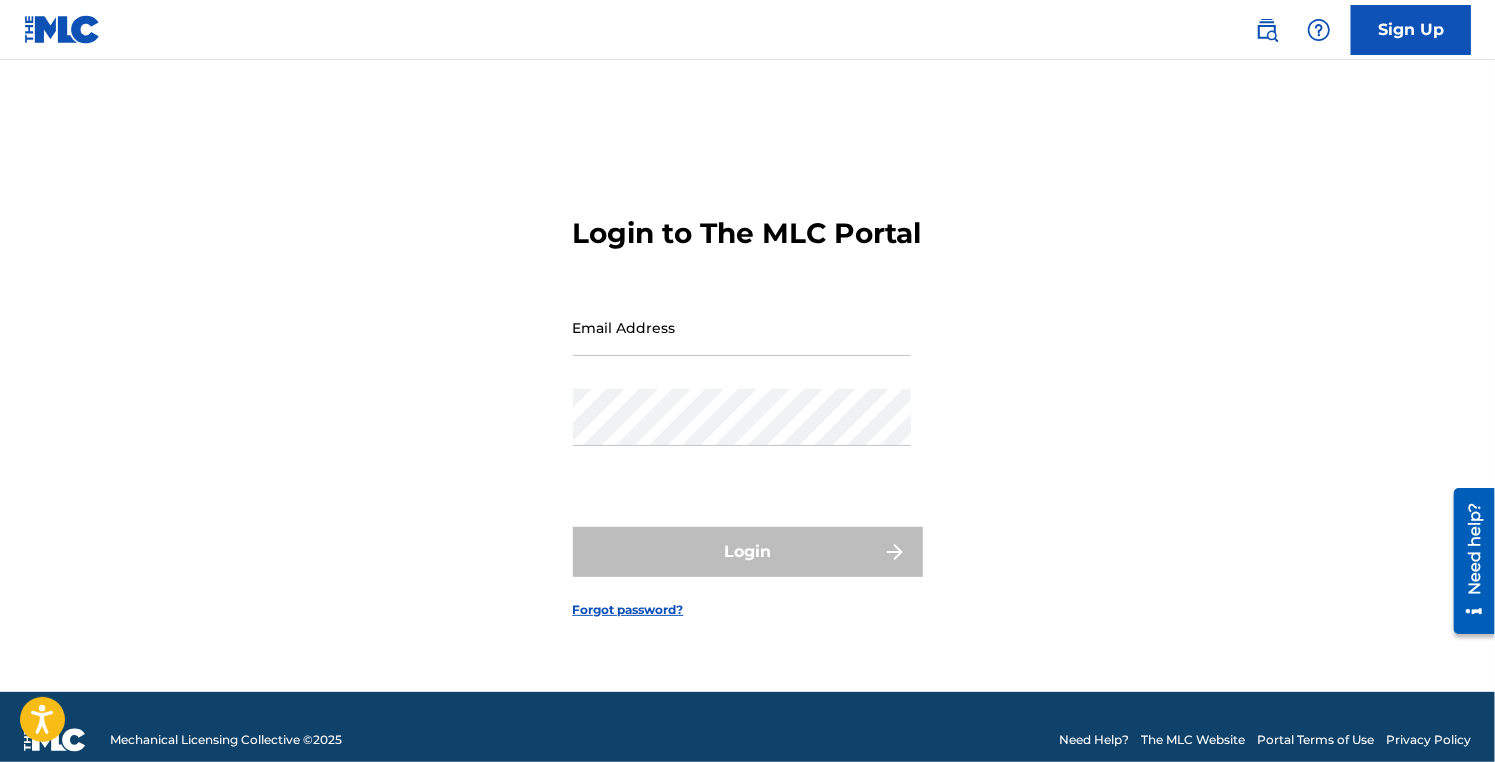type on "[EMAIL_ADDRESS][DOMAIN_NAME]" 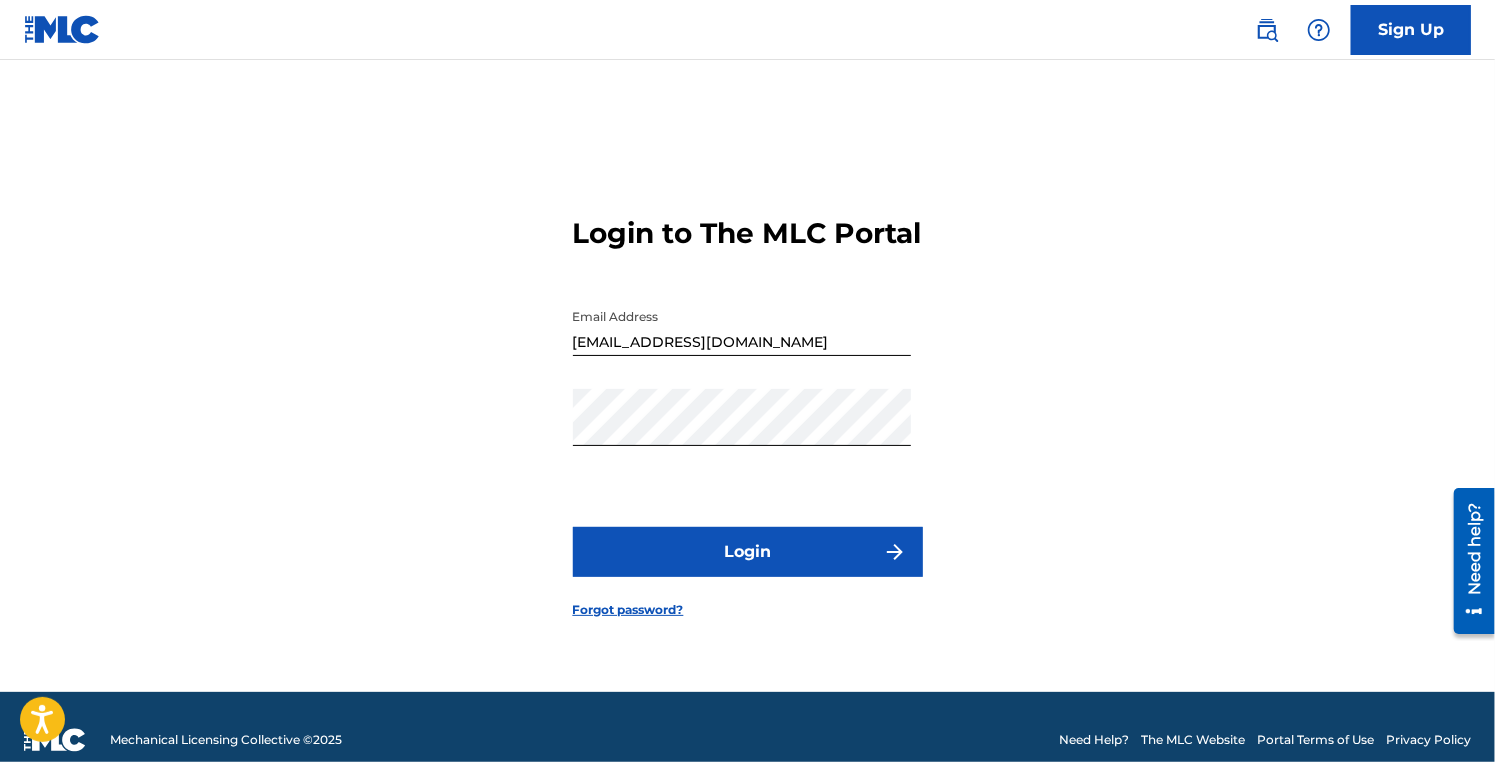 click on "Login" at bounding box center (748, 552) 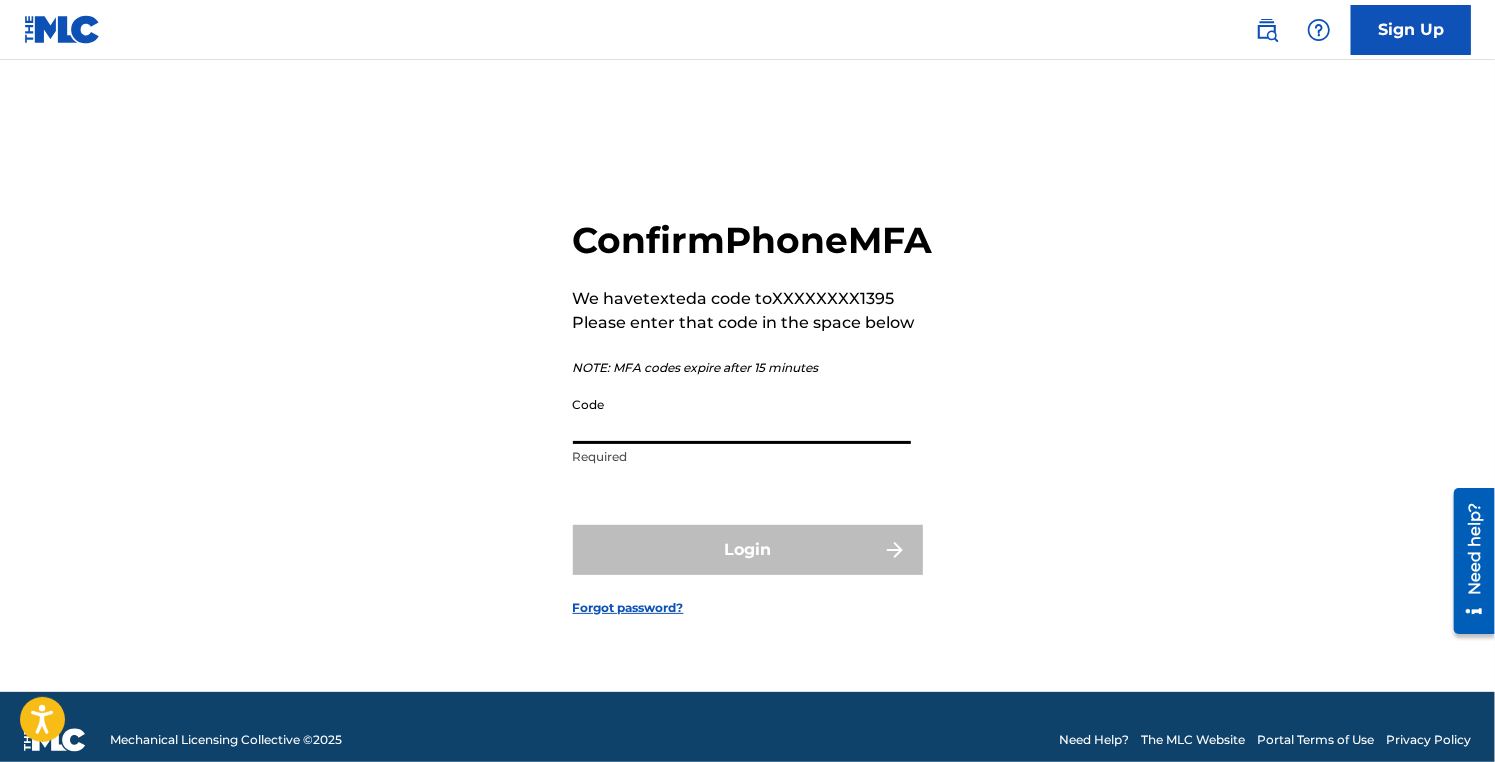 click on "Code" at bounding box center [742, 415] 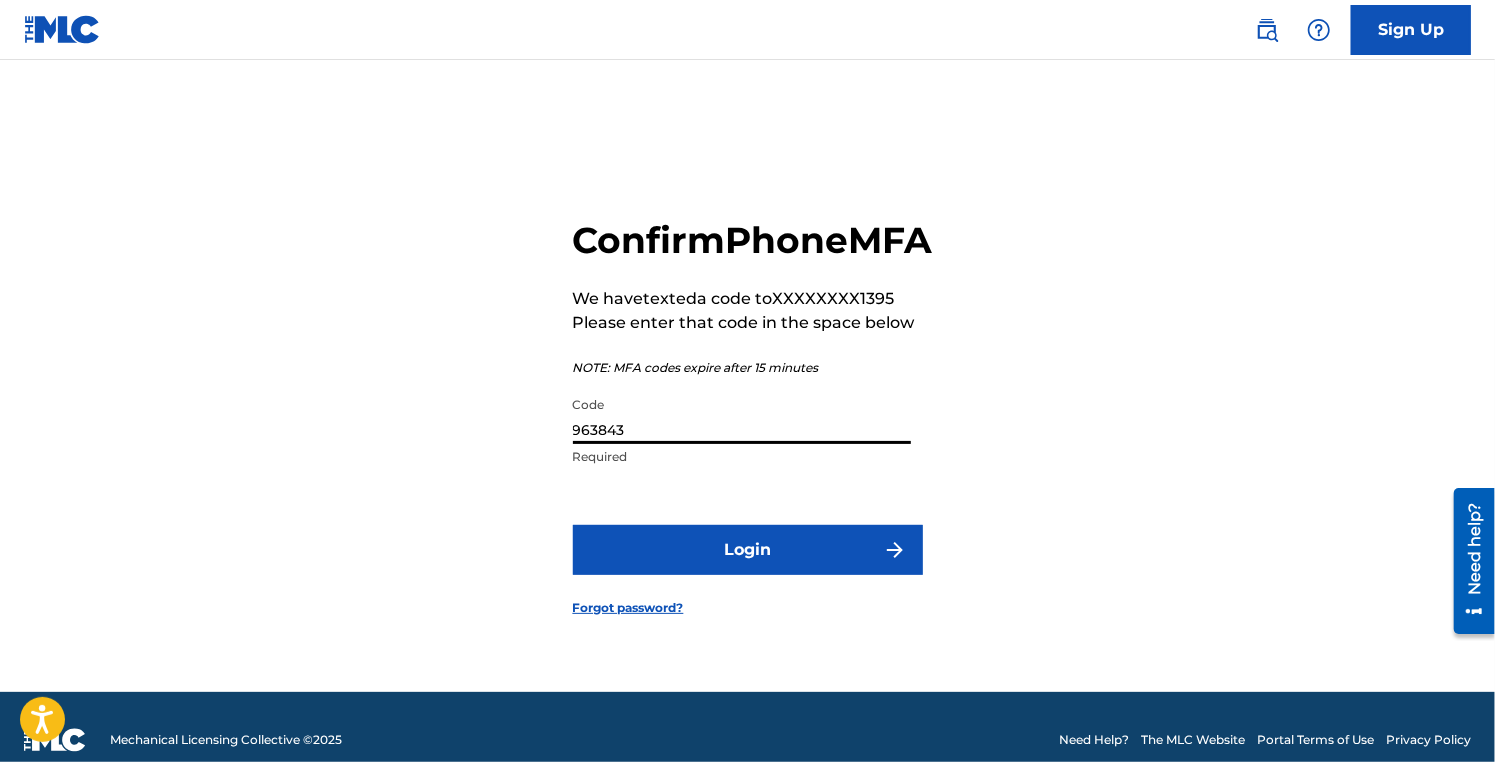 type on "963843" 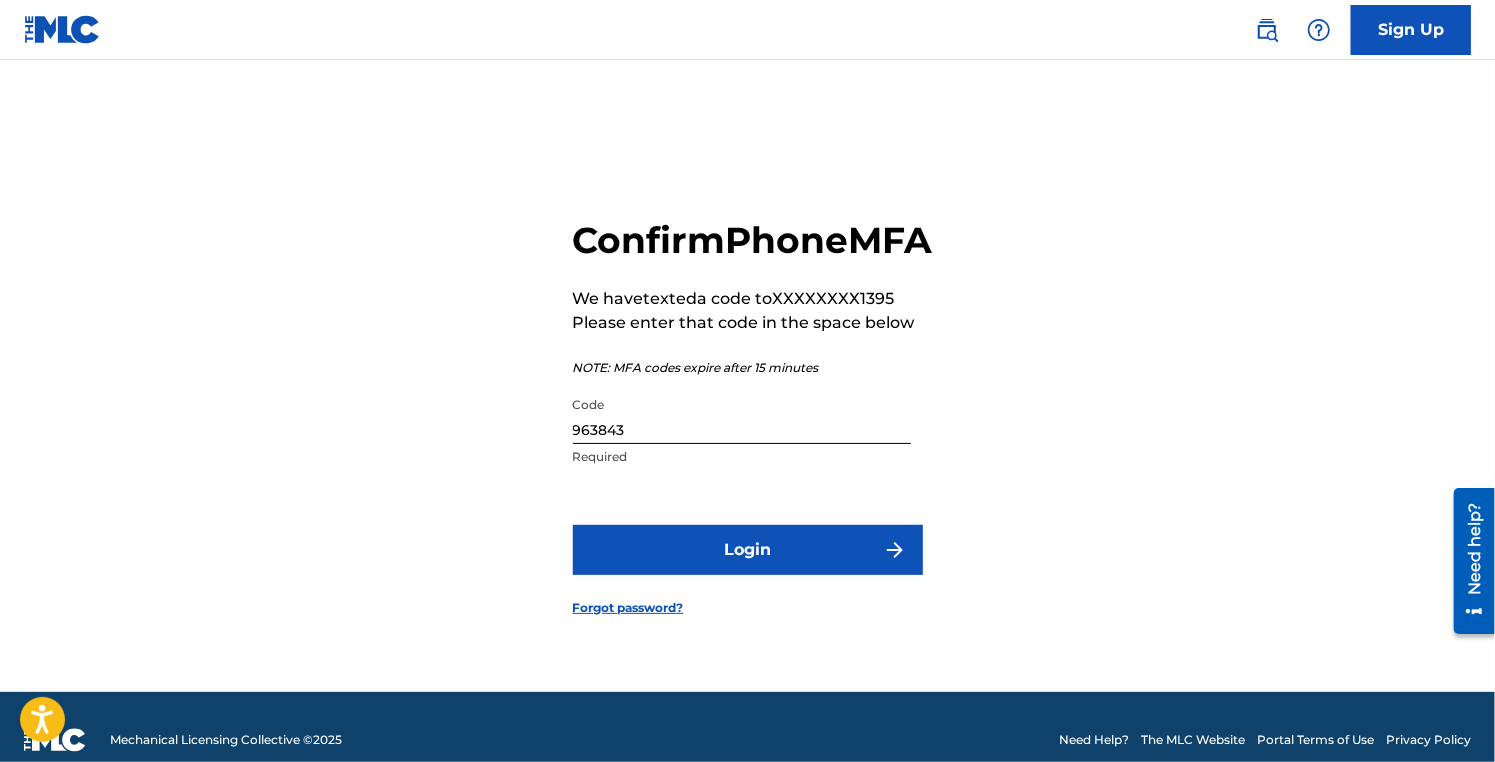 click on "Login" at bounding box center [748, 550] 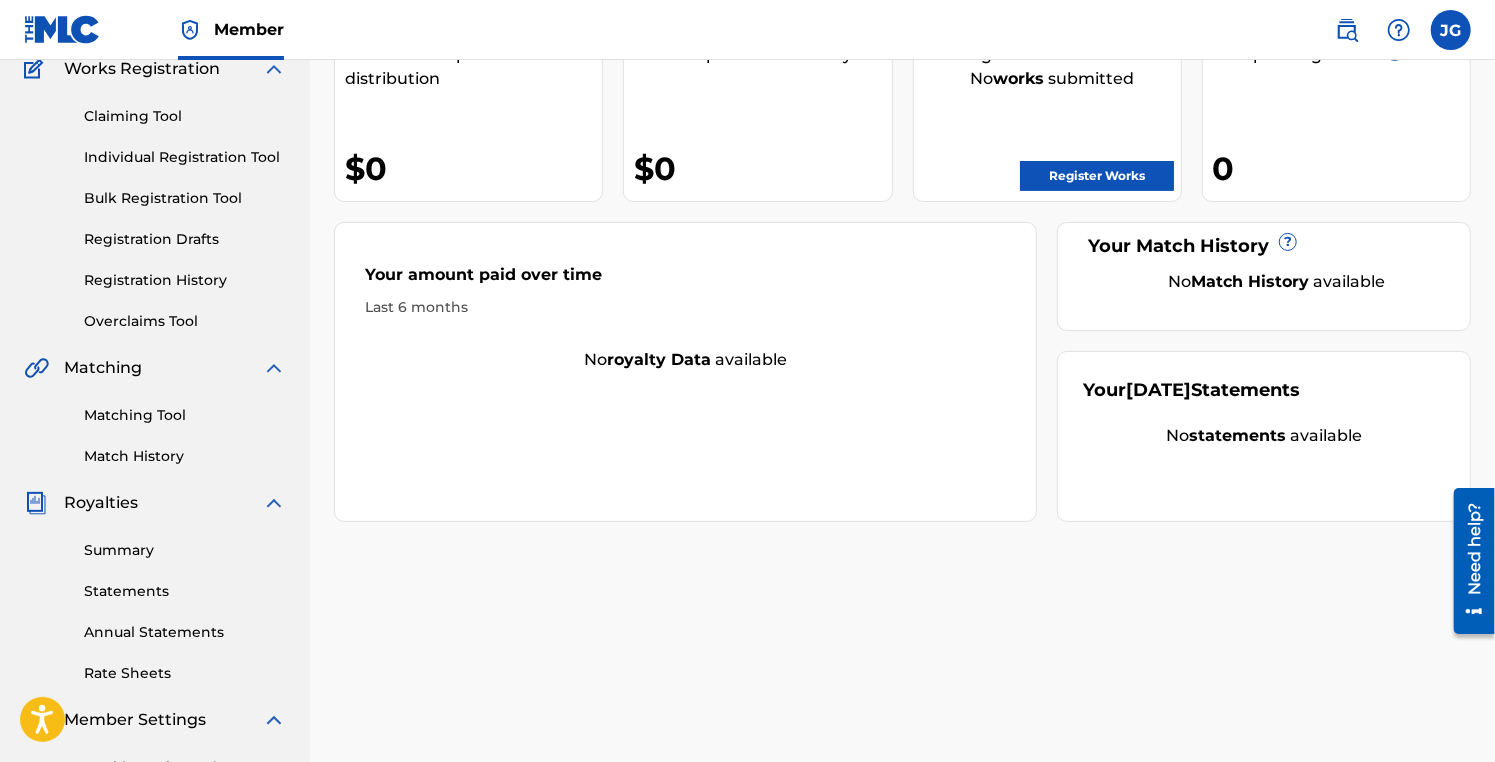 scroll, scrollTop: 0, scrollLeft: 0, axis: both 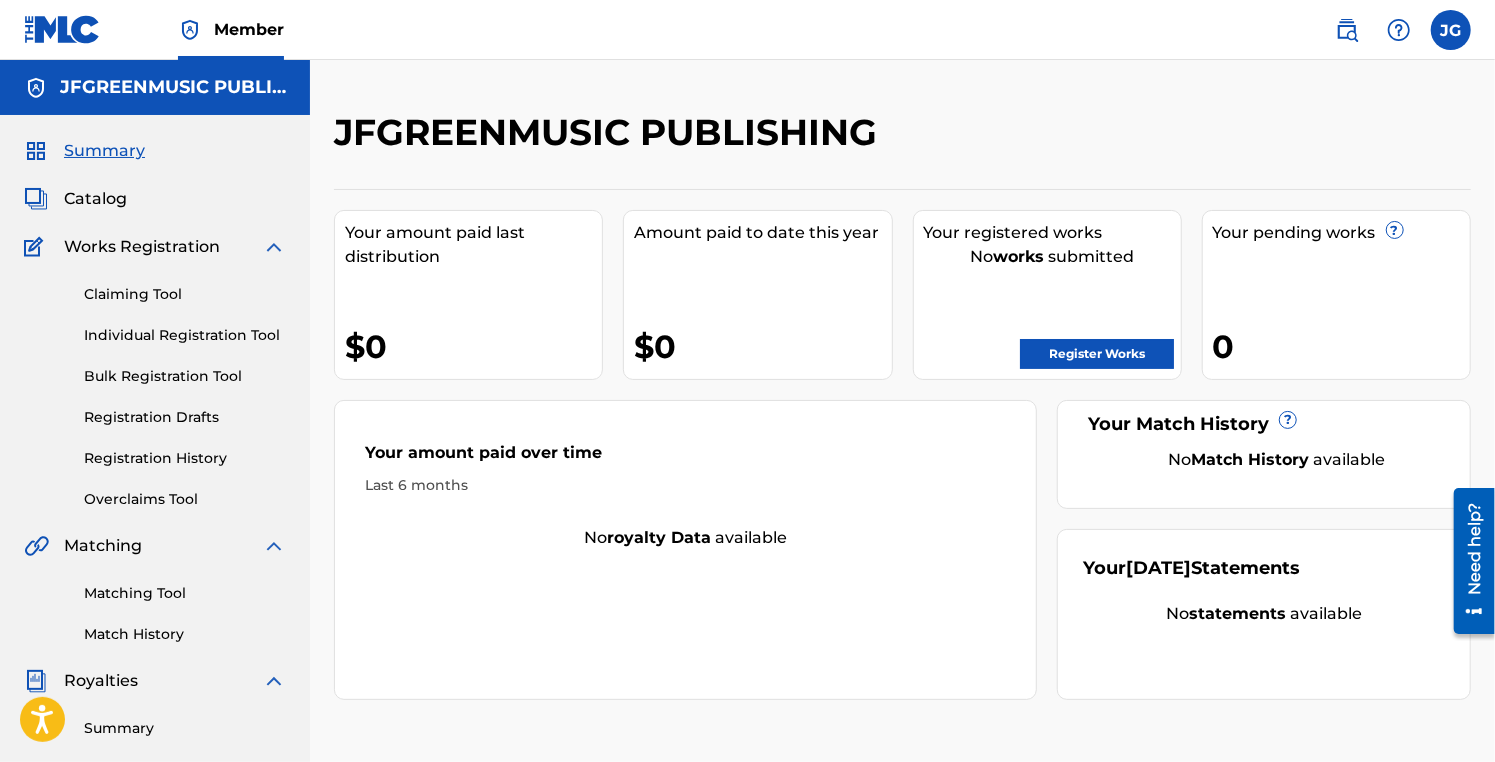 click at bounding box center (1451, 30) 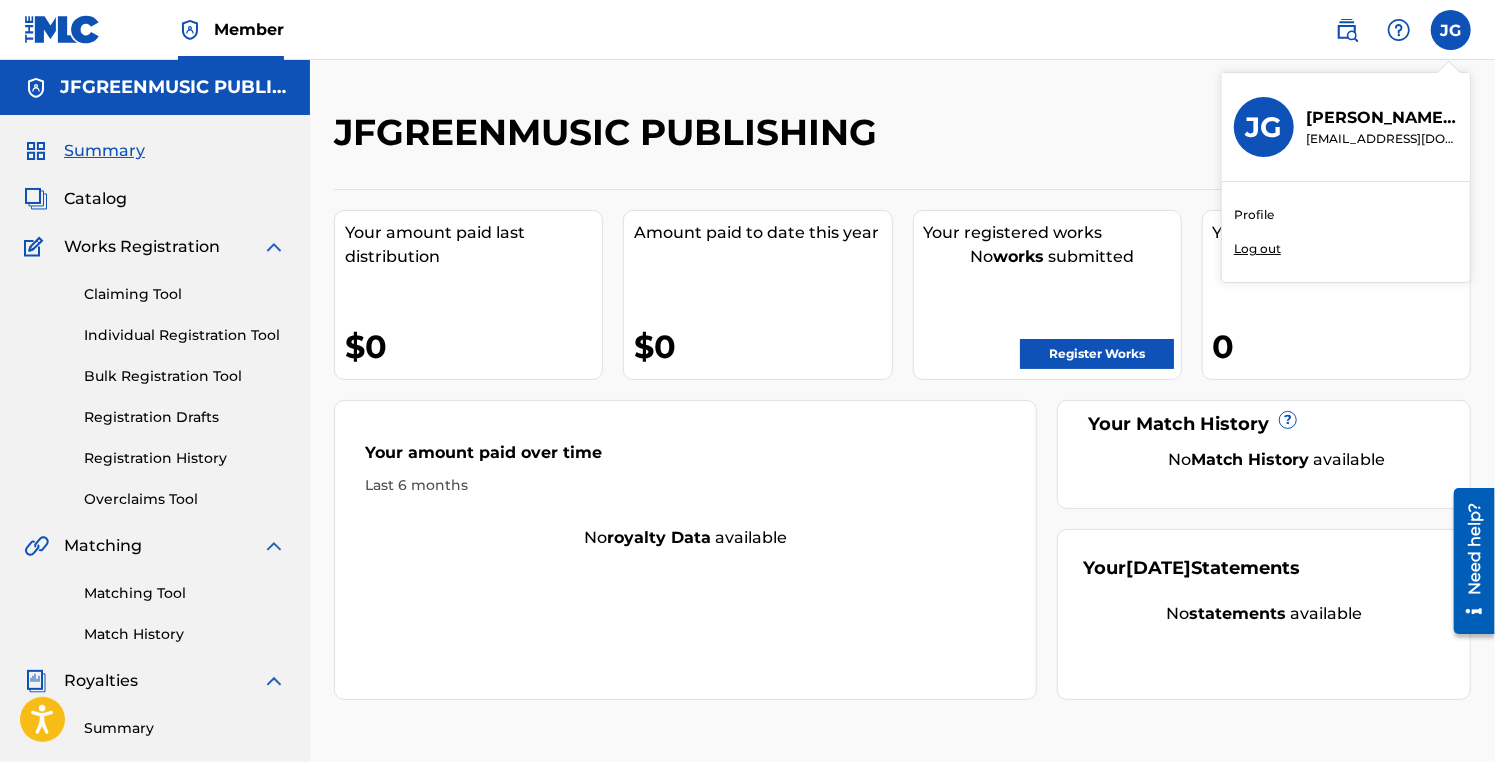 click on "Profile" at bounding box center (1254, 215) 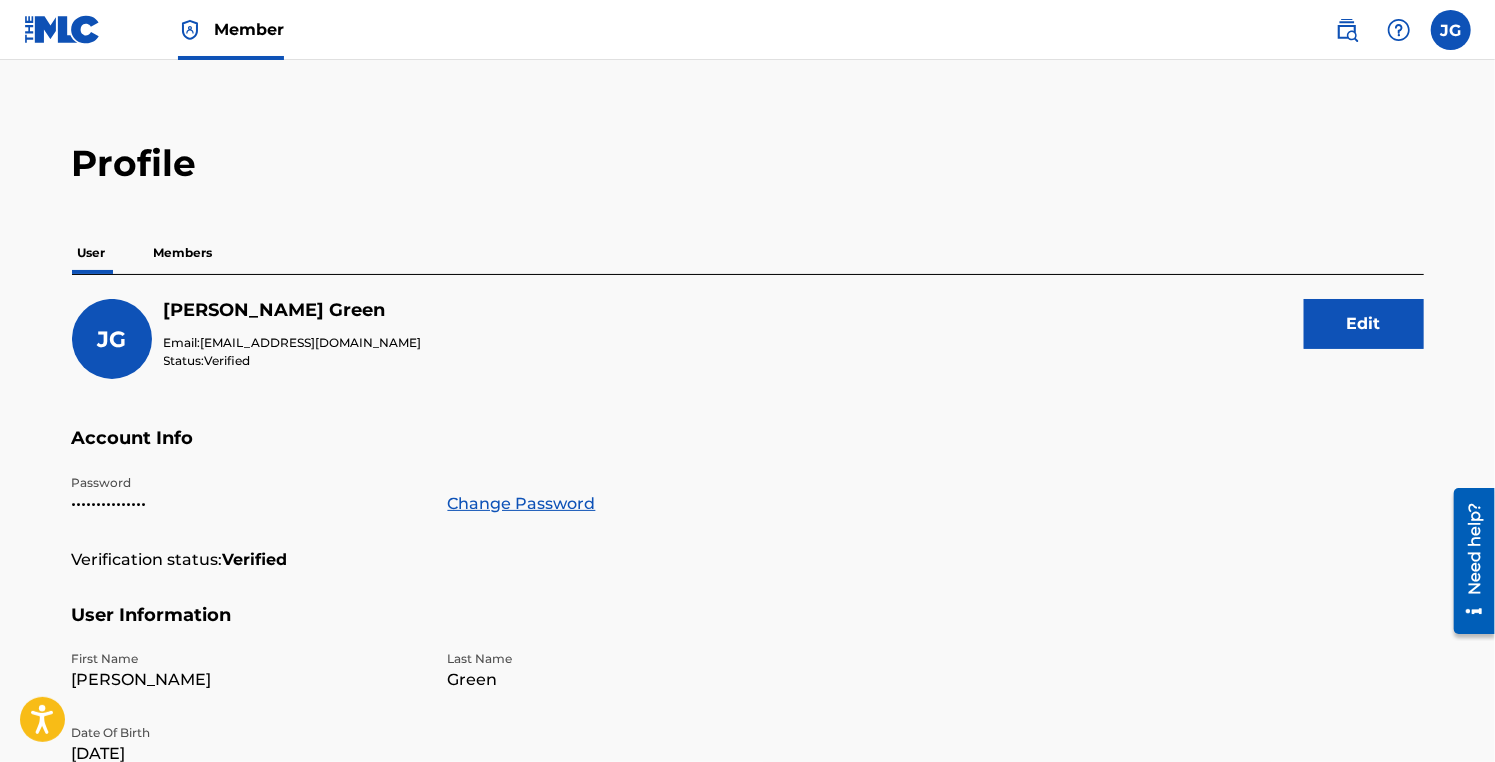 scroll, scrollTop: 0, scrollLeft: 0, axis: both 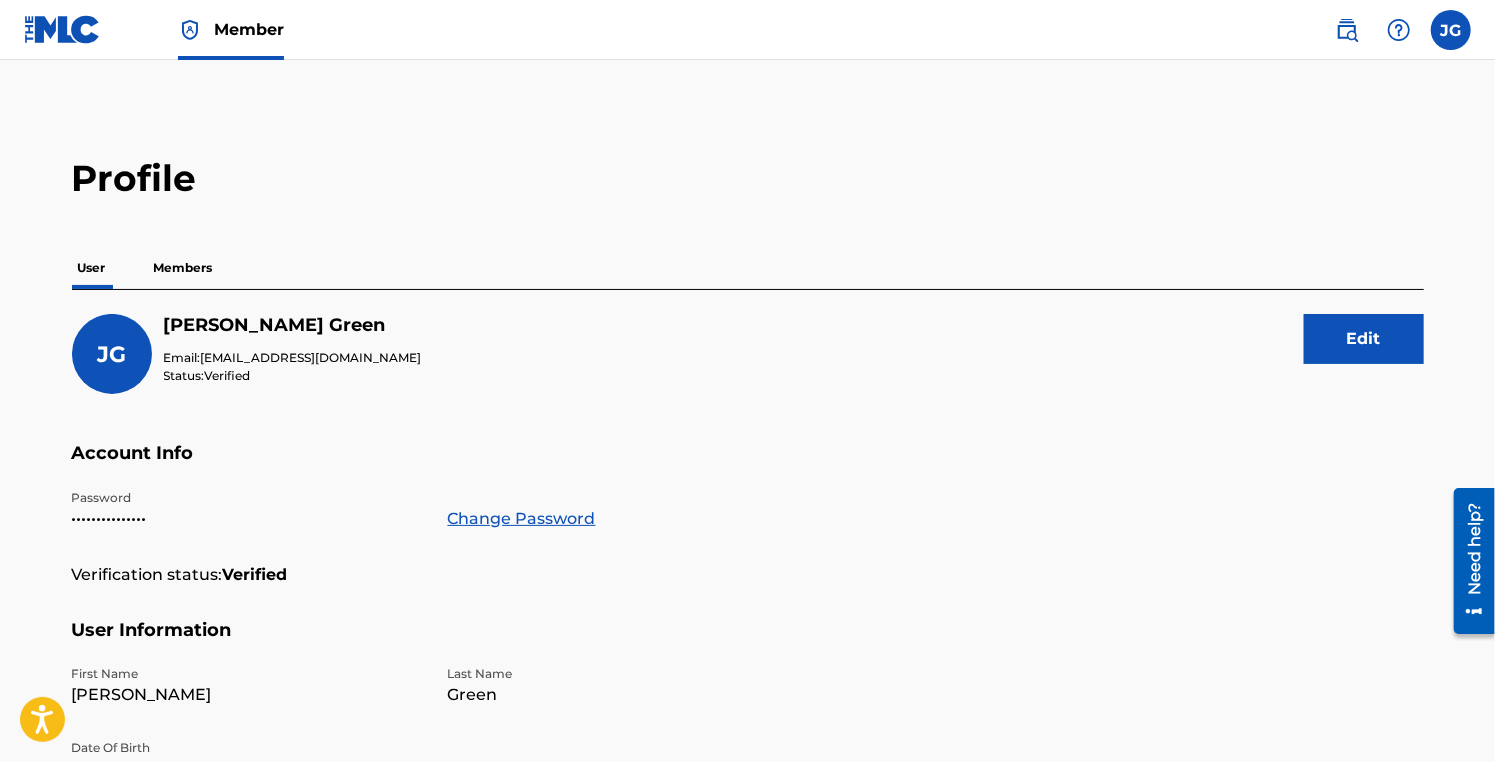 click on "Members" at bounding box center (183, 268) 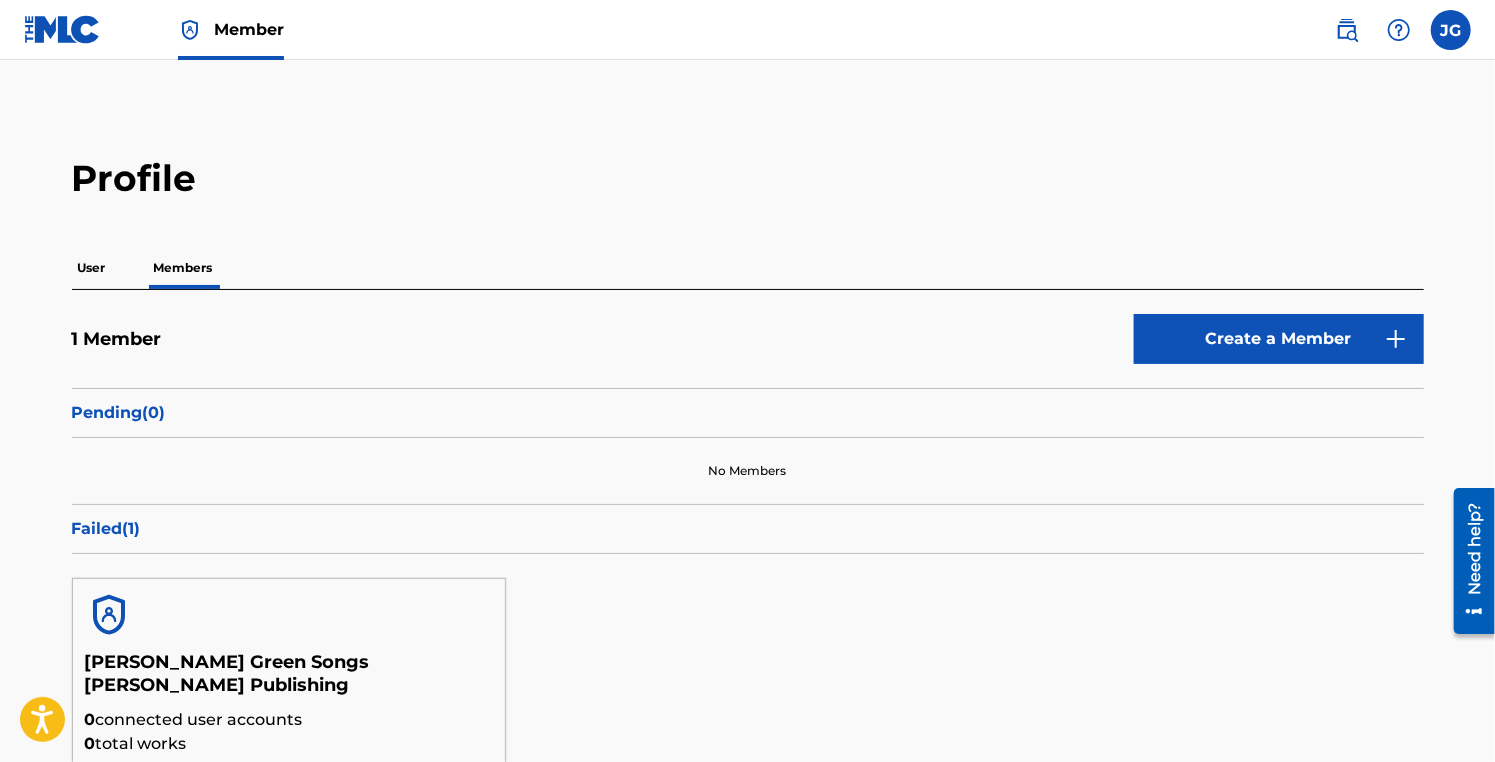 click on "Create a Member" at bounding box center (1279, 339) 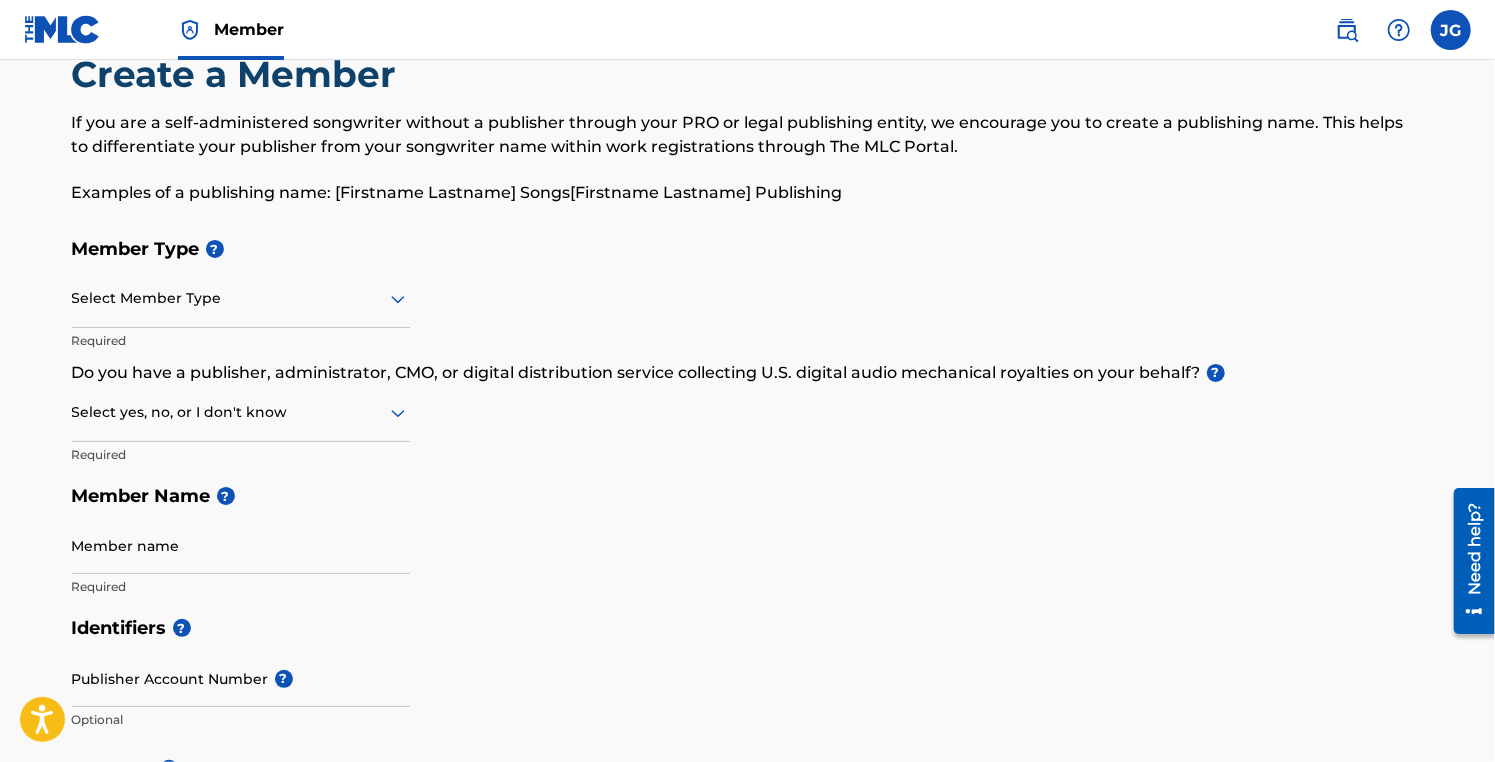 scroll, scrollTop: 0, scrollLeft: 0, axis: both 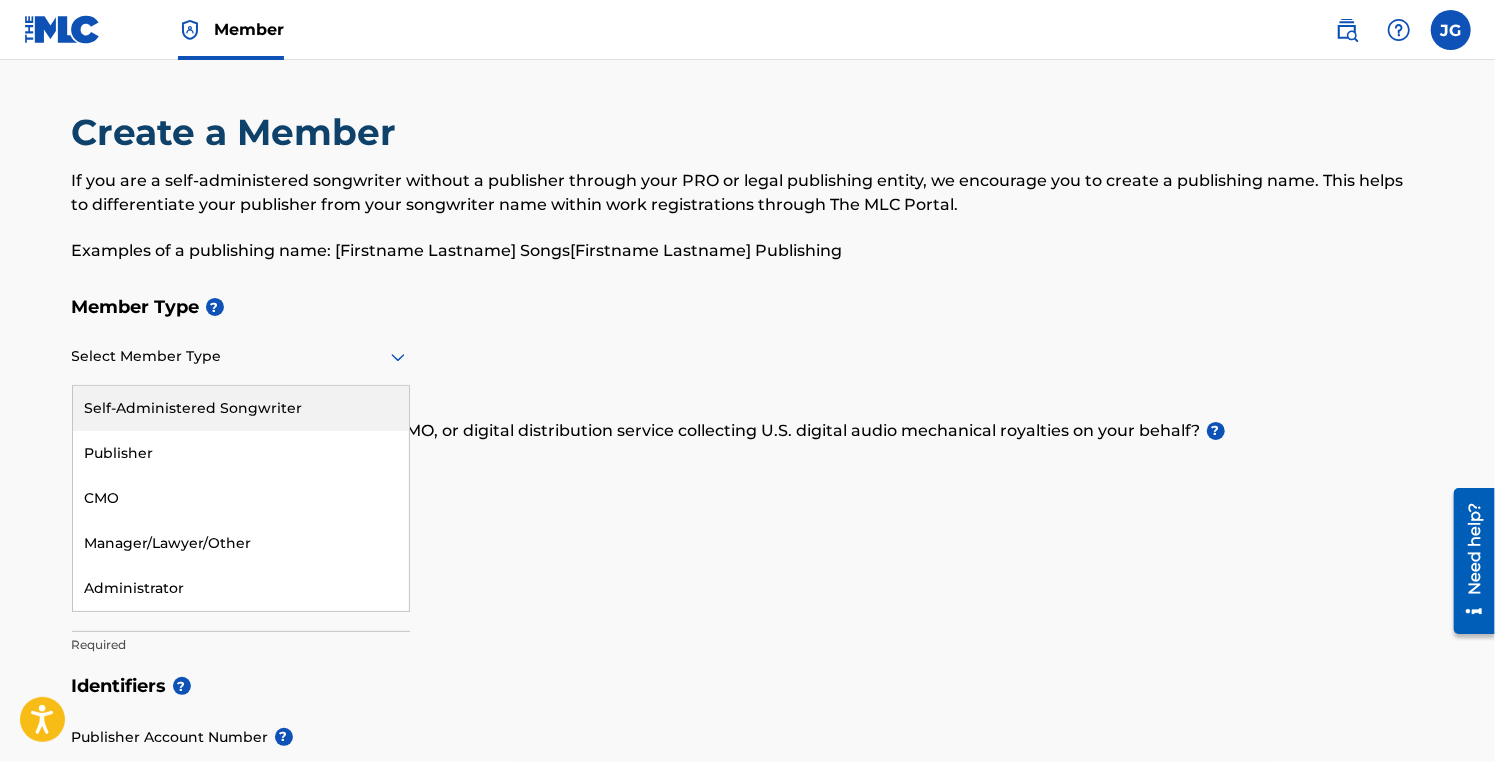 click 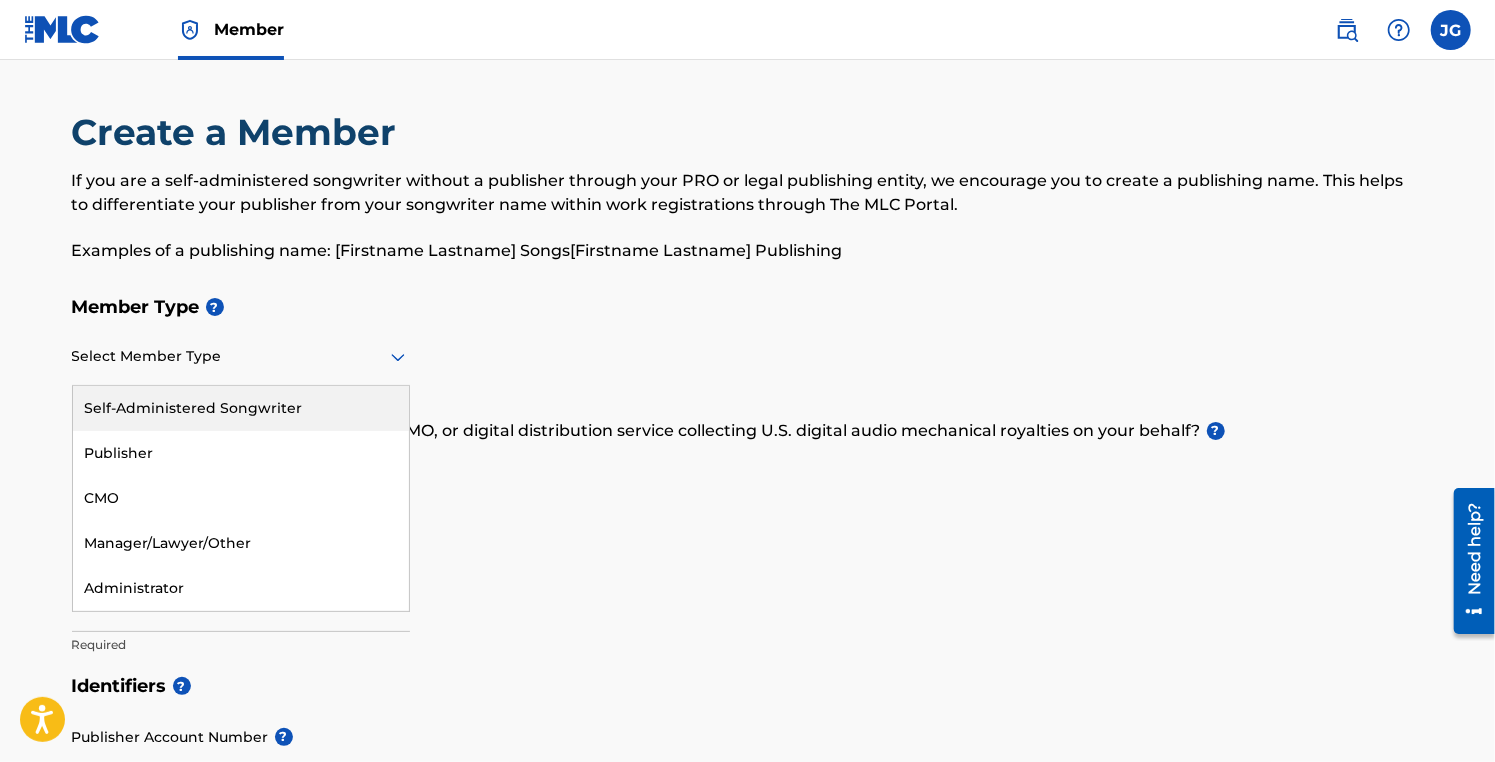 click on "Self-Administered Songwriter" at bounding box center [241, 408] 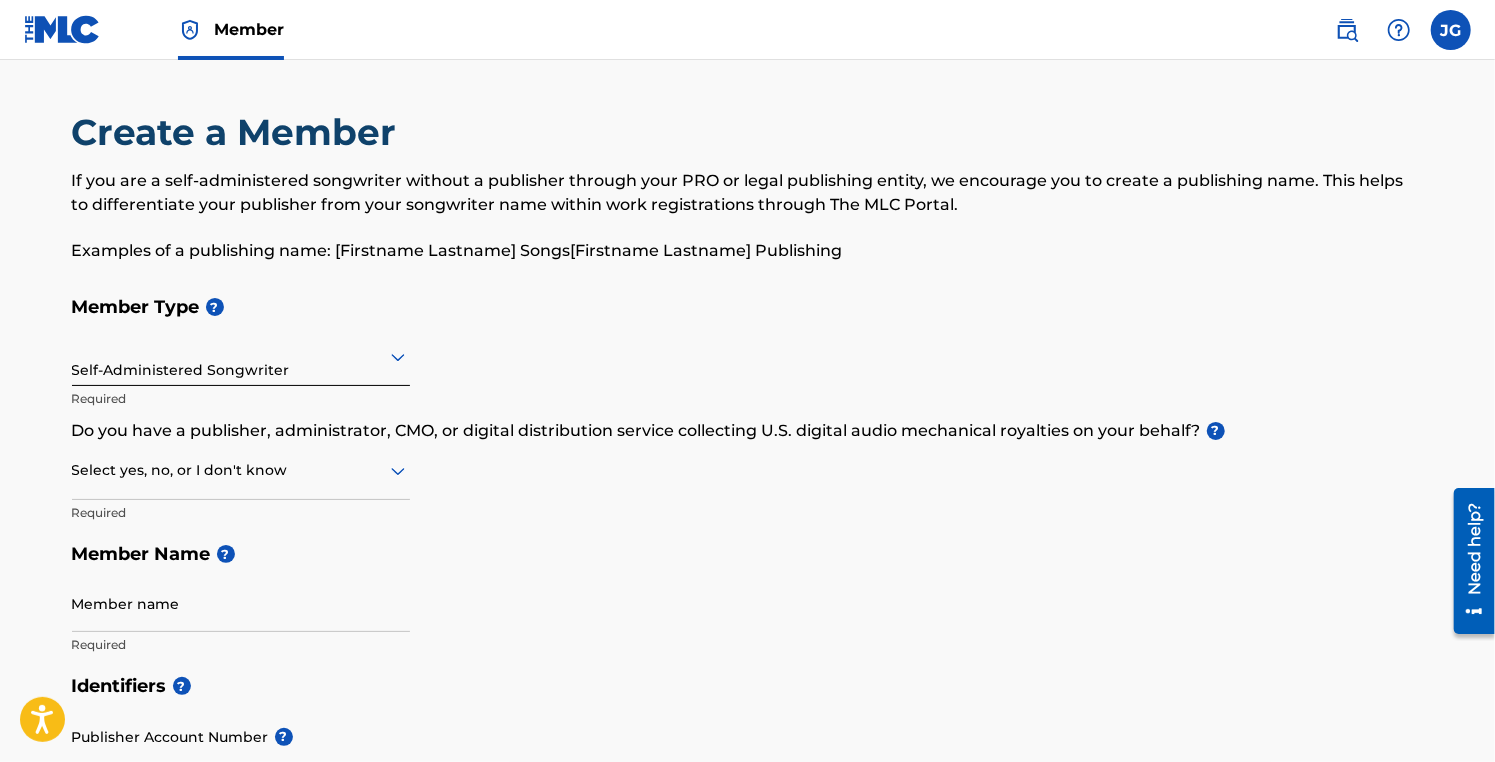 click on "Member Type ? Self-Administered Songwriter Required Do you have a publisher, administrator, CMO, or digital distribution service collecting U.S. digital audio mechanical royalties on your behalf? ? Select yes, no, or I don't know Required Member Name ? Member name Required" at bounding box center [748, 475] 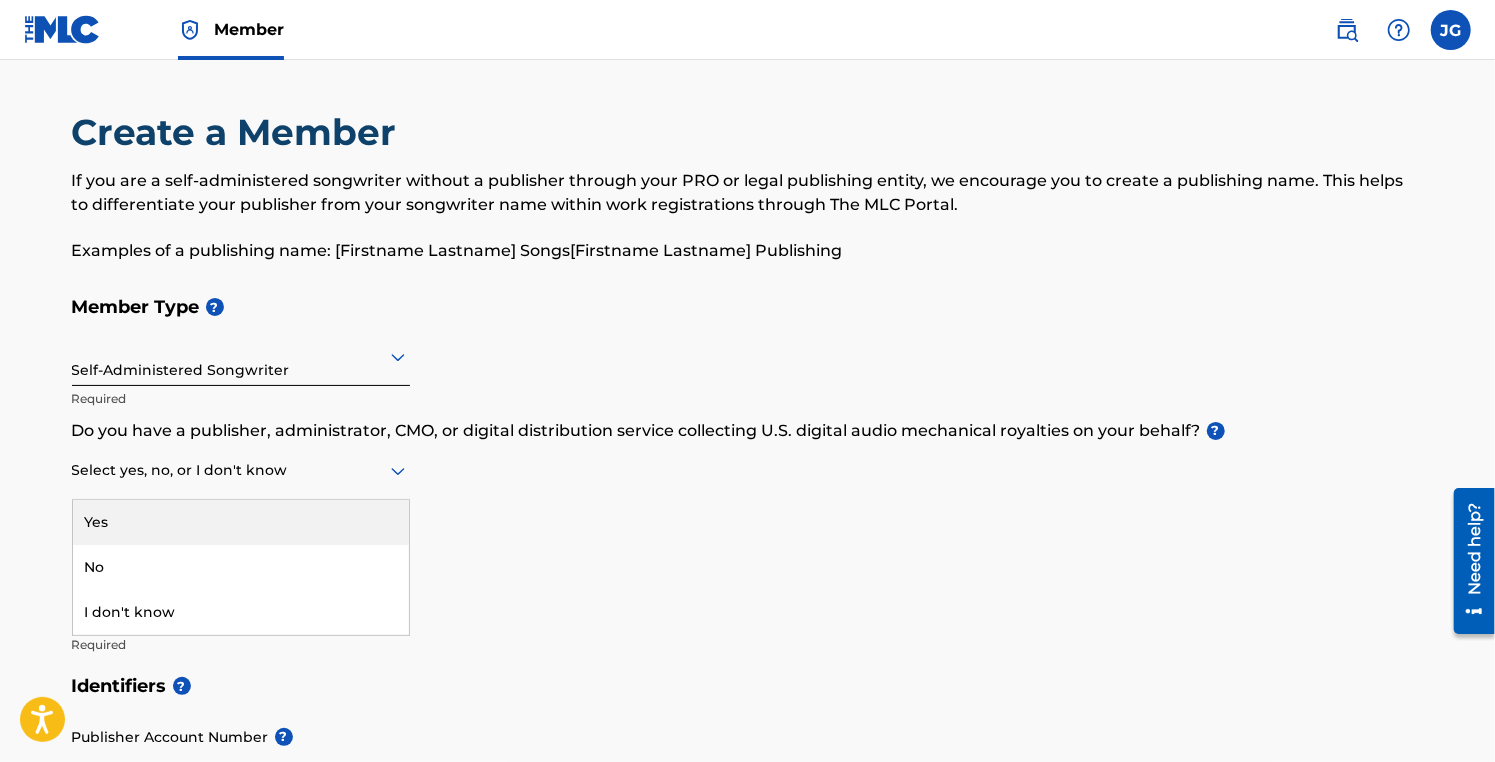 click 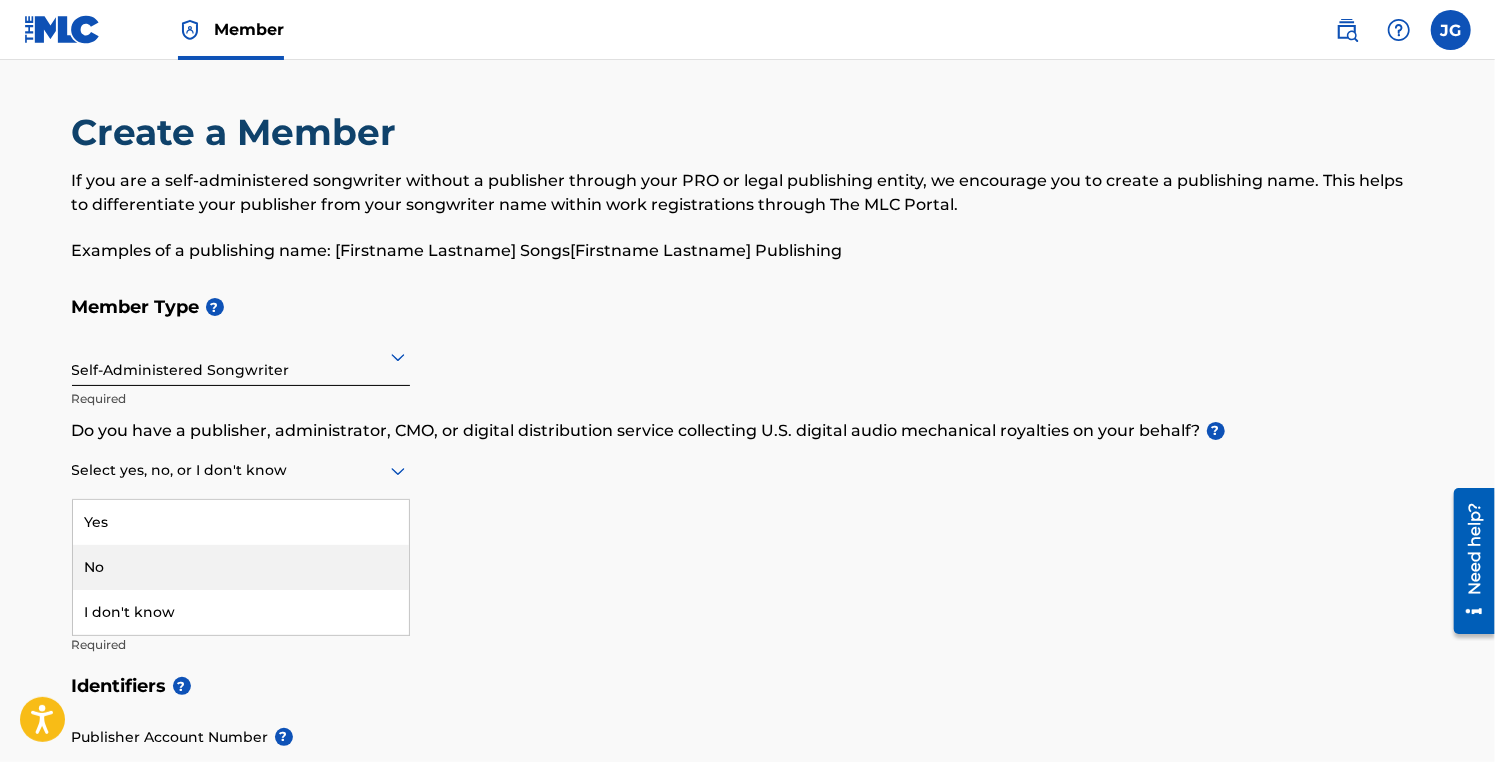 click on "No" at bounding box center [241, 567] 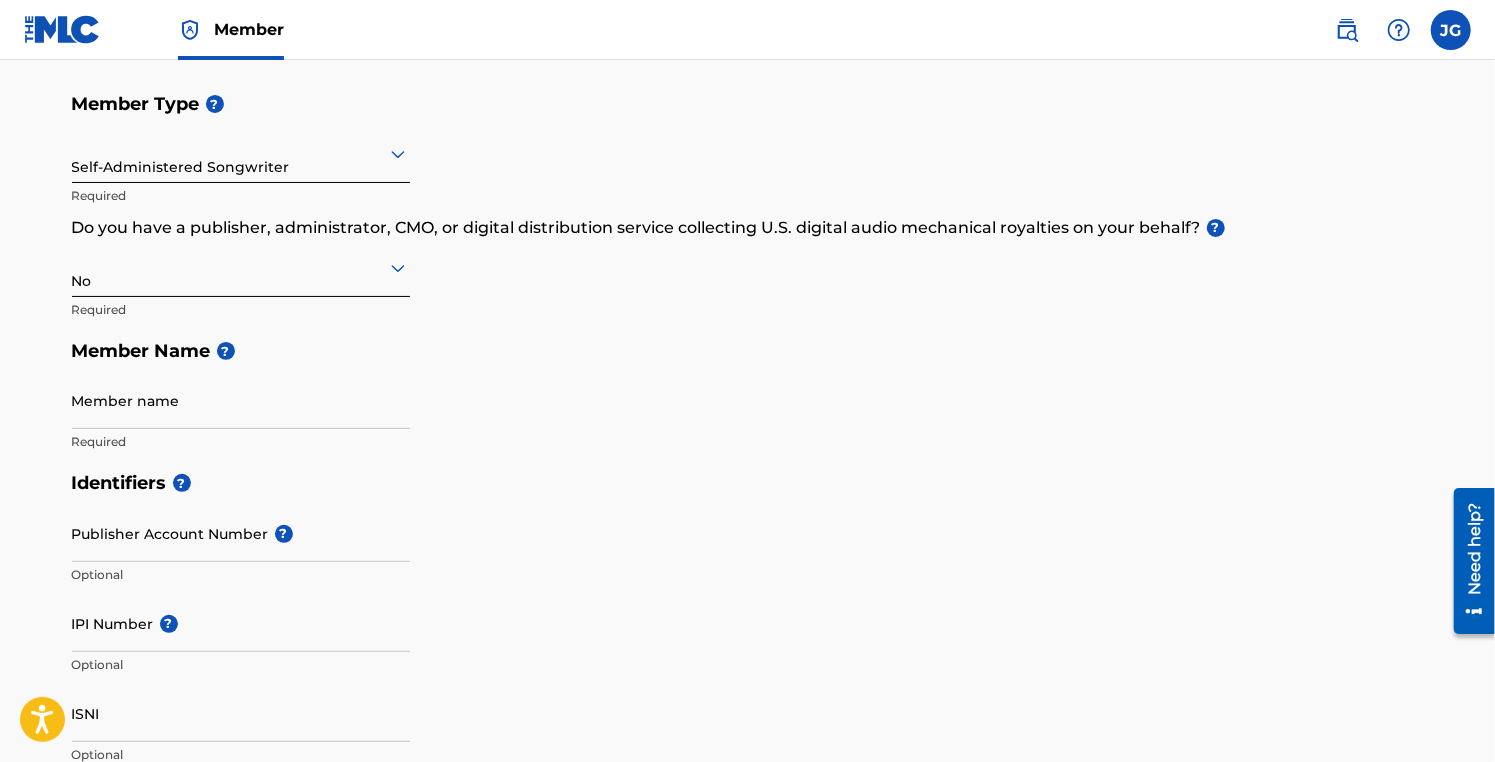 scroll, scrollTop: 300, scrollLeft: 0, axis: vertical 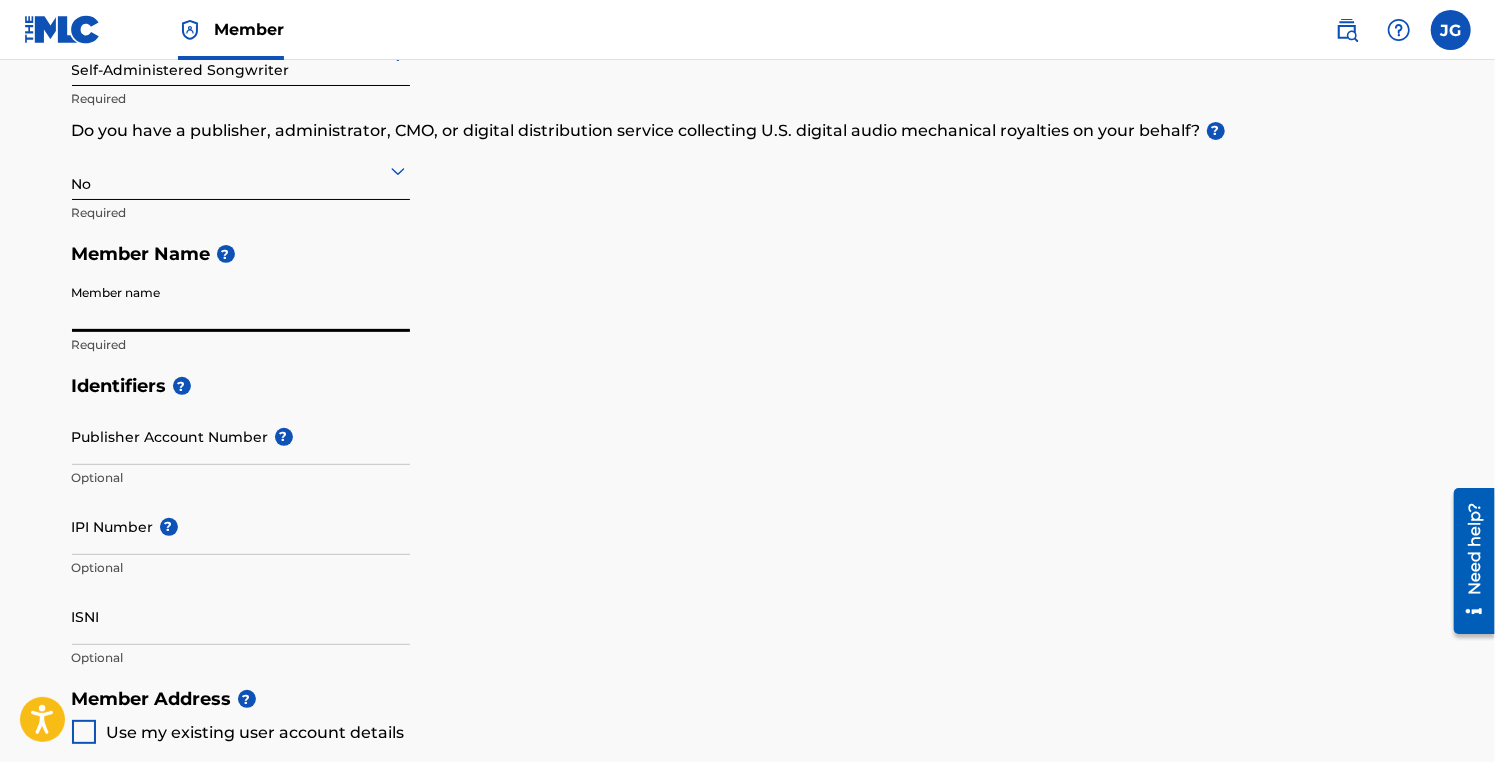 click on "Member name" at bounding box center (241, 303) 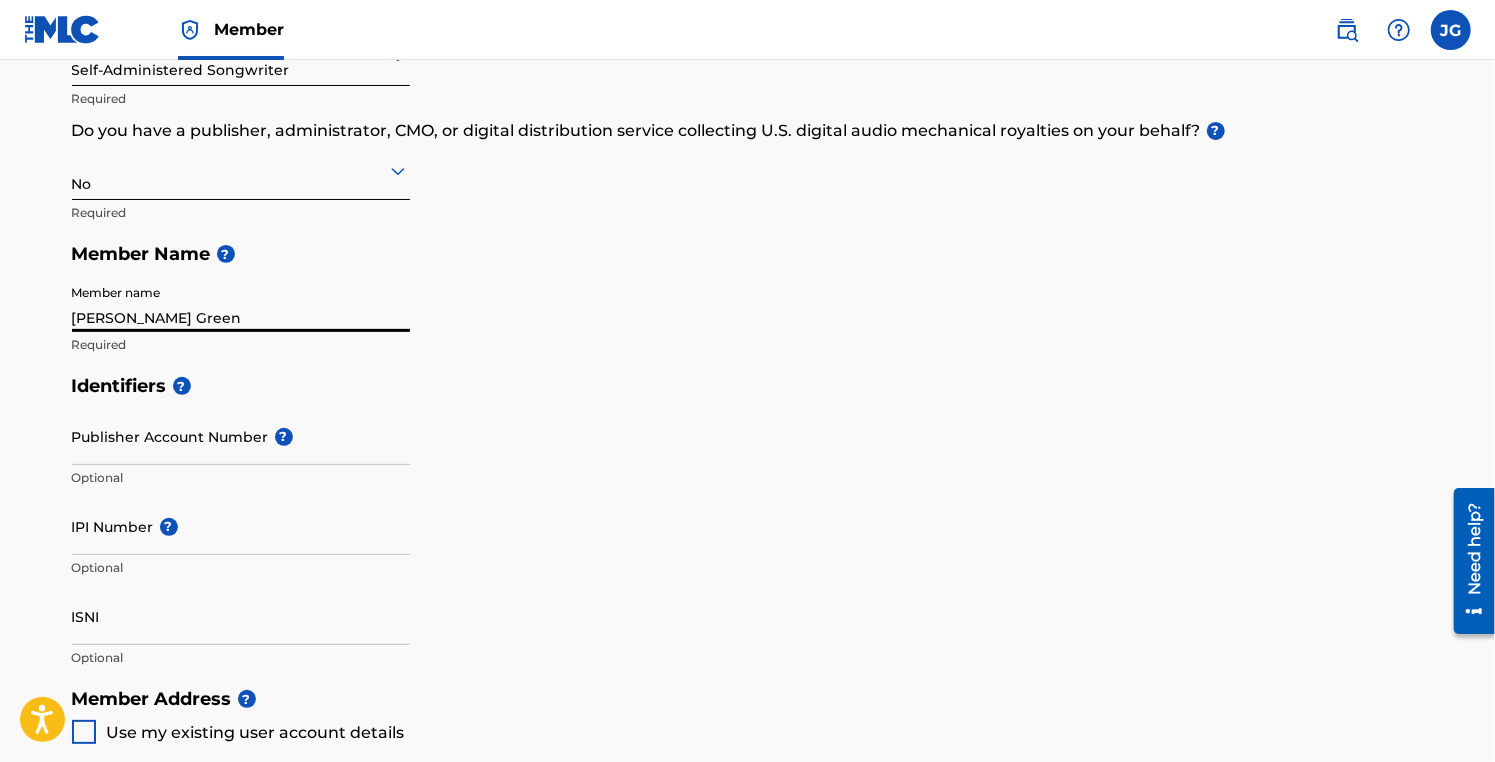 type on "1387 Reef Court" 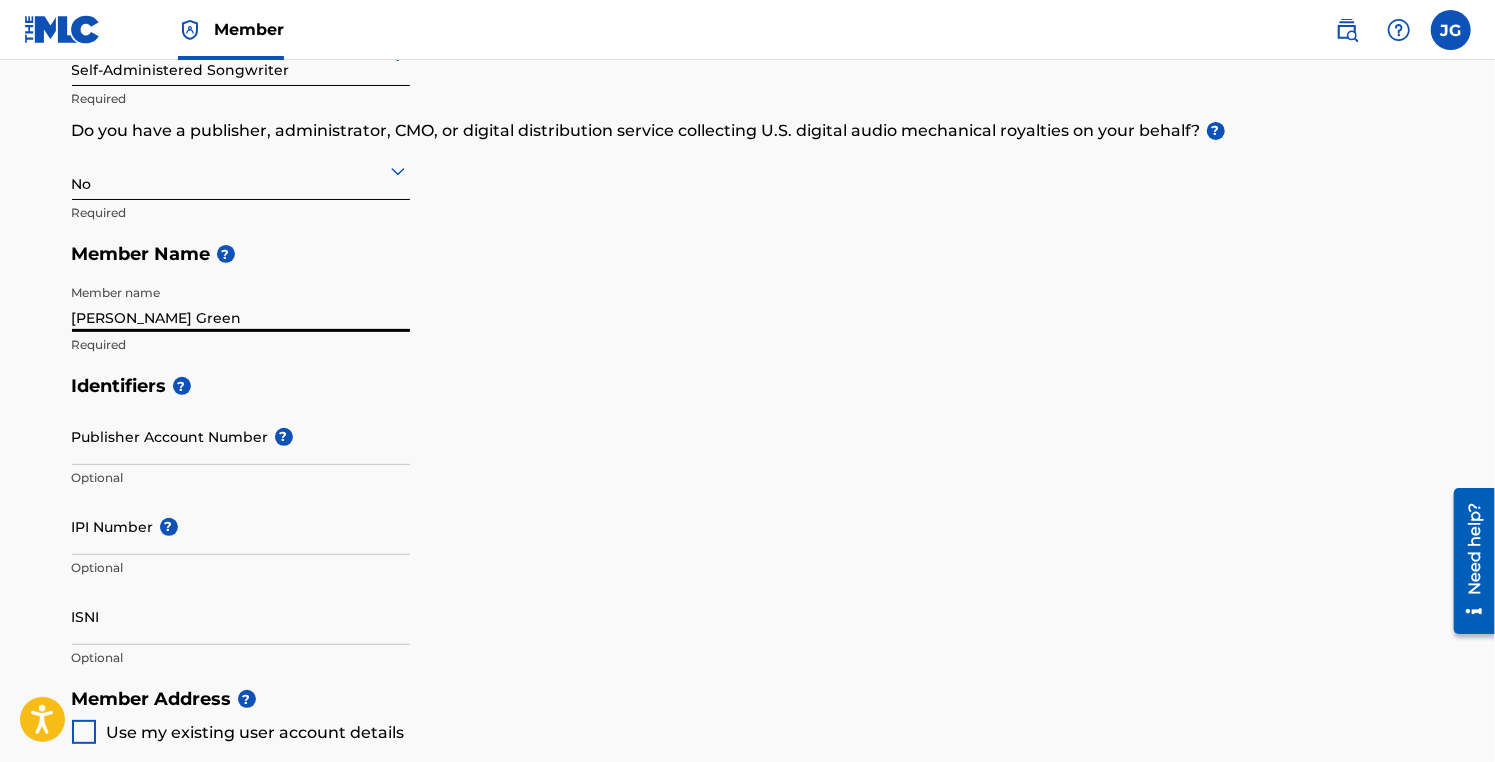 scroll, scrollTop: 400, scrollLeft: 0, axis: vertical 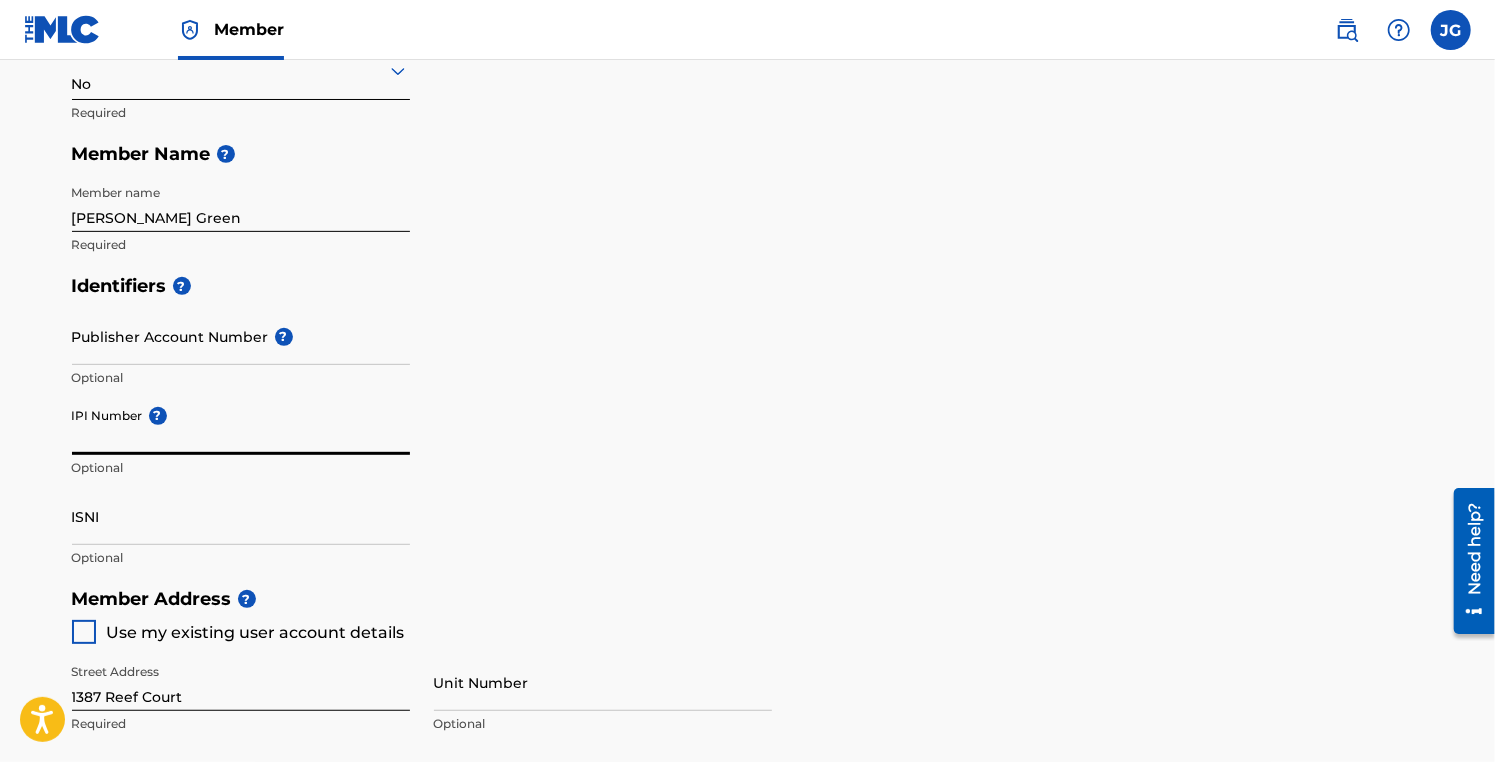 paste on "1249892111" 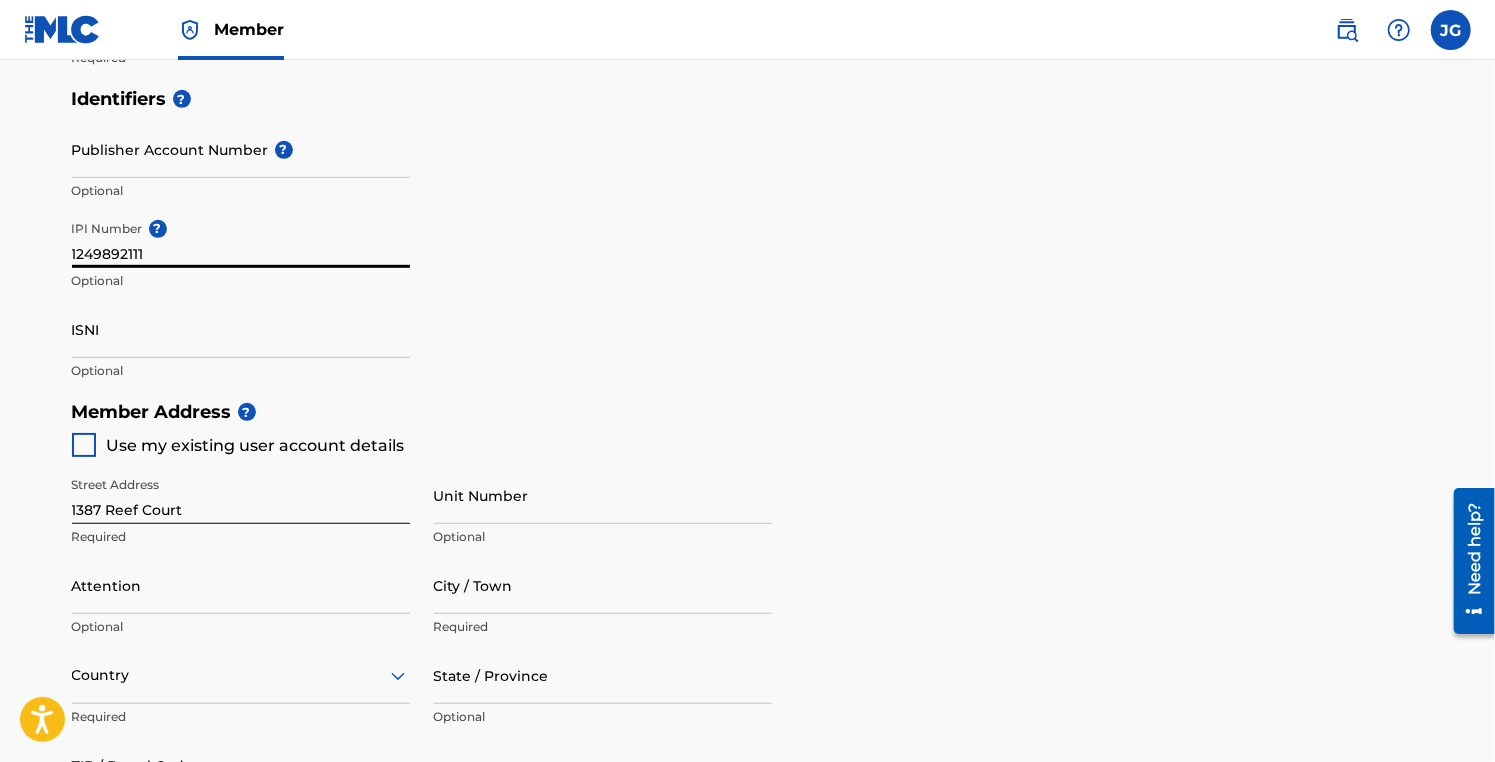 scroll, scrollTop: 600, scrollLeft: 0, axis: vertical 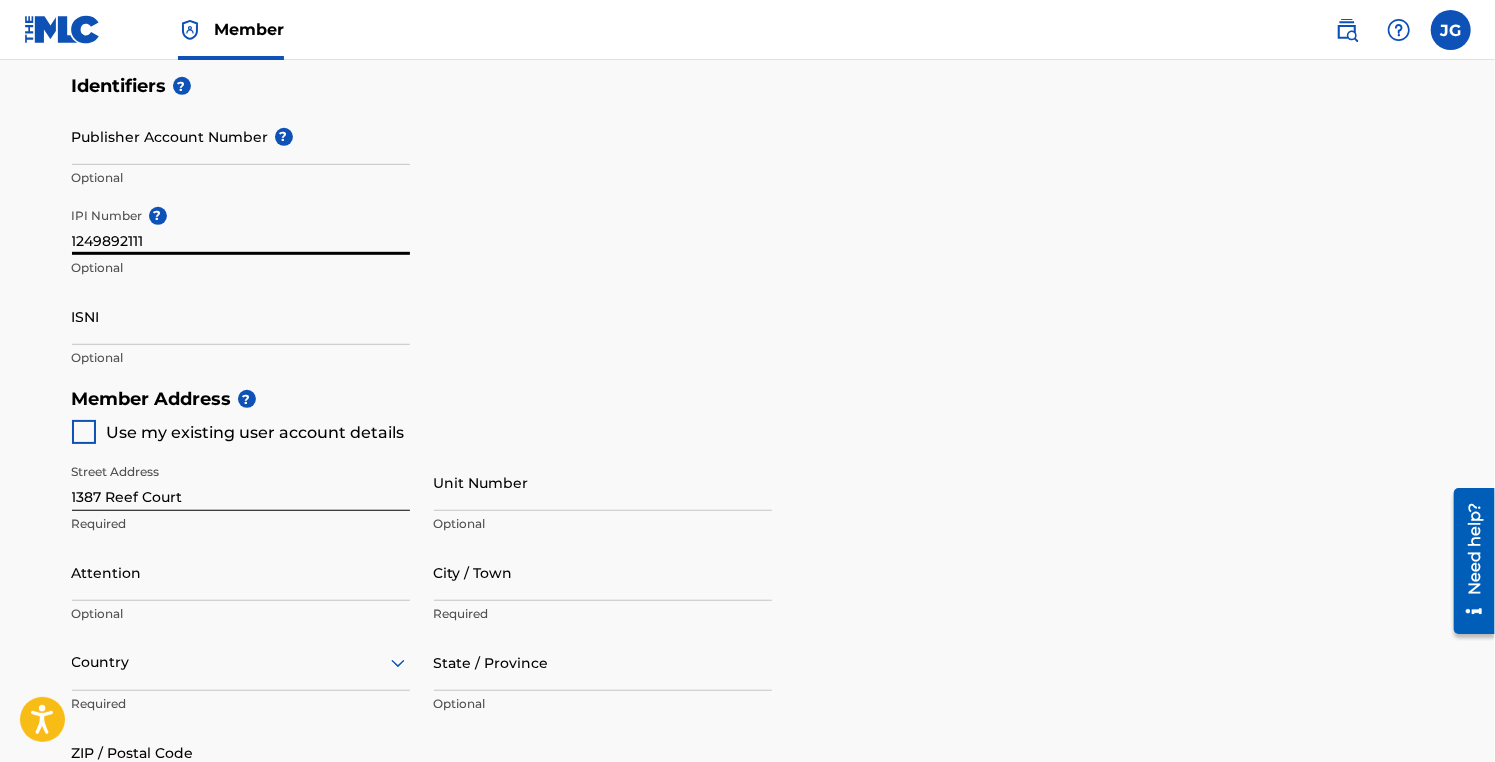 type on "1249892111" 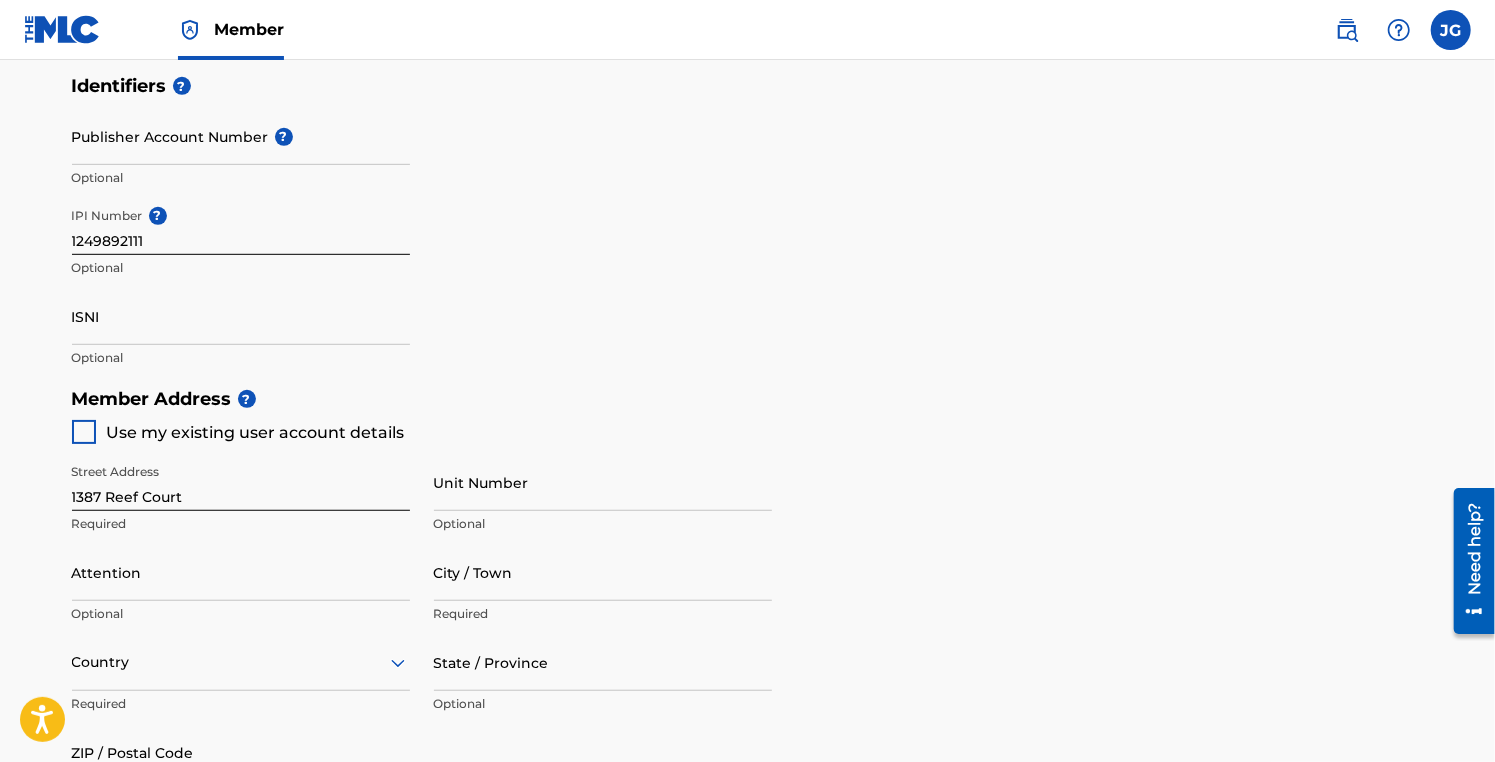 click at bounding box center [84, 432] 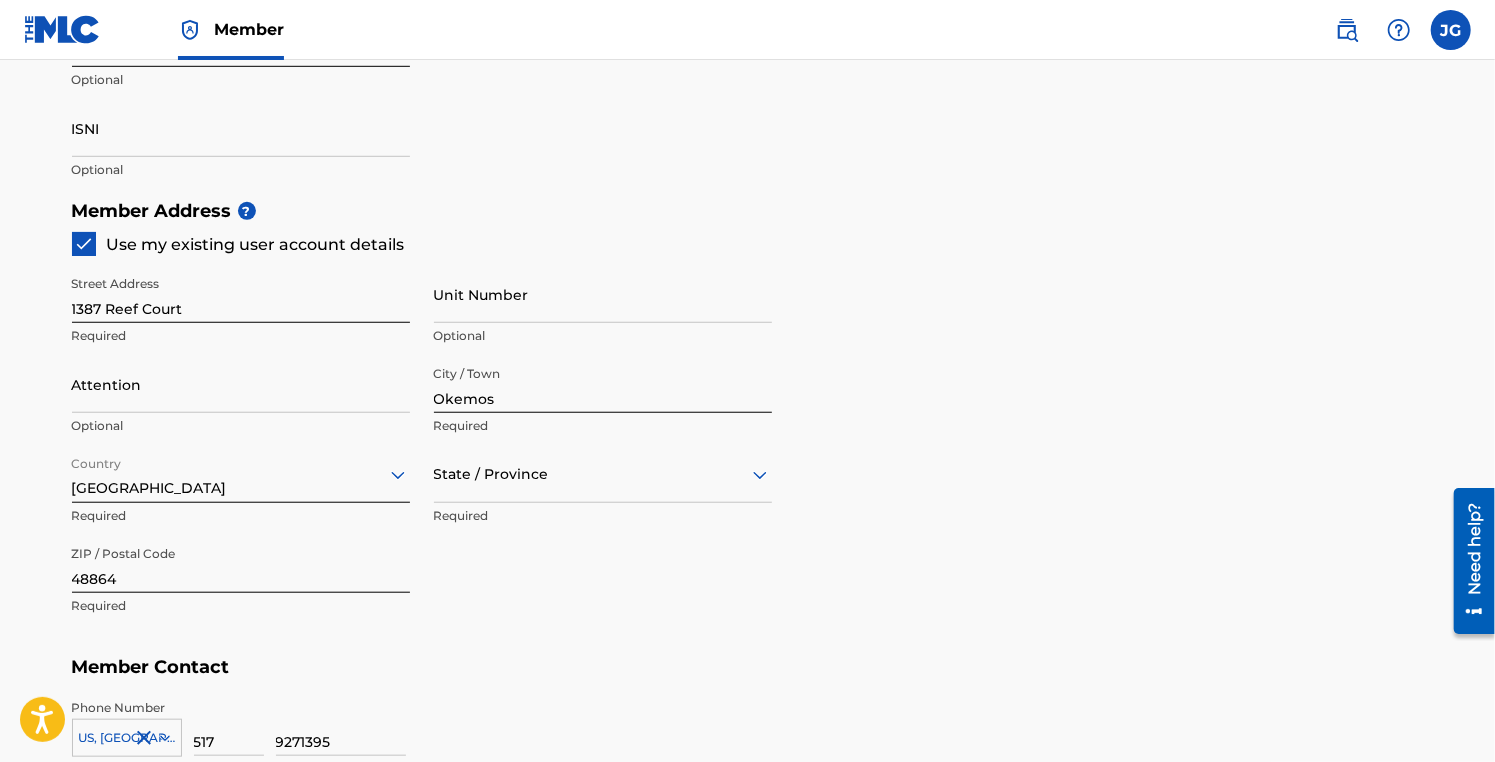 scroll, scrollTop: 800, scrollLeft: 0, axis: vertical 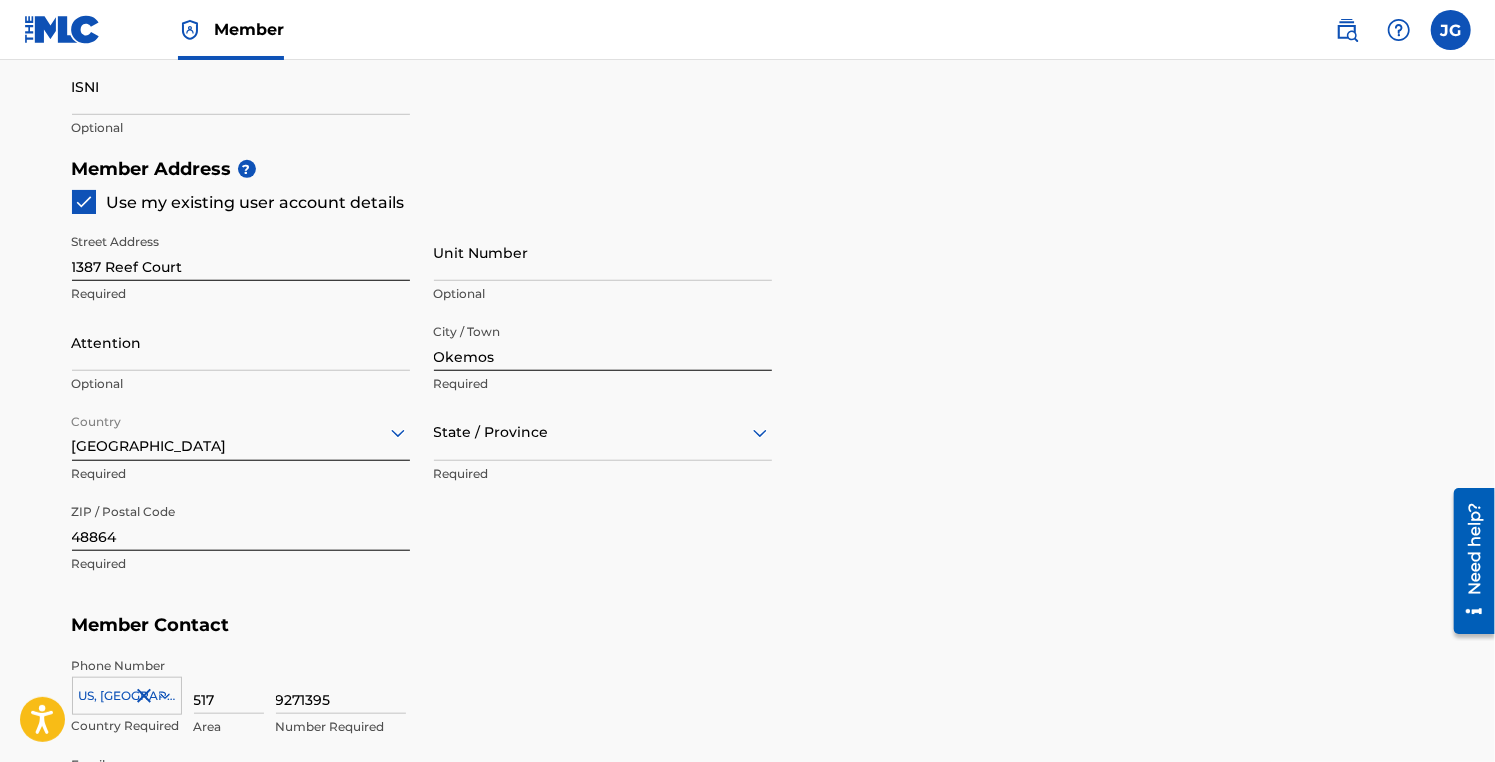 click on "State / Province" at bounding box center [603, 432] 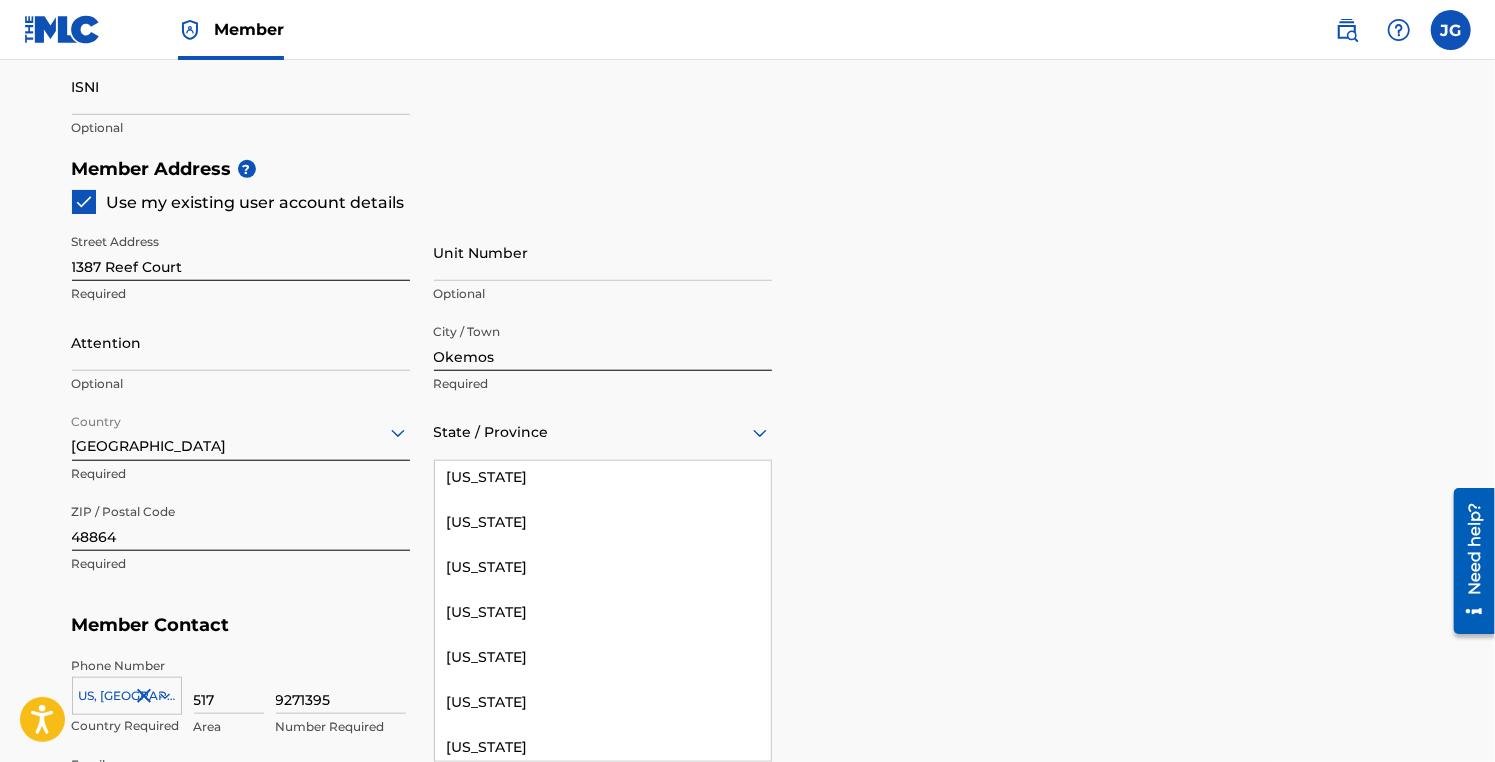 scroll, scrollTop: 1000, scrollLeft: 0, axis: vertical 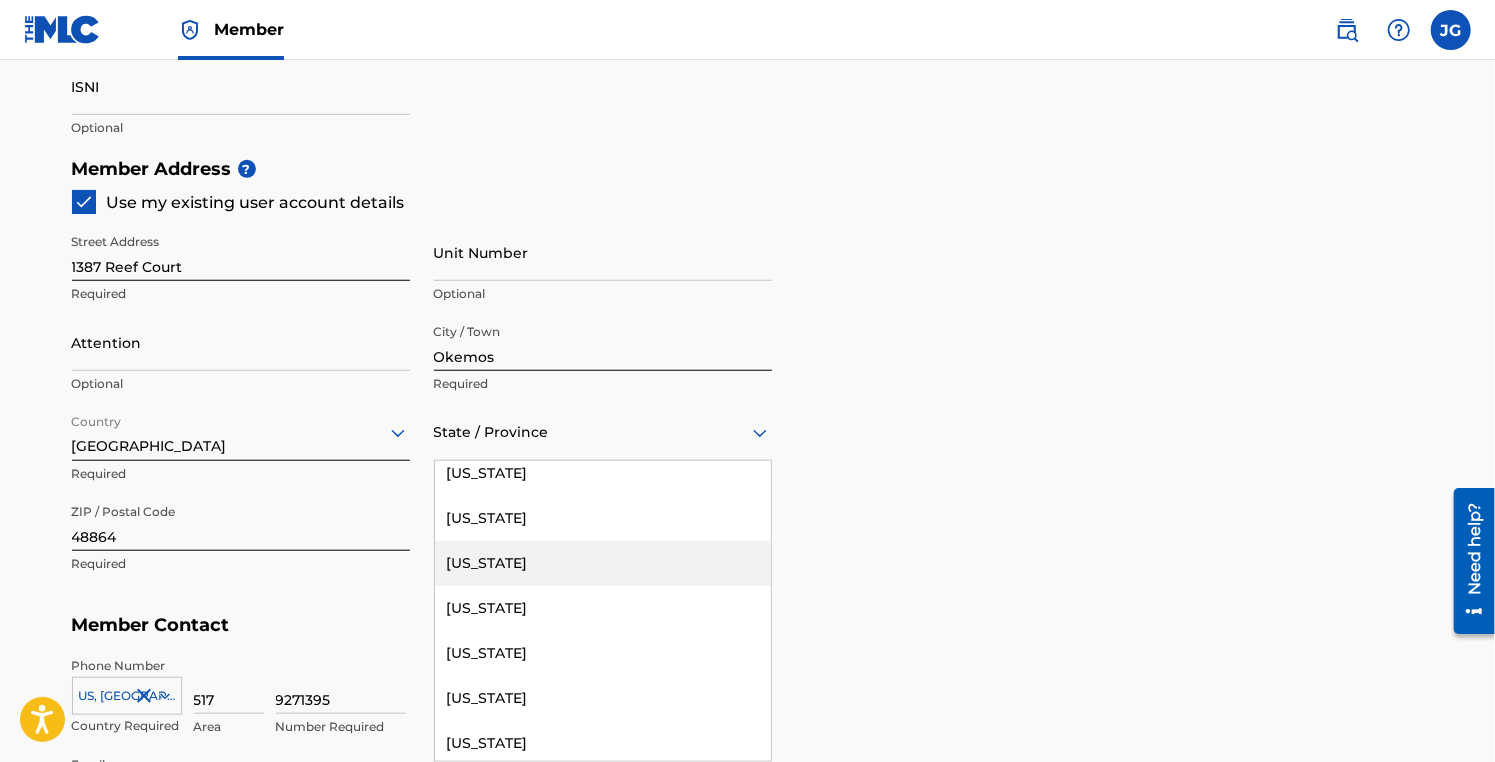 click on "[US_STATE]" at bounding box center (603, 563) 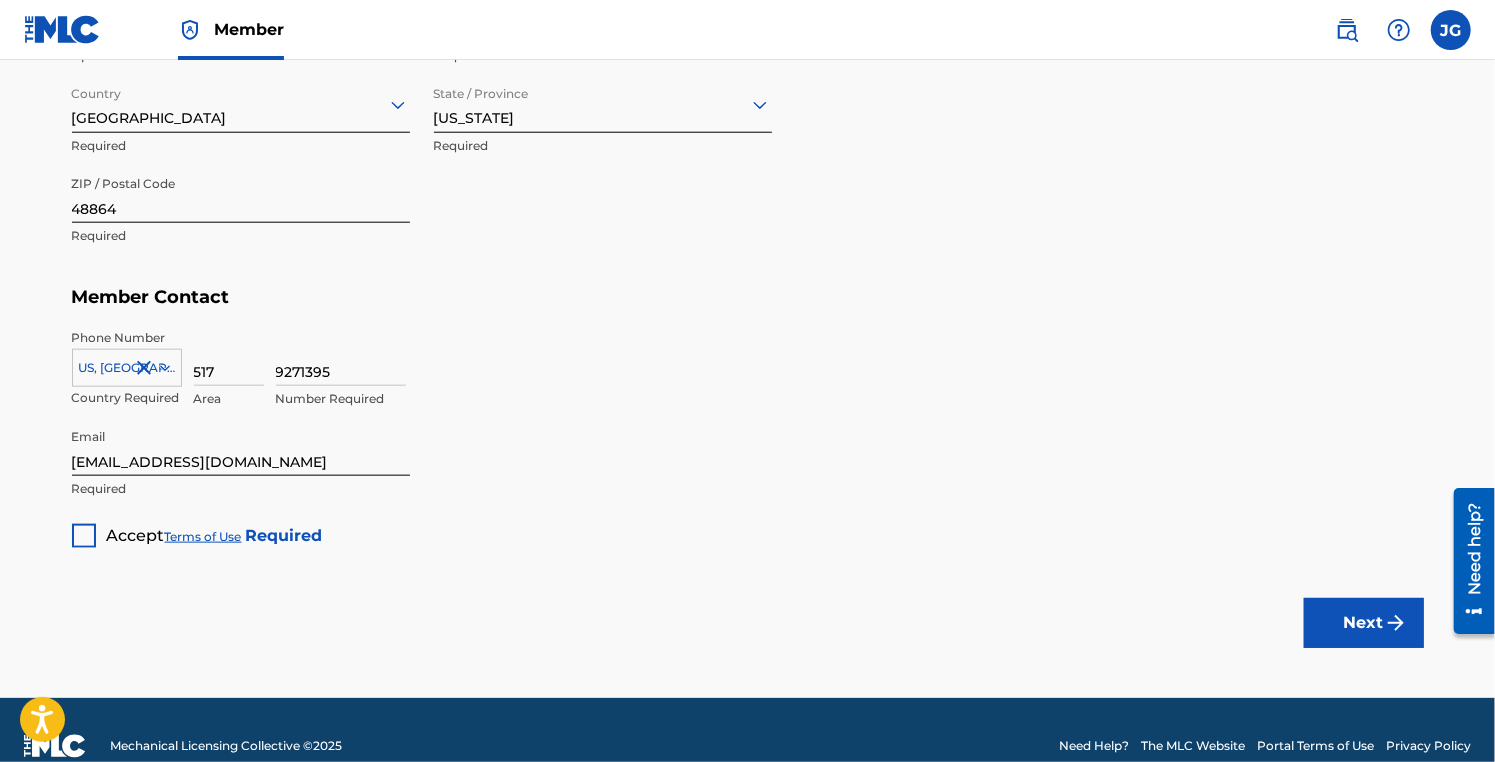 scroll, scrollTop: 1189, scrollLeft: 0, axis: vertical 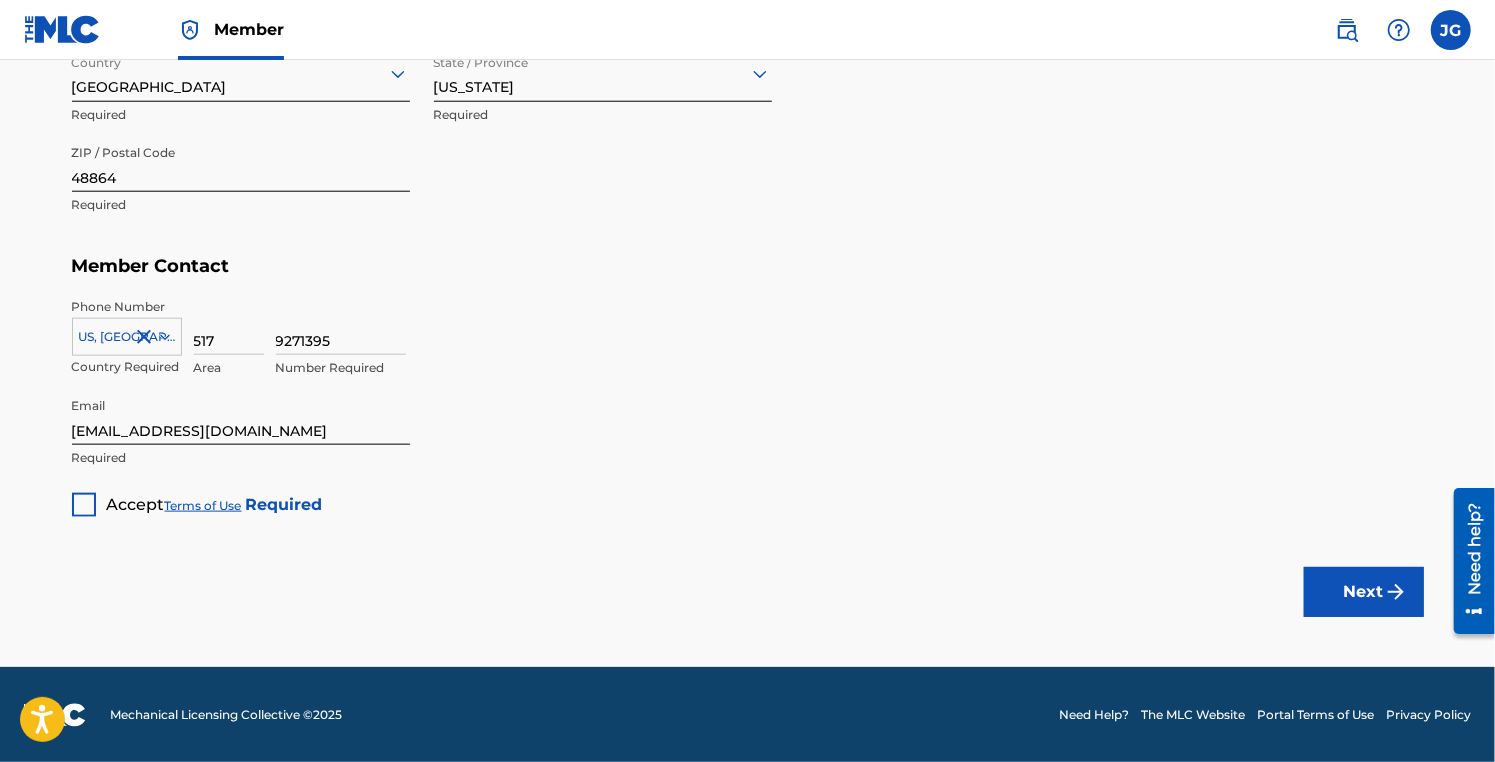 click on "[EMAIL_ADDRESS][DOMAIN_NAME]" at bounding box center [241, 416] 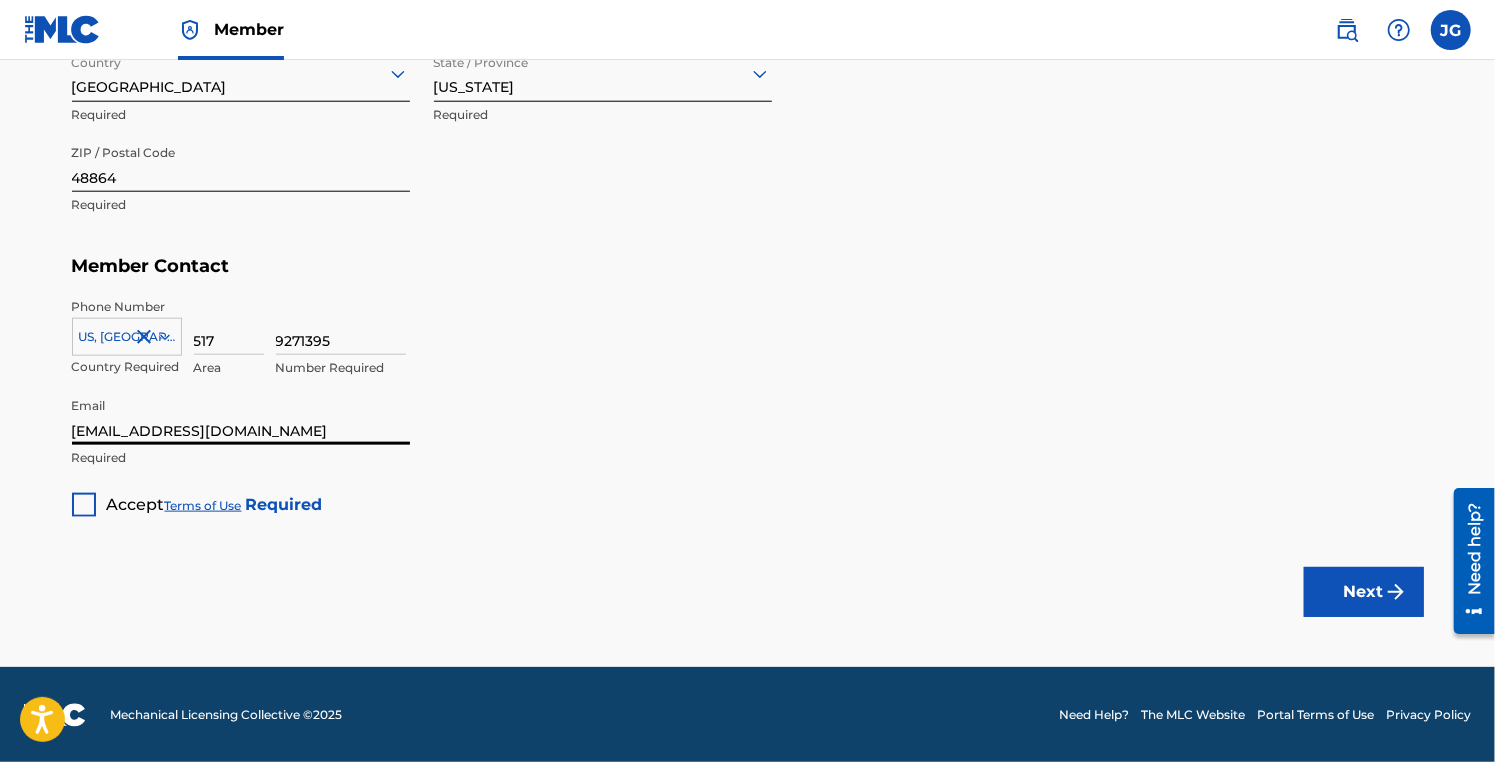 type on "[EMAIL_ADDRESS][DOMAIN_NAME]" 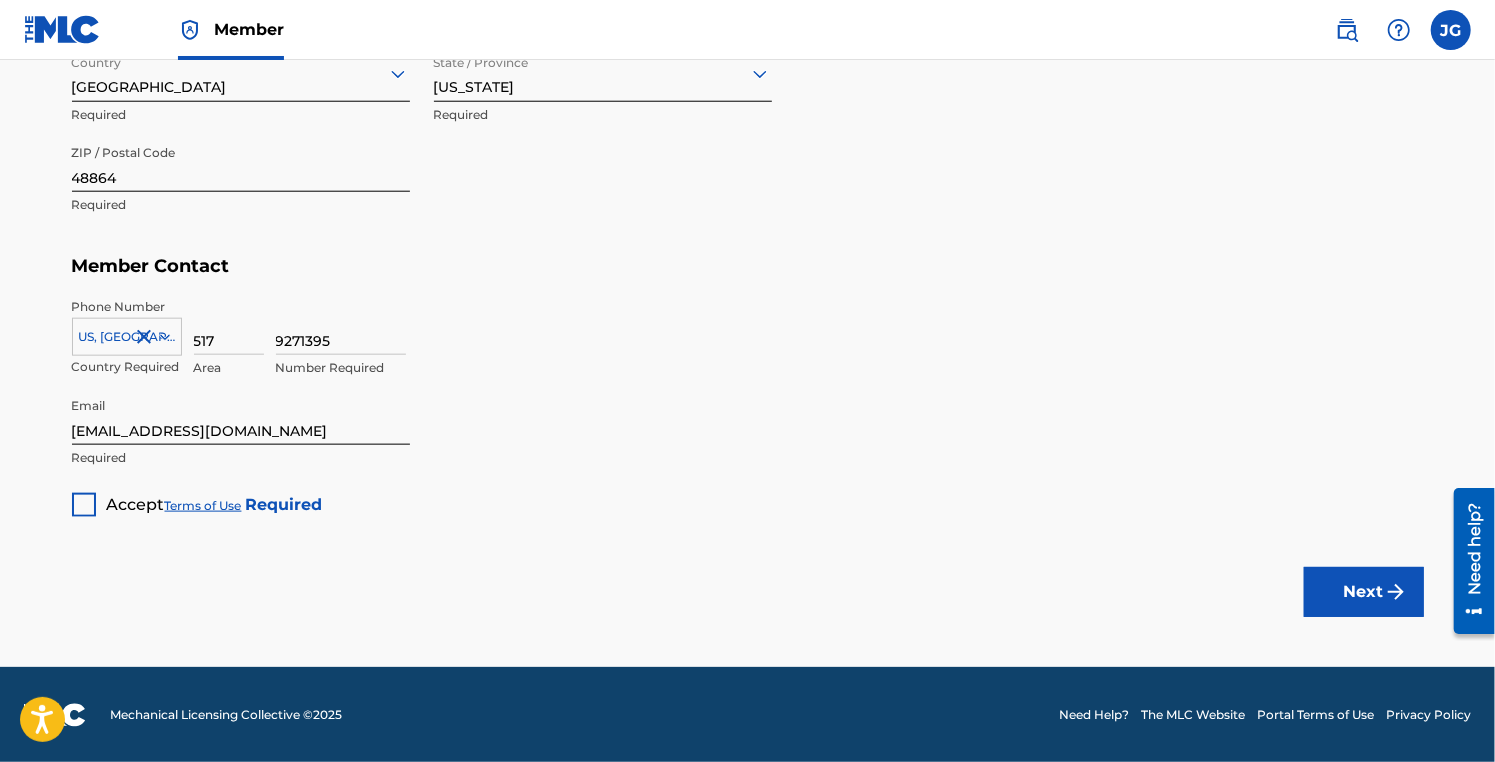click at bounding box center [84, 505] 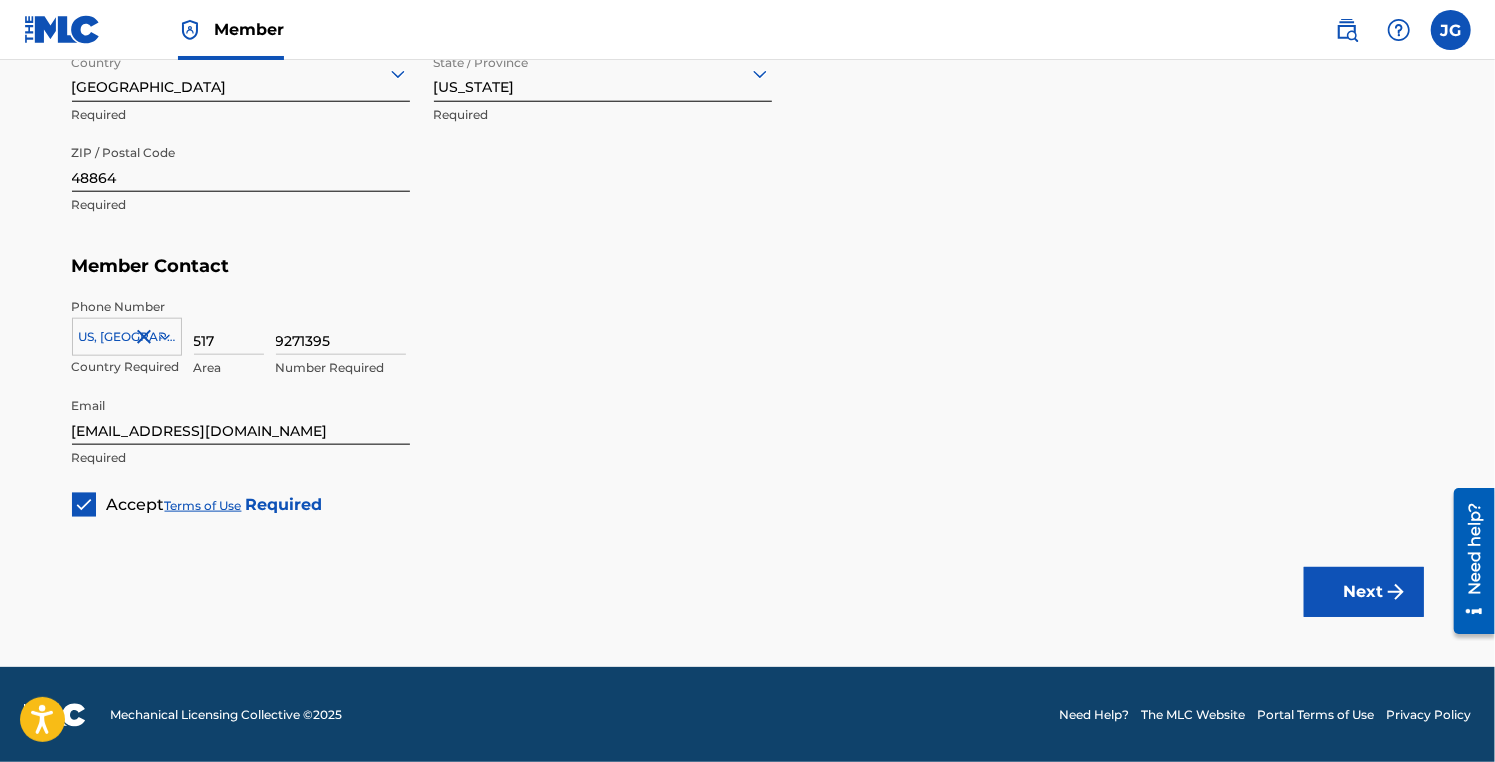 click on "Next" at bounding box center (1364, 592) 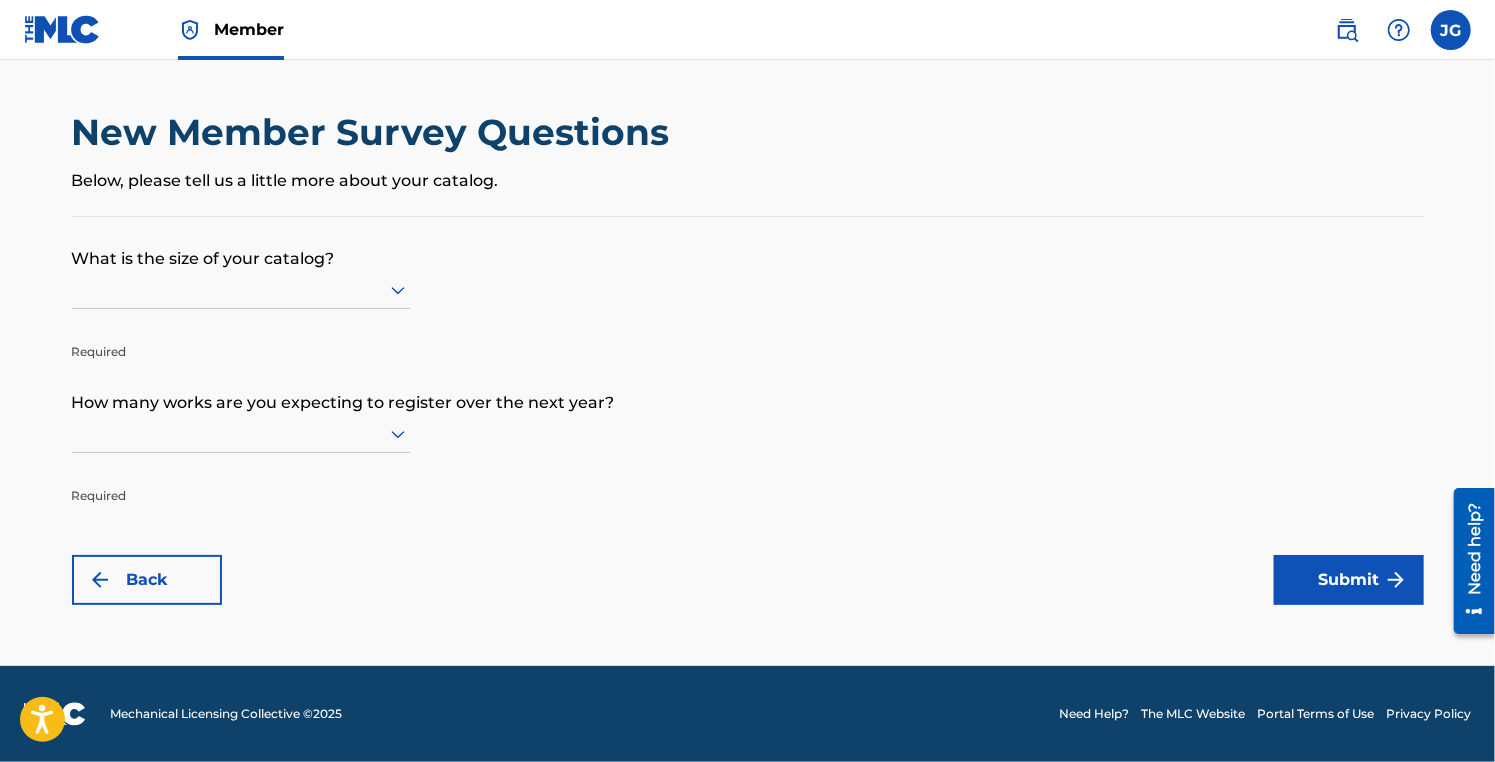 click 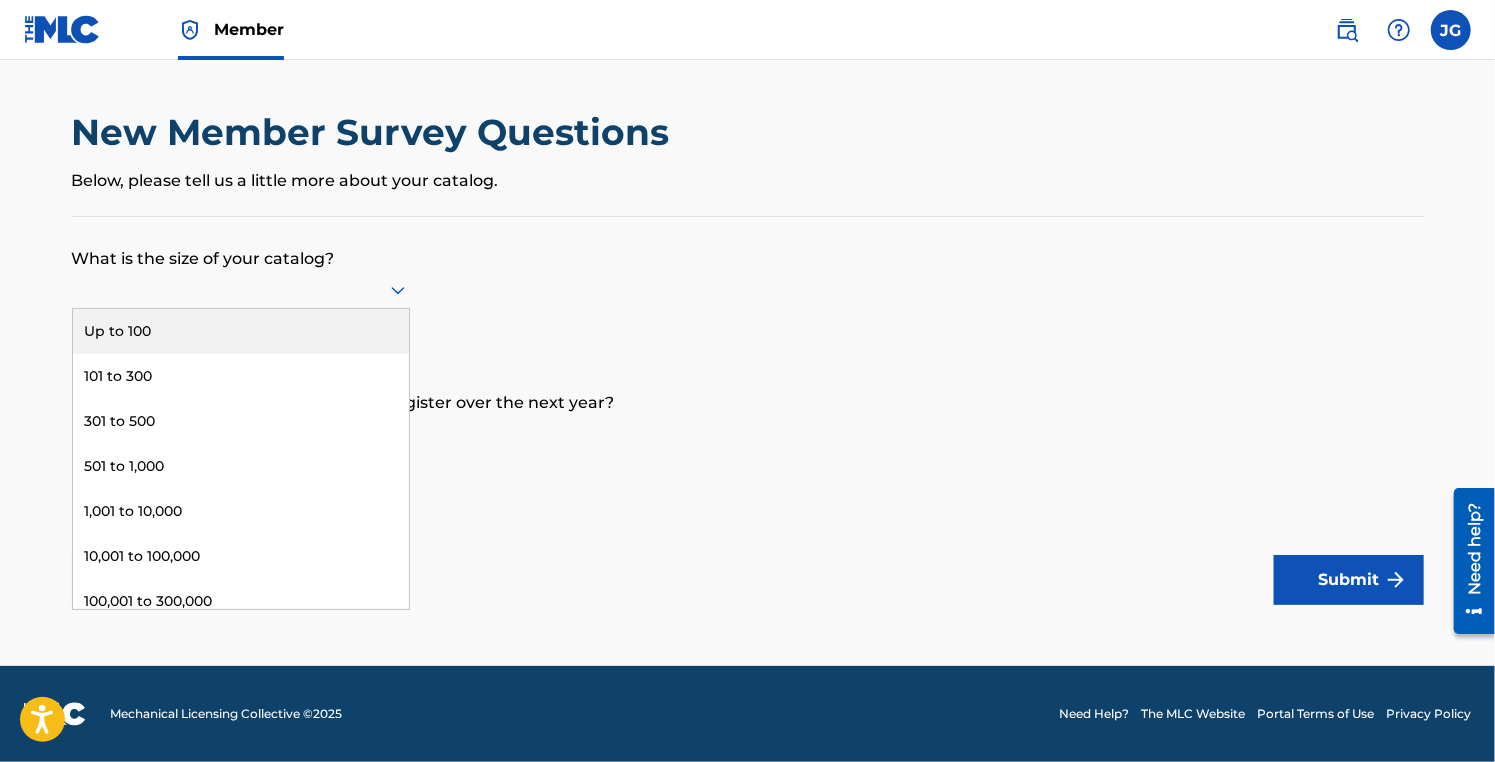 click on "Up to 100" at bounding box center (241, 331) 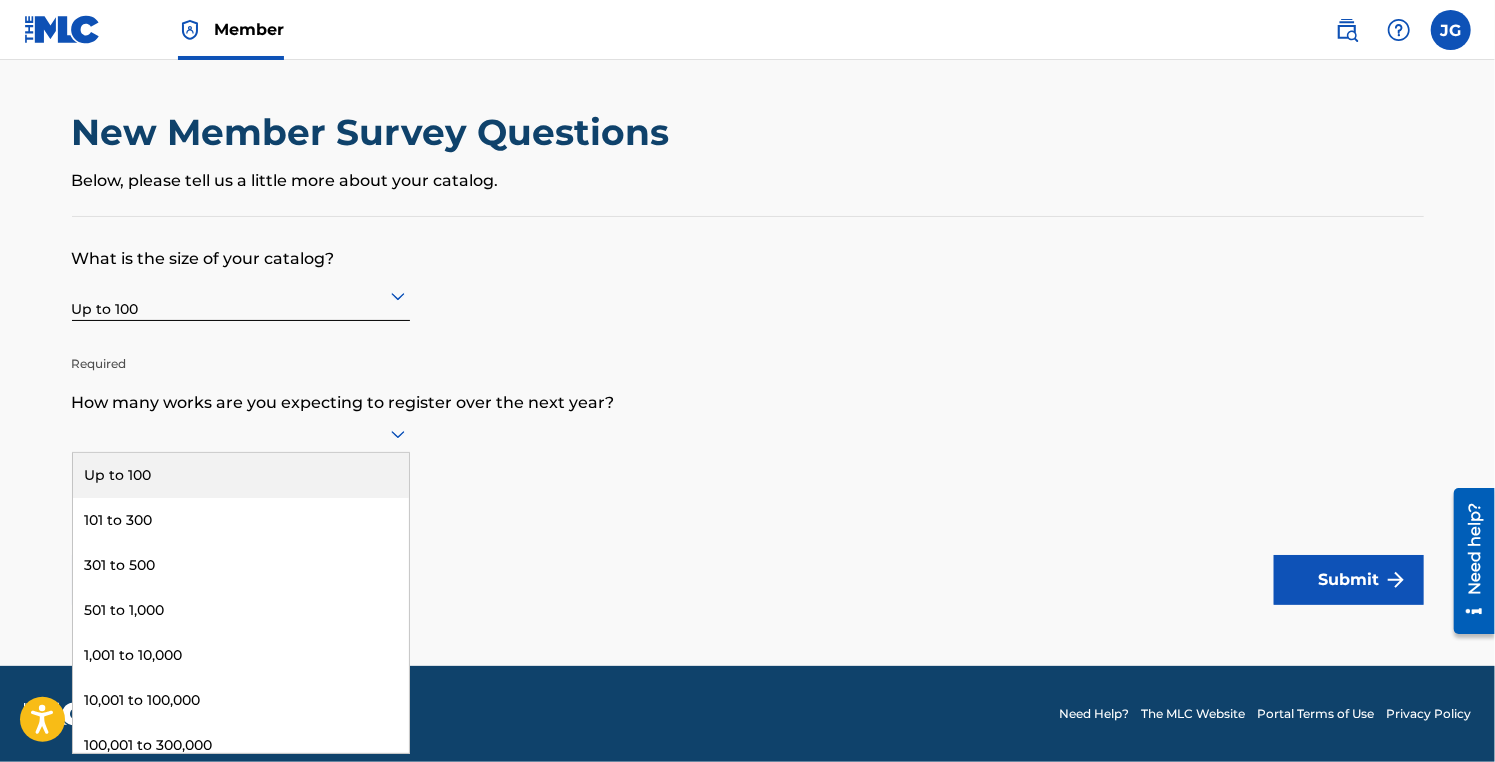 click 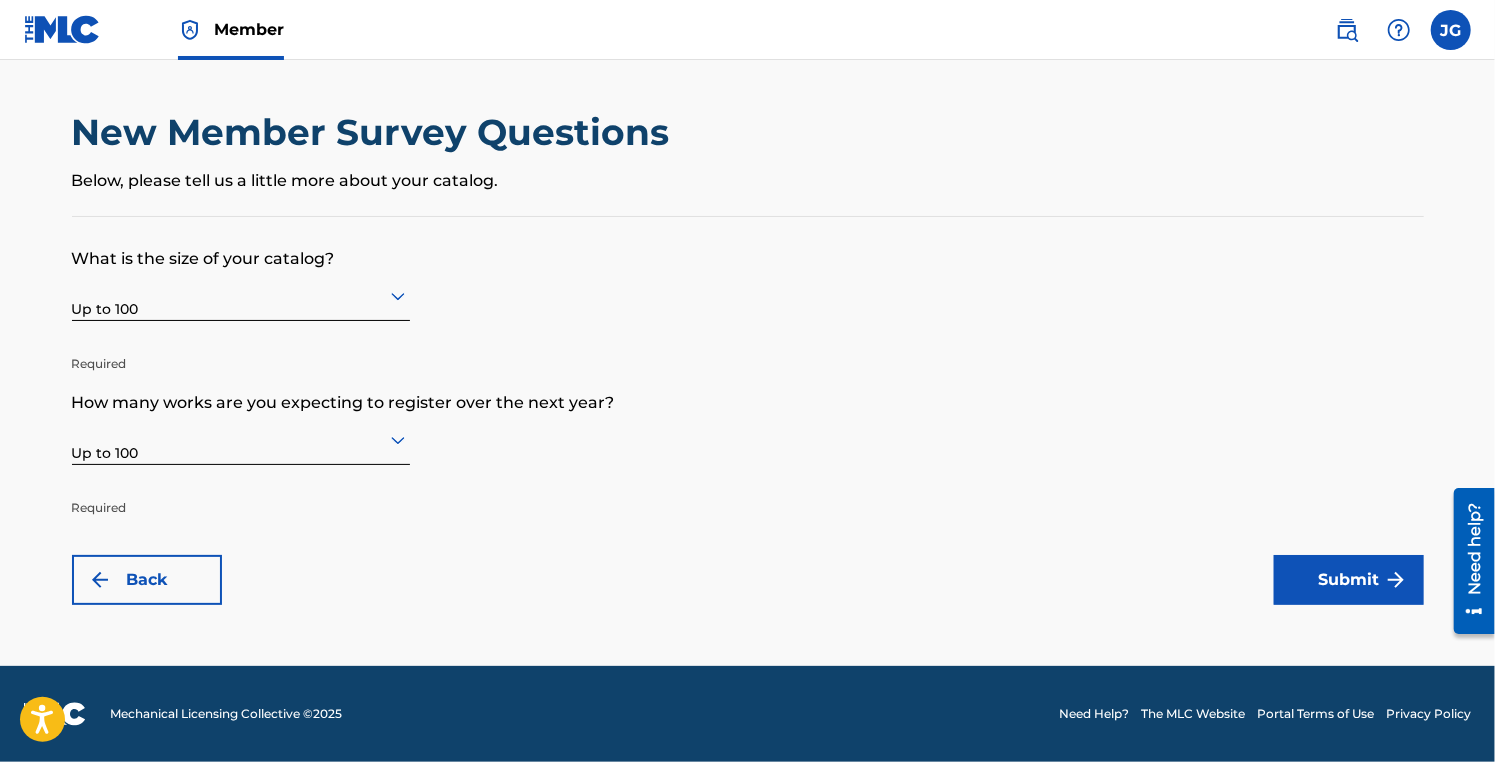 click on "Submit" at bounding box center (1349, 580) 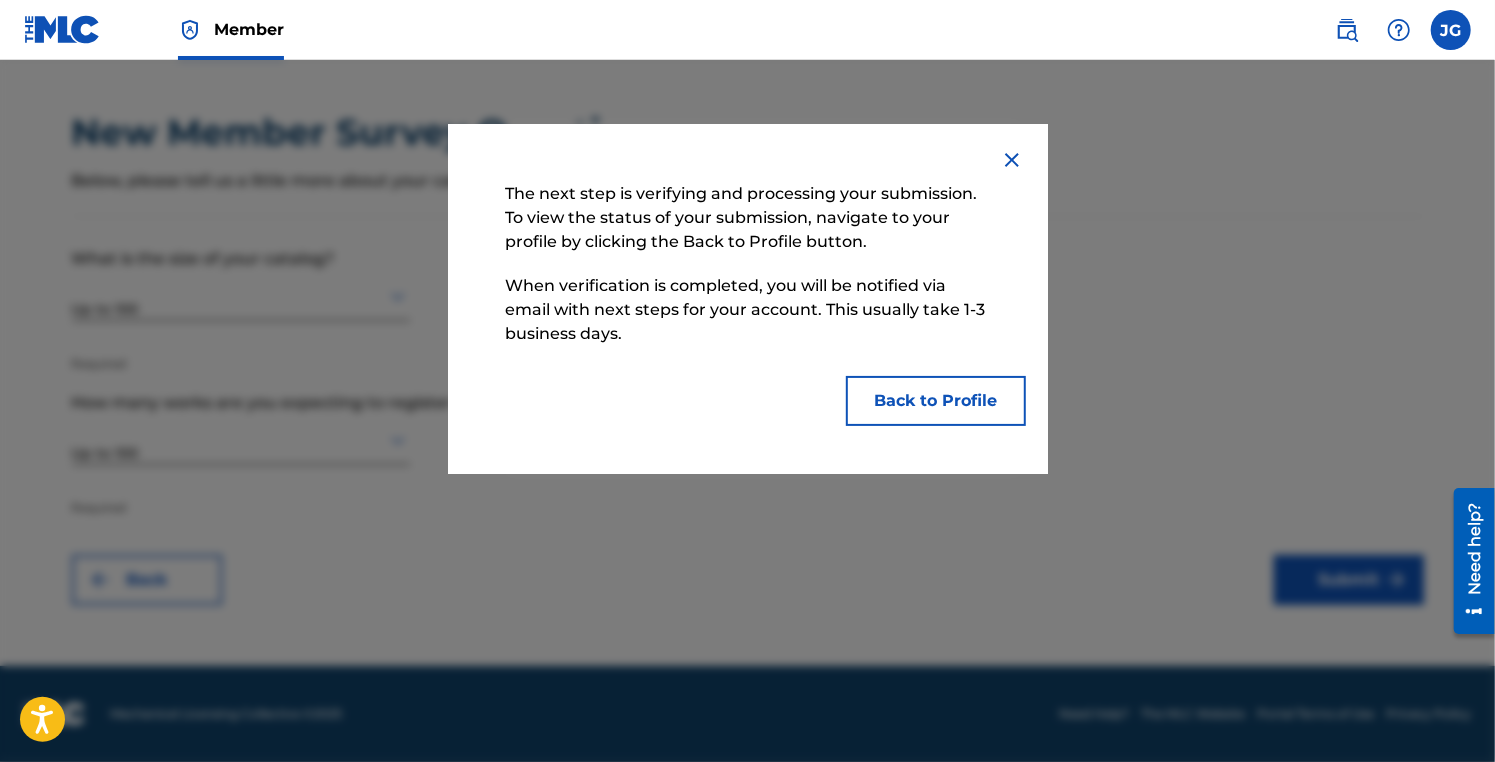 click on "Back to Profile" at bounding box center (936, 401) 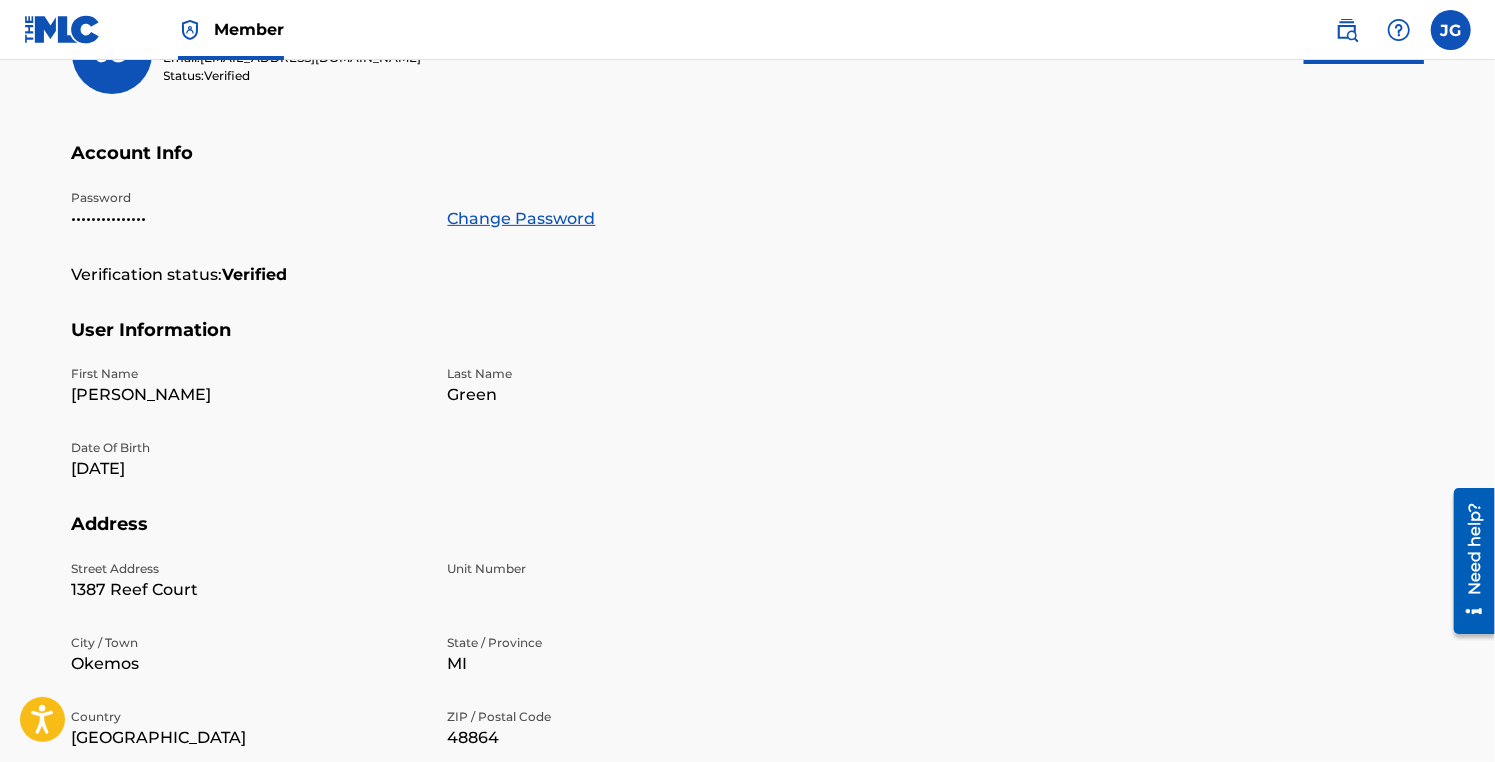 scroll, scrollTop: 0, scrollLeft: 0, axis: both 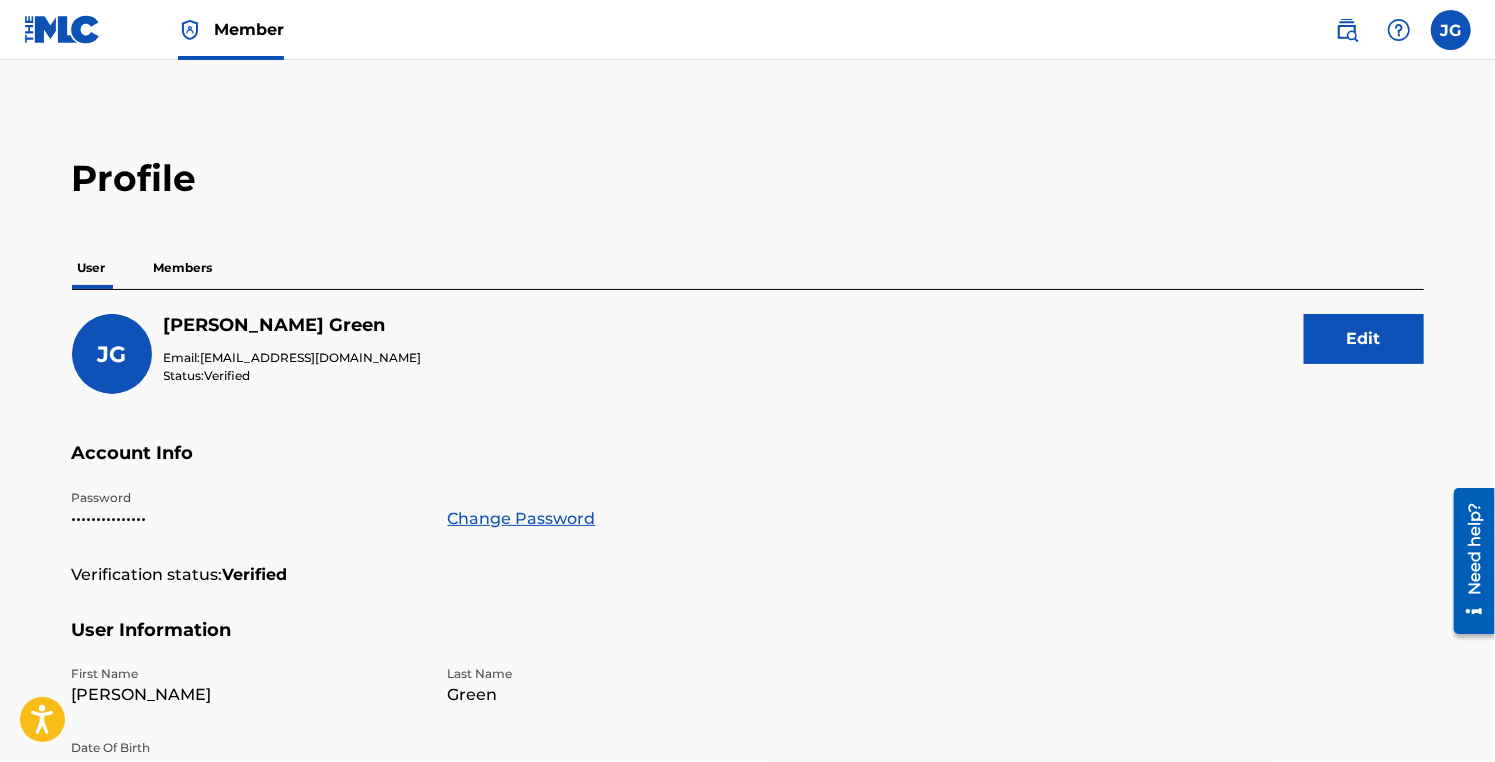 click at bounding box center [1451, 30] 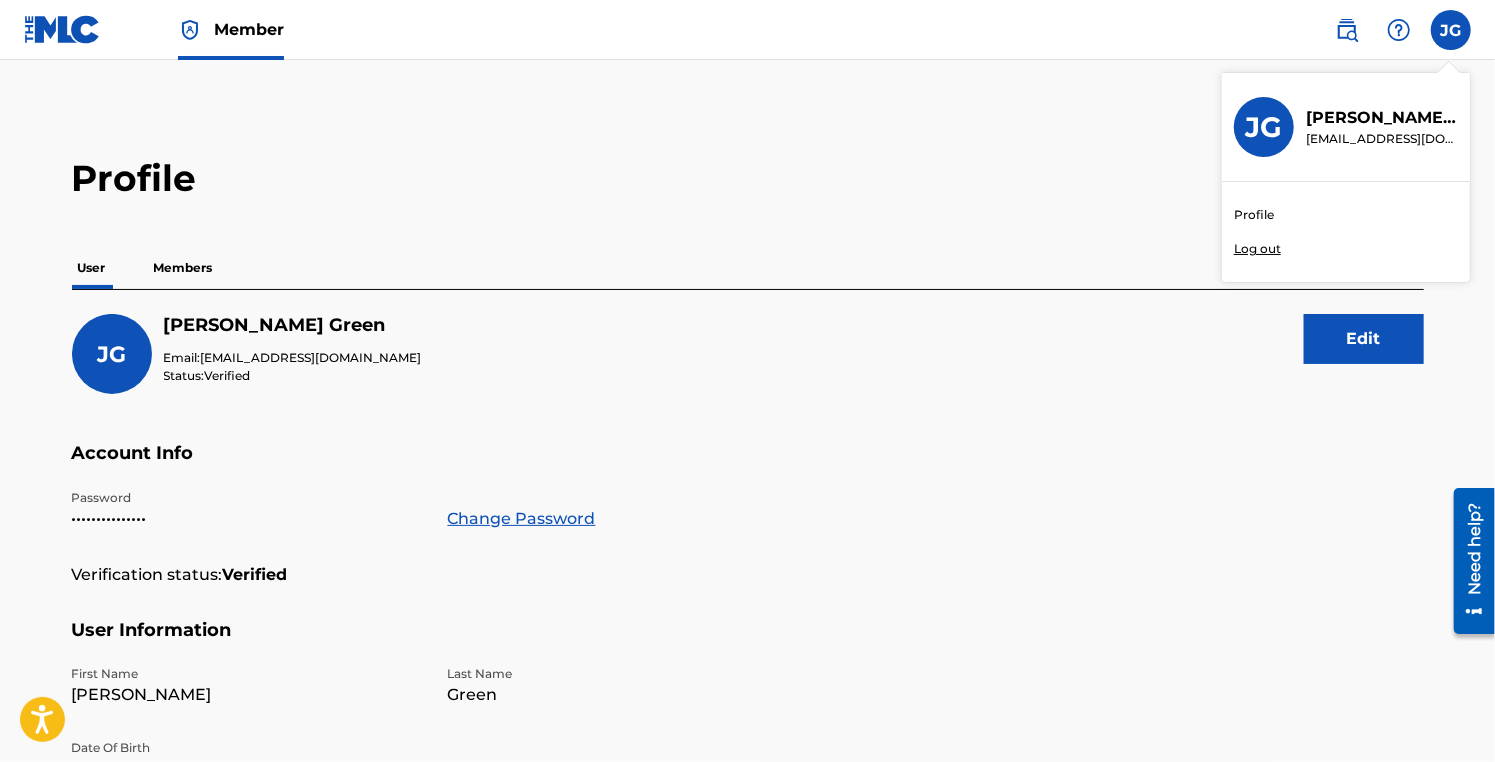 click on "Profile" at bounding box center (1254, 215) 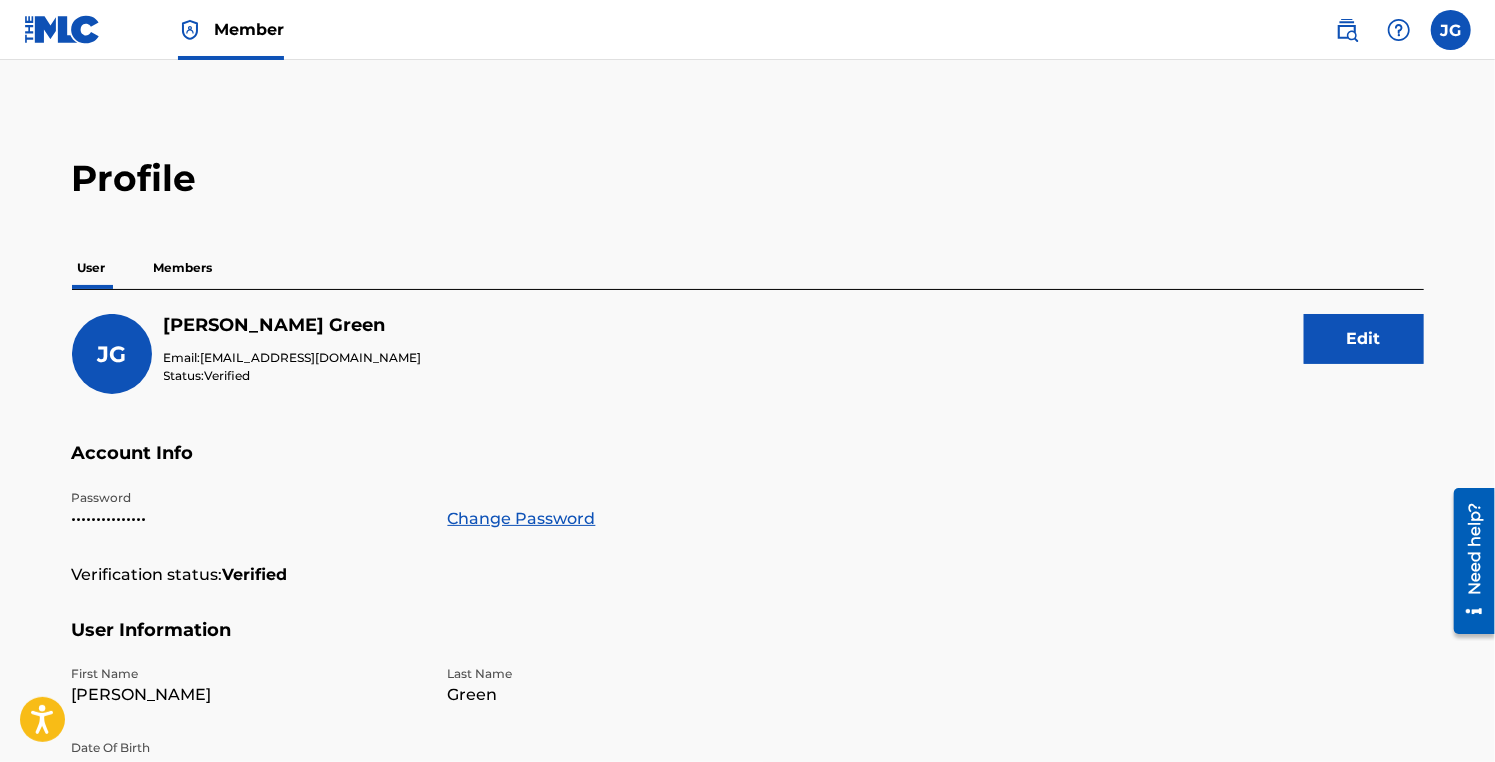 click on "Members" at bounding box center (183, 268) 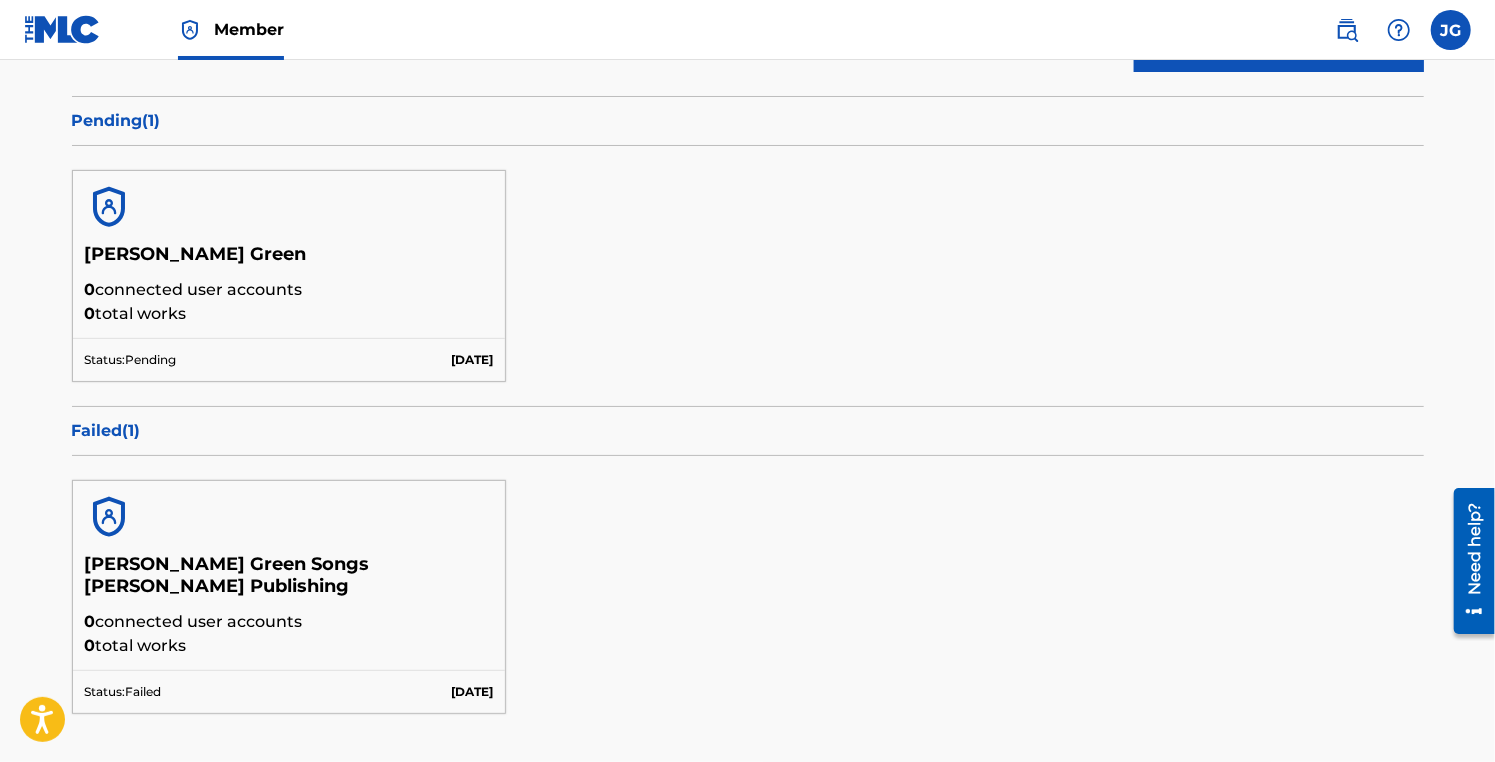 scroll, scrollTop: 300, scrollLeft: 0, axis: vertical 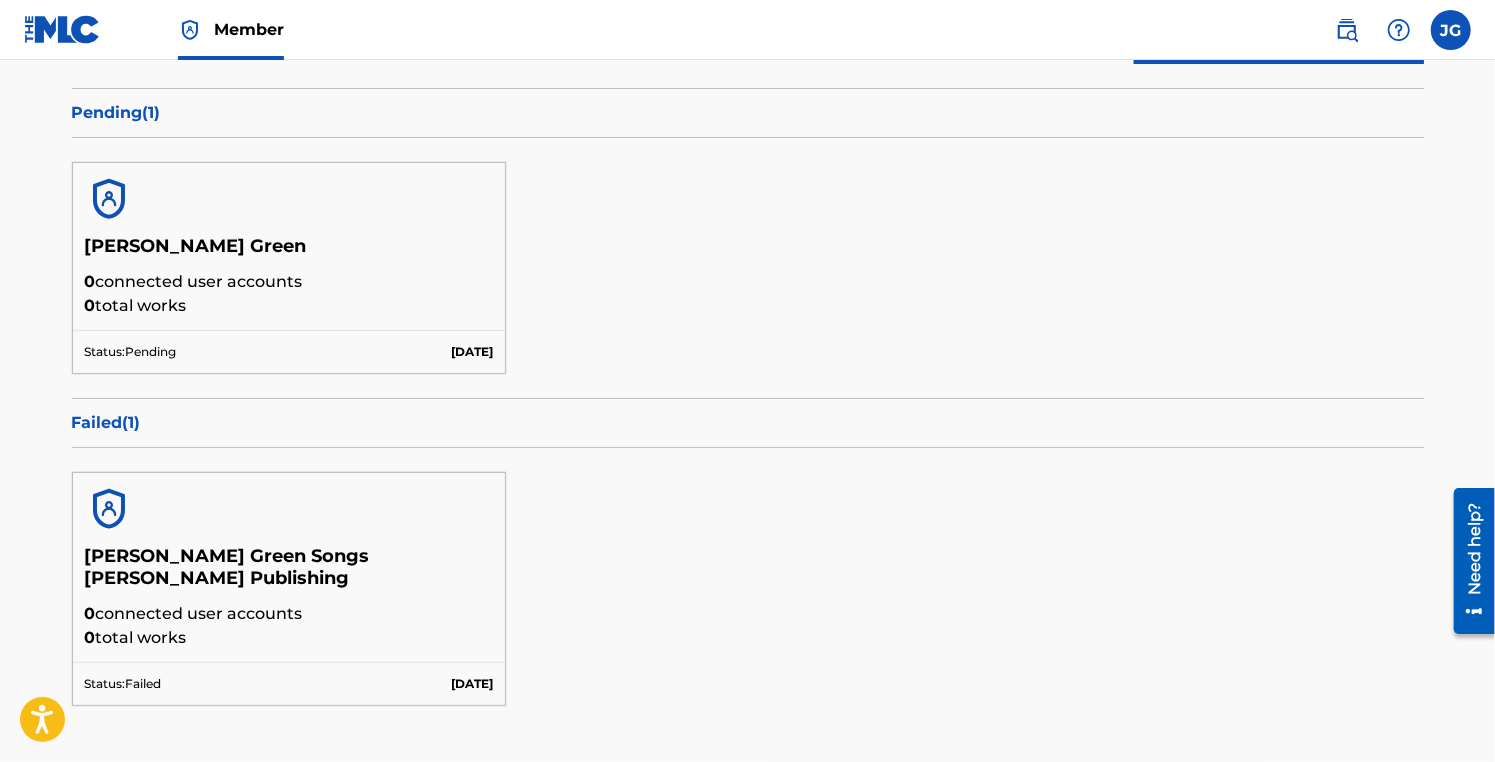 click on "[PERSON_NAME] Green Songs [PERSON_NAME] Publishing" at bounding box center (289, 573) 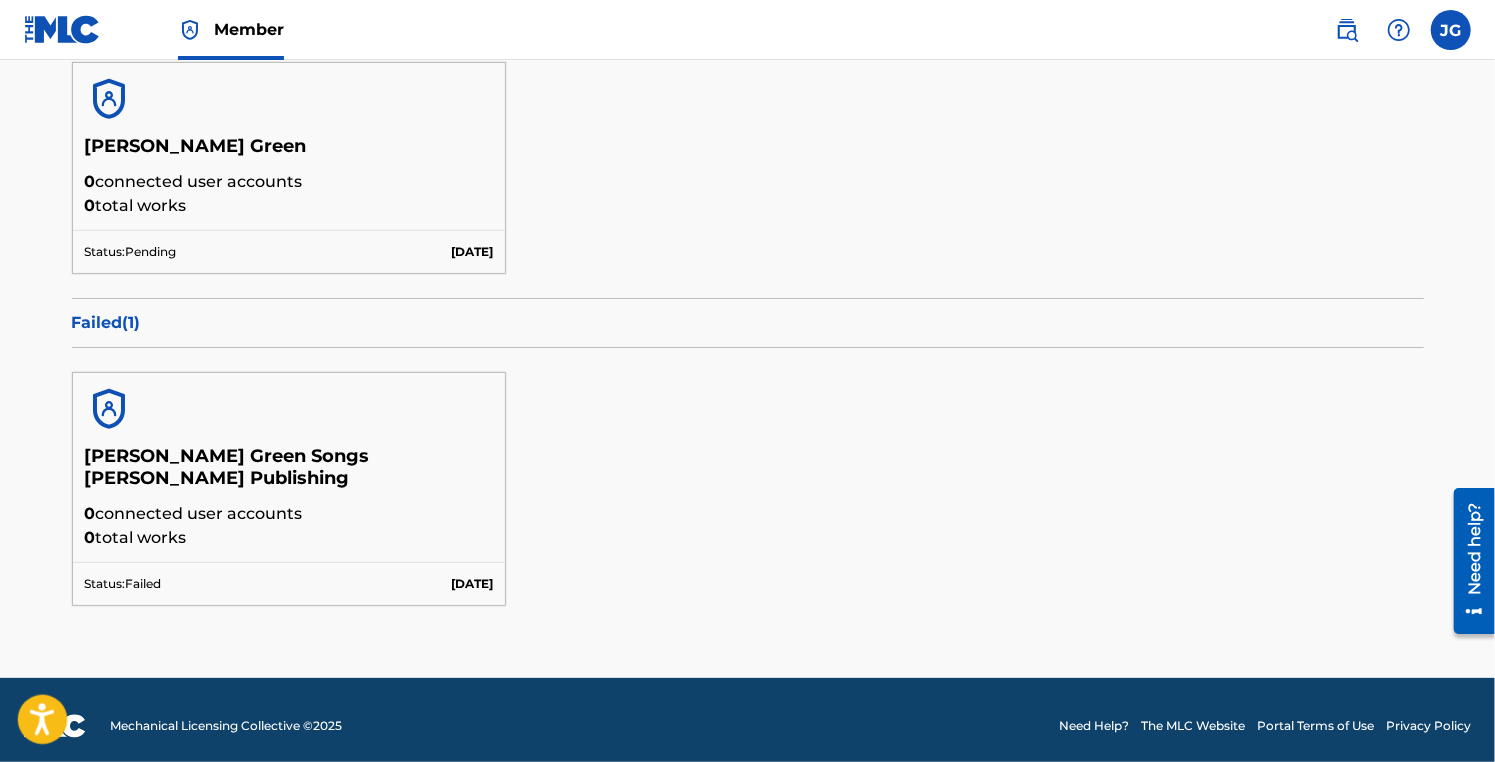 click 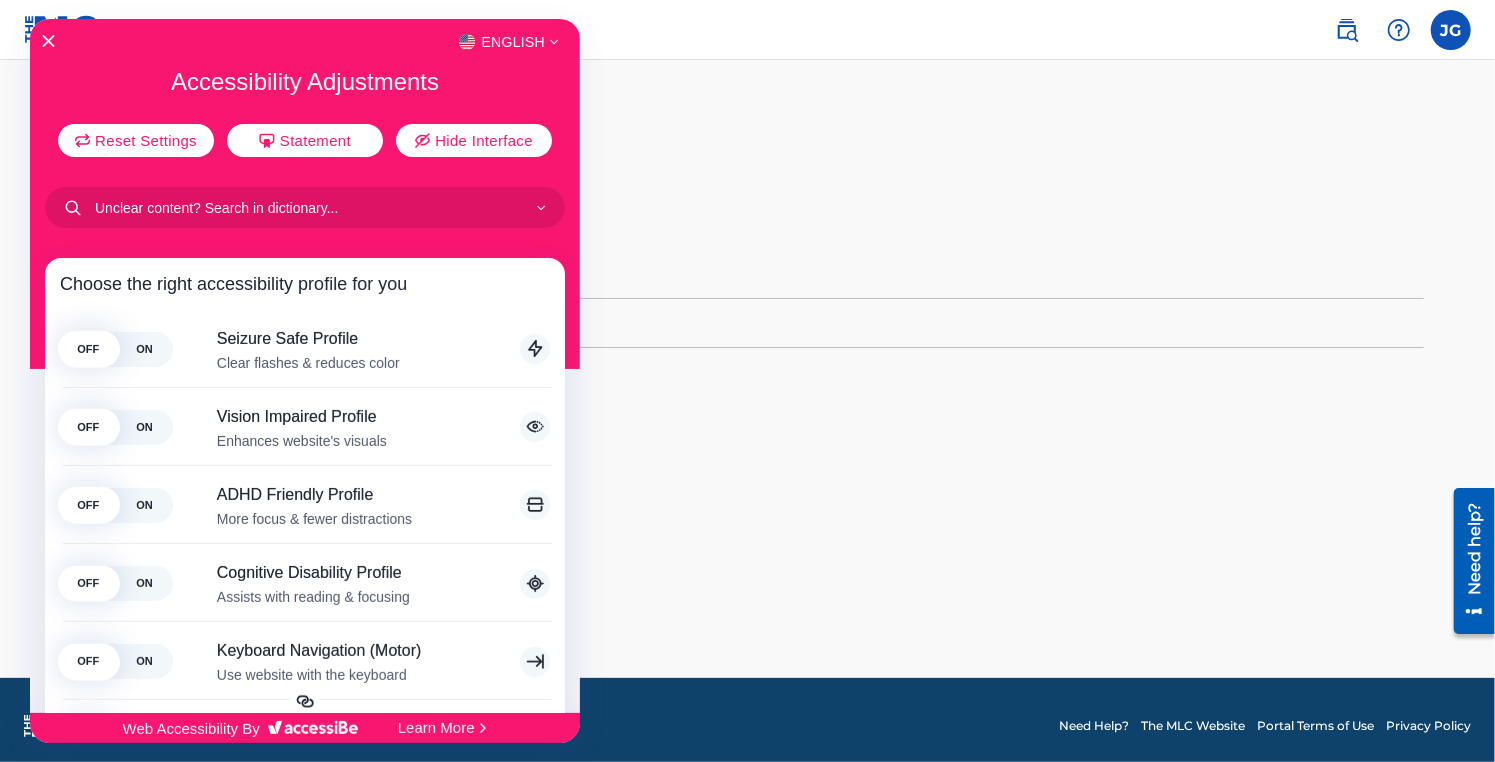 click at bounding box center [747, 381] 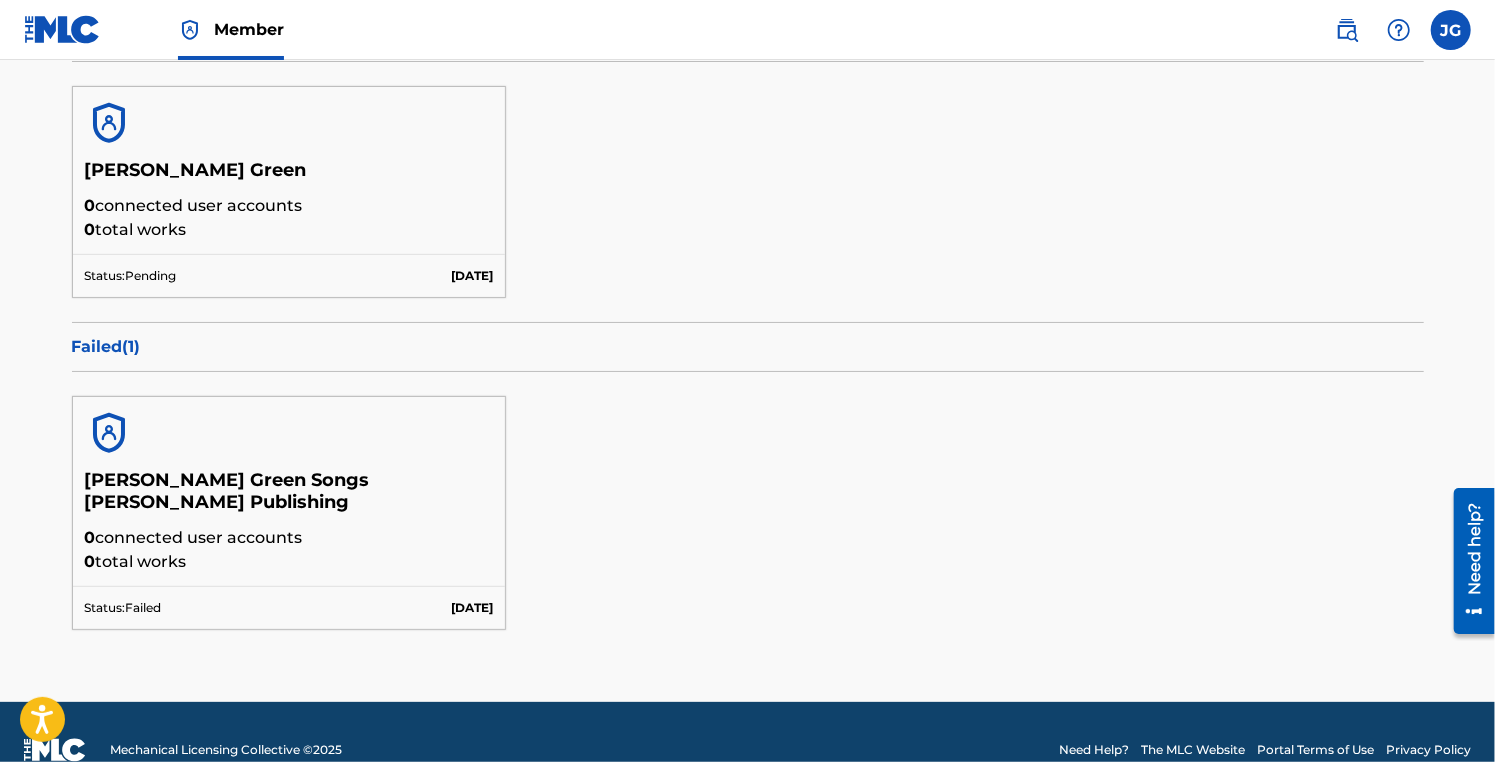 scroll, scrollTop: 400, scrollLeft: 0, axis: vertical 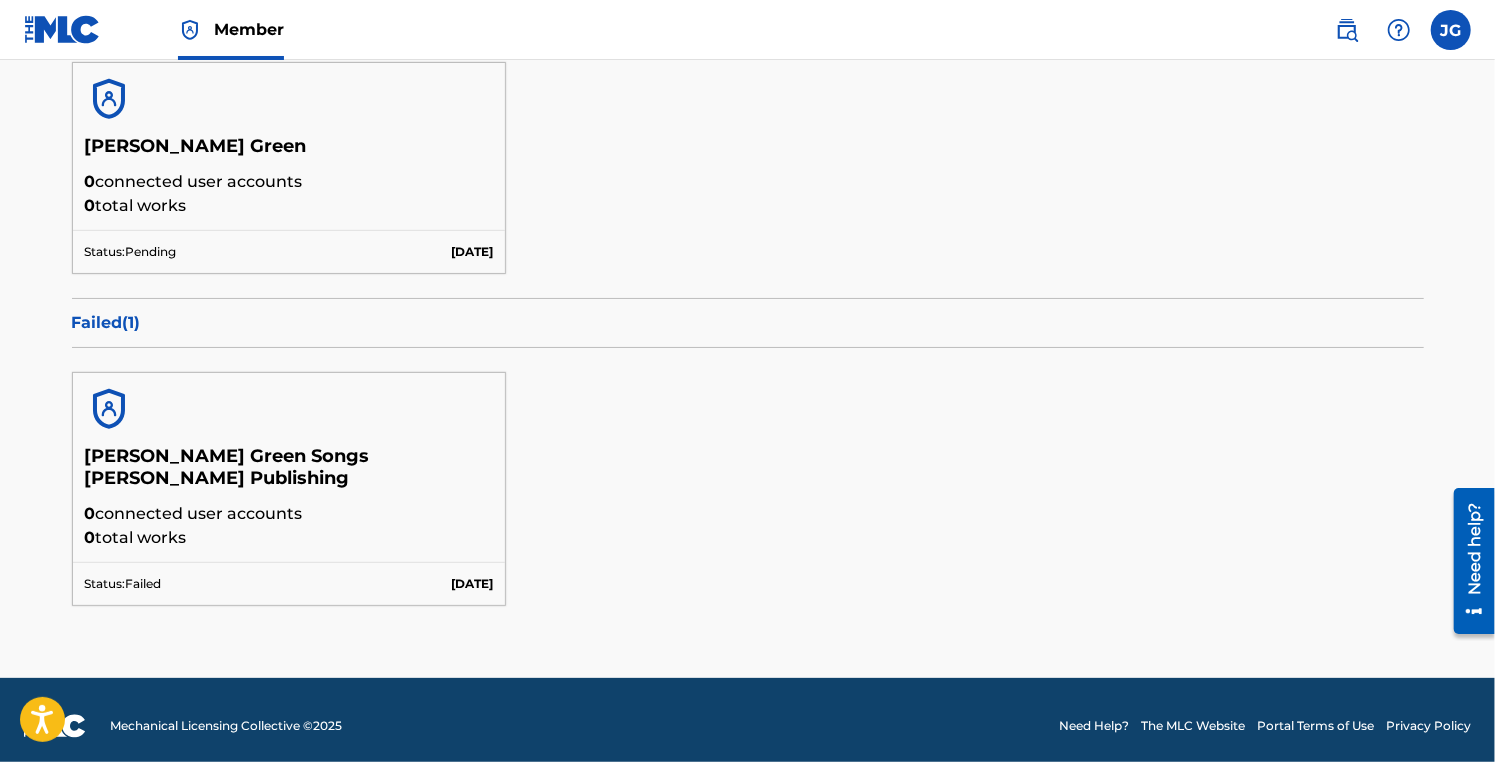 click on "0  connected user accounts" at bounding box center [289, 514] 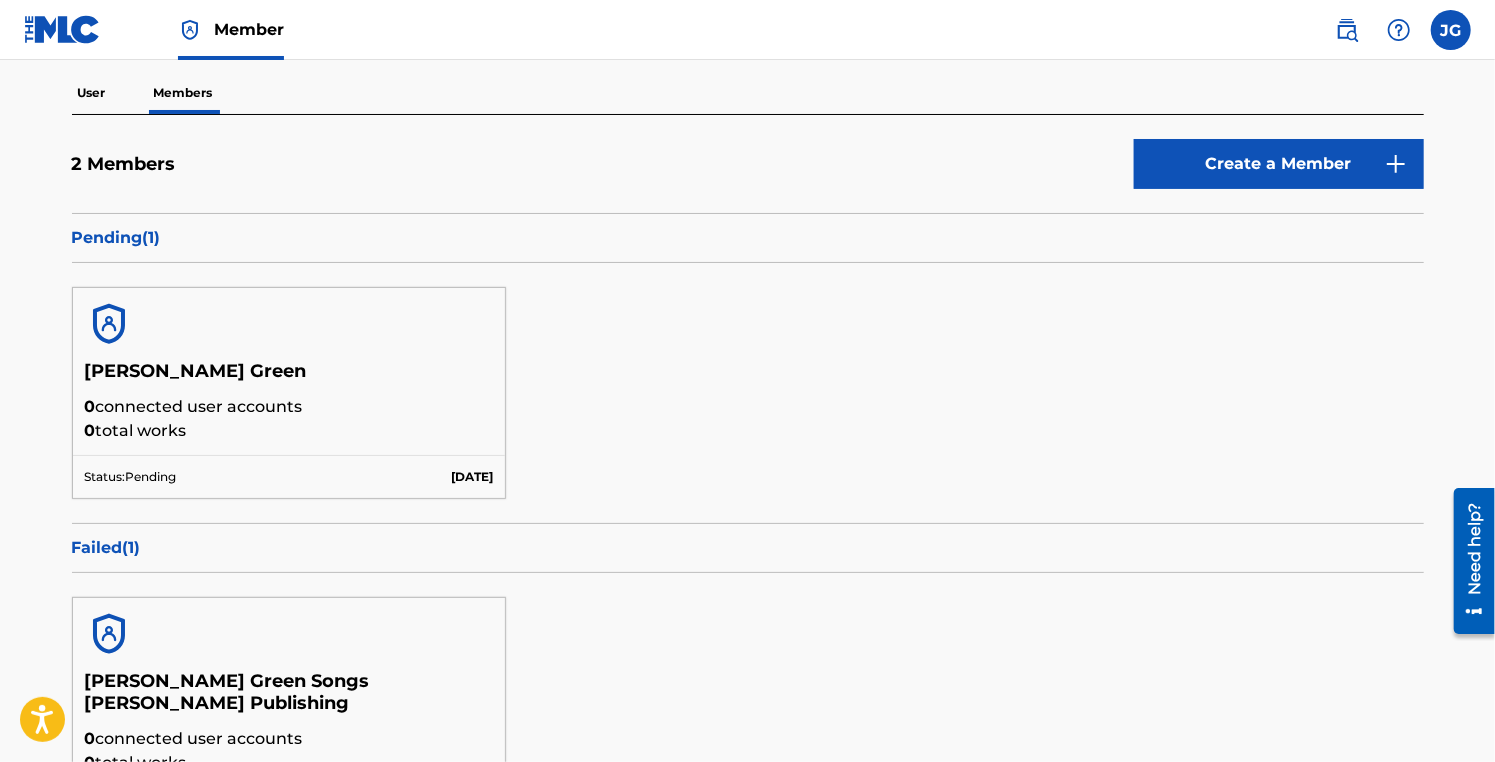 scroll, scrollTop: 100, scrollLeft: 0, axis: vertical 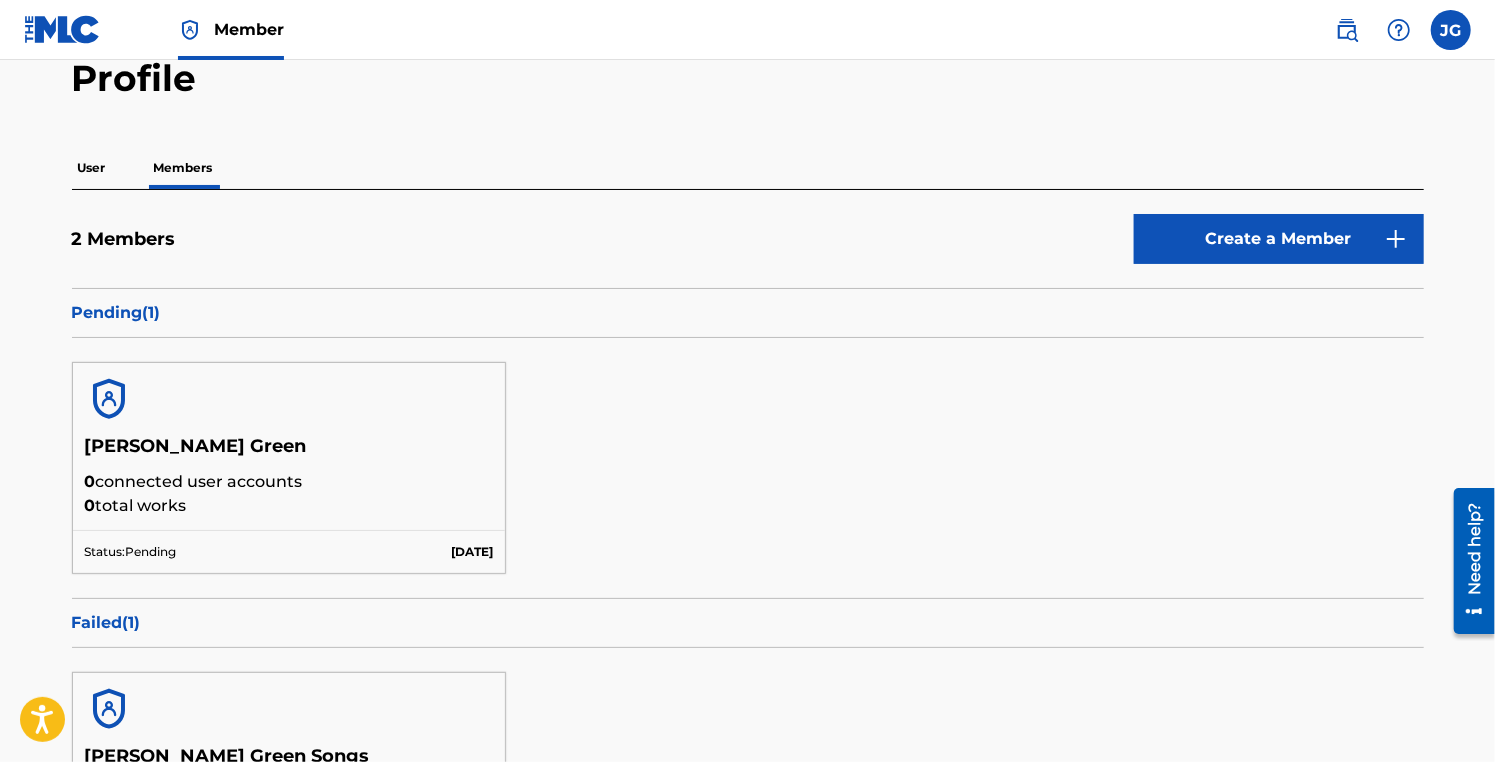 click at bounding box center (1347, 30) 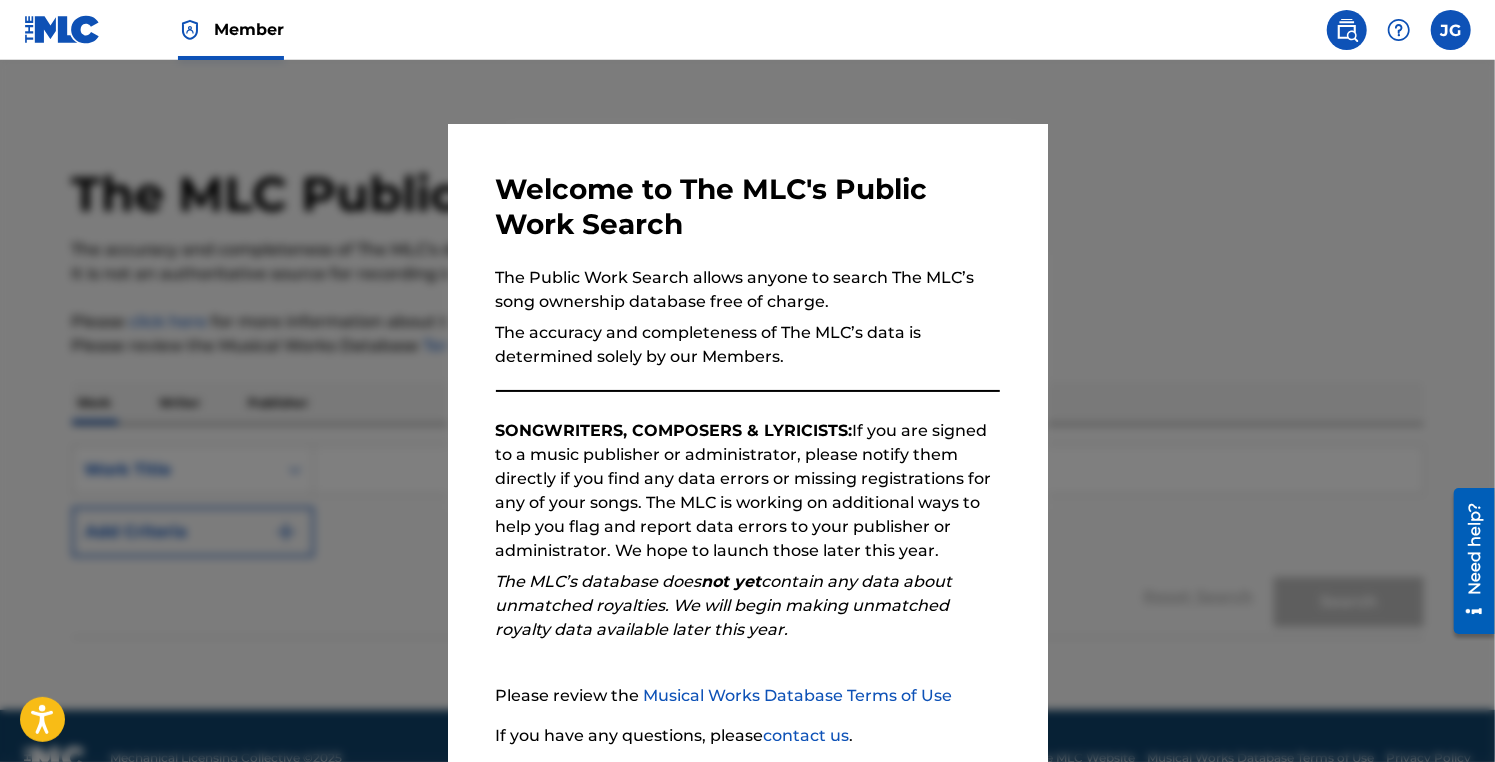 scroll, scrollTop: 43, scrollLeft: 0, axis: vertical 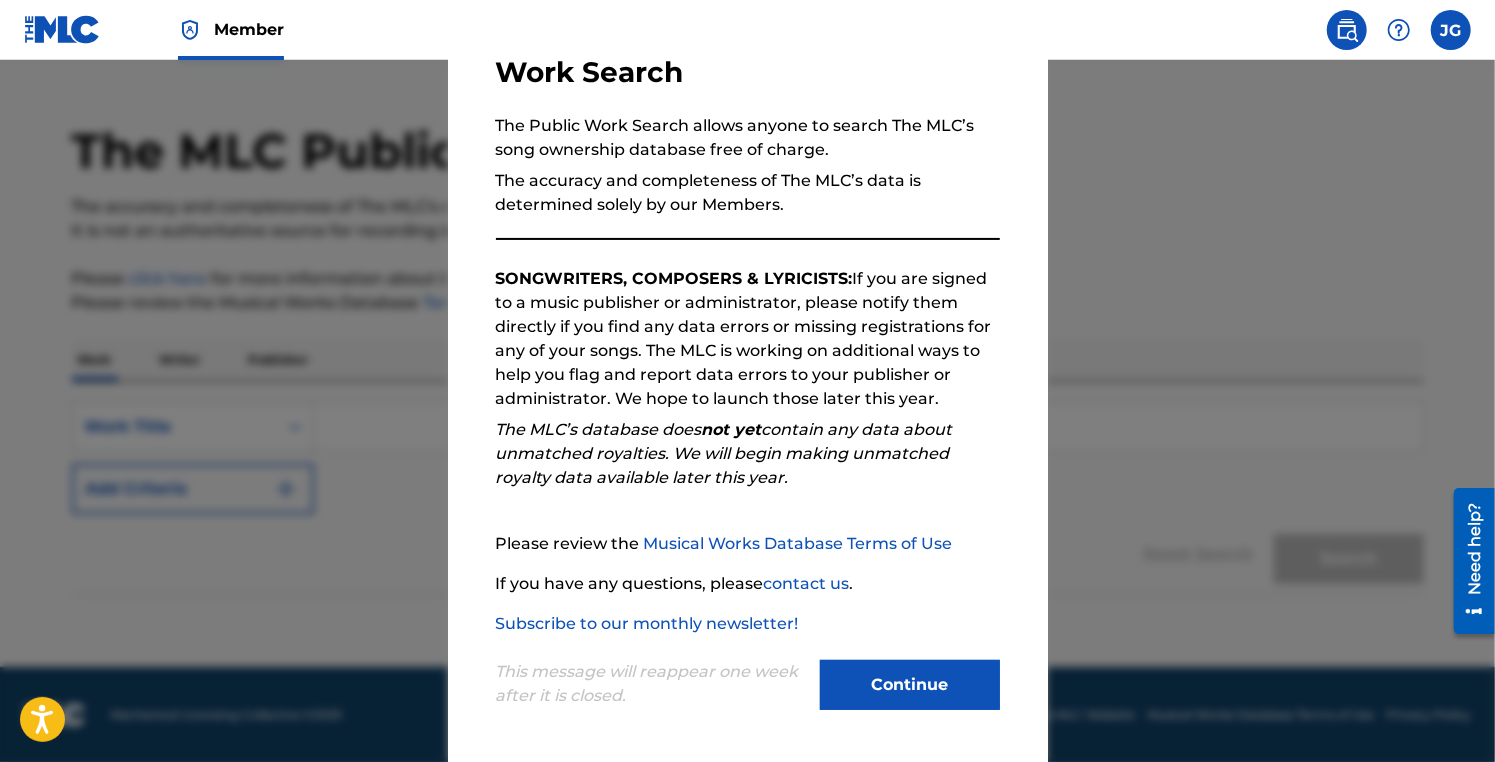 click on "Continue" at bounding box center [910, 685] 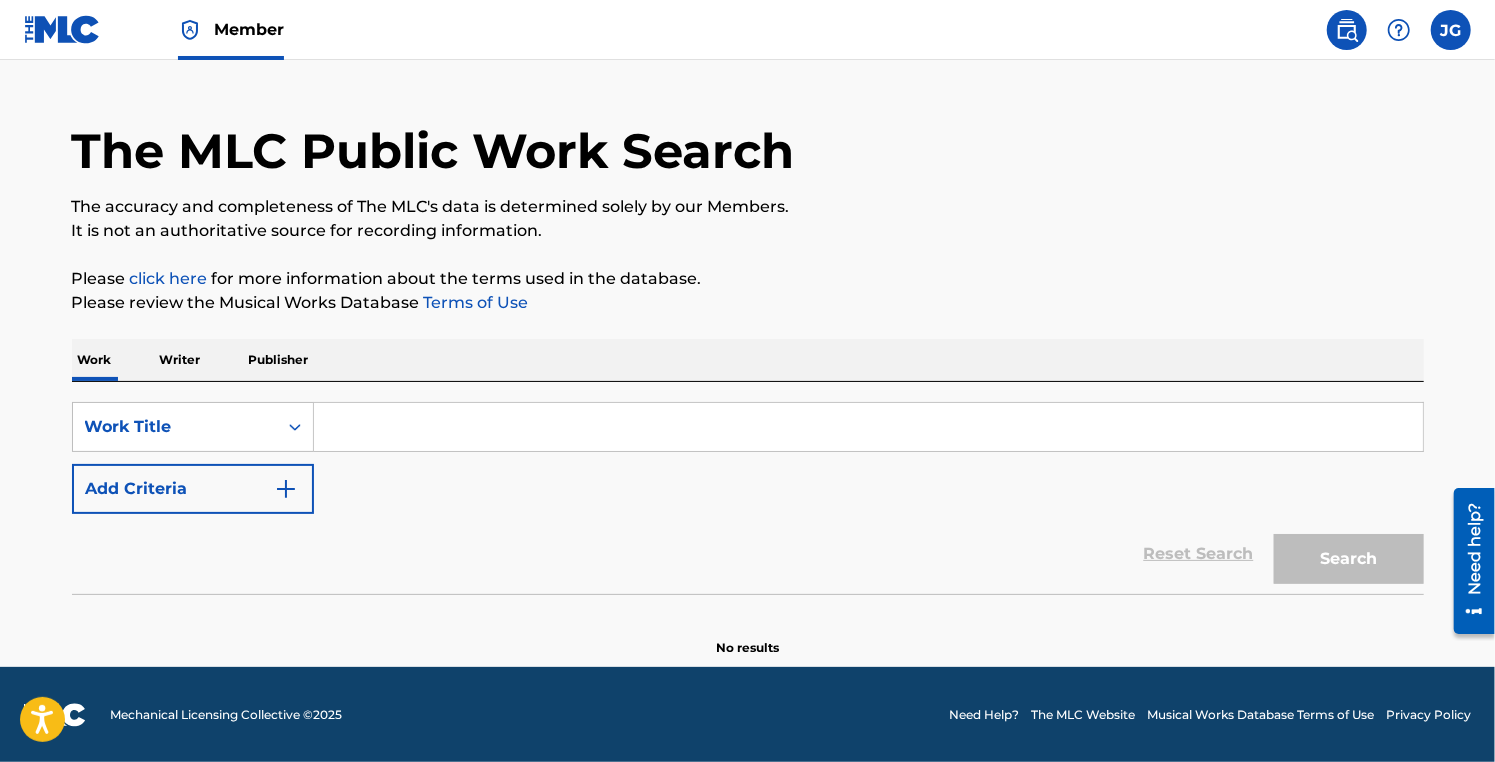 click at bounding box center (868, 427) 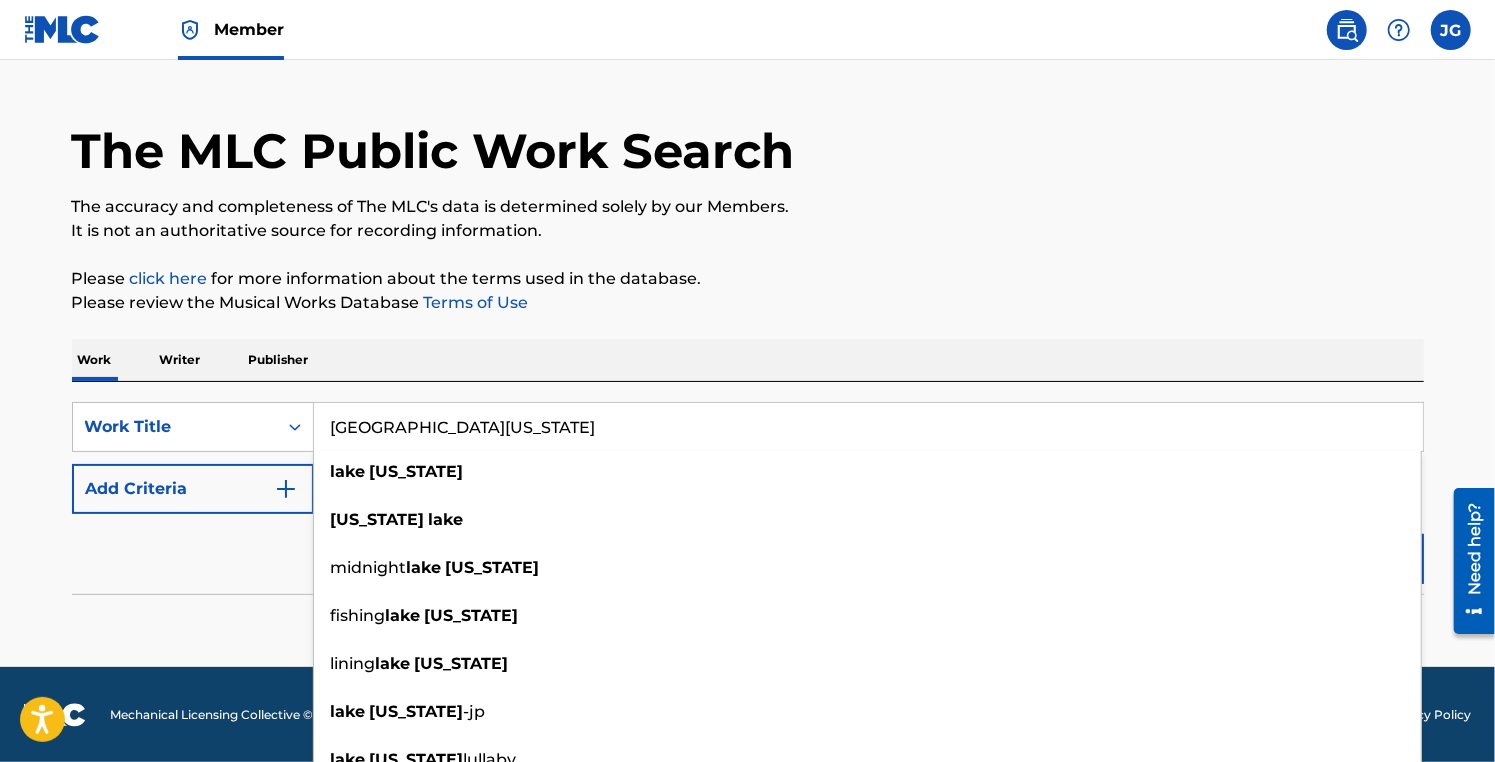 type on "[GEOGRAPHIC_DATA][US_STATE]" 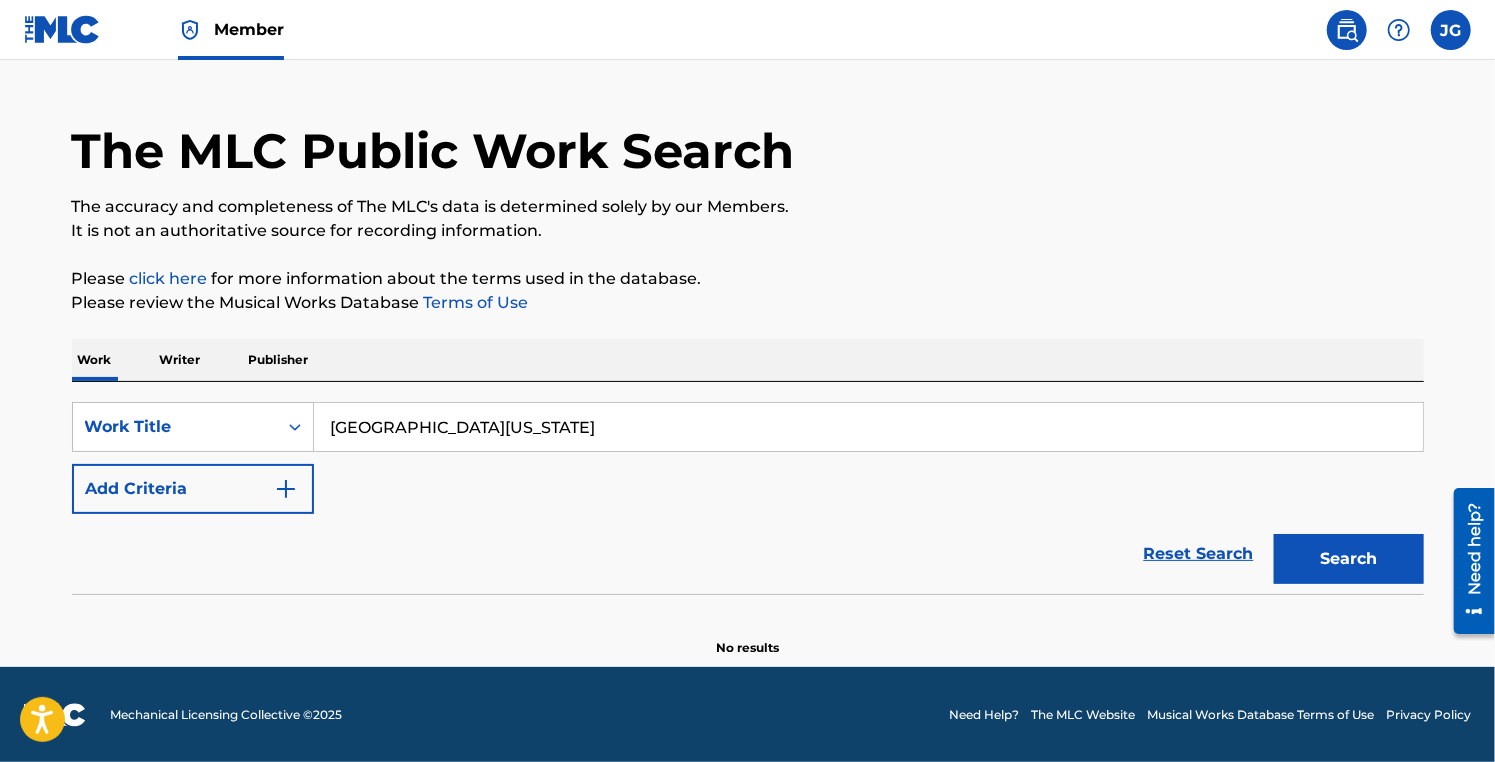 click on "Writer" at bounding box center [180, 360] 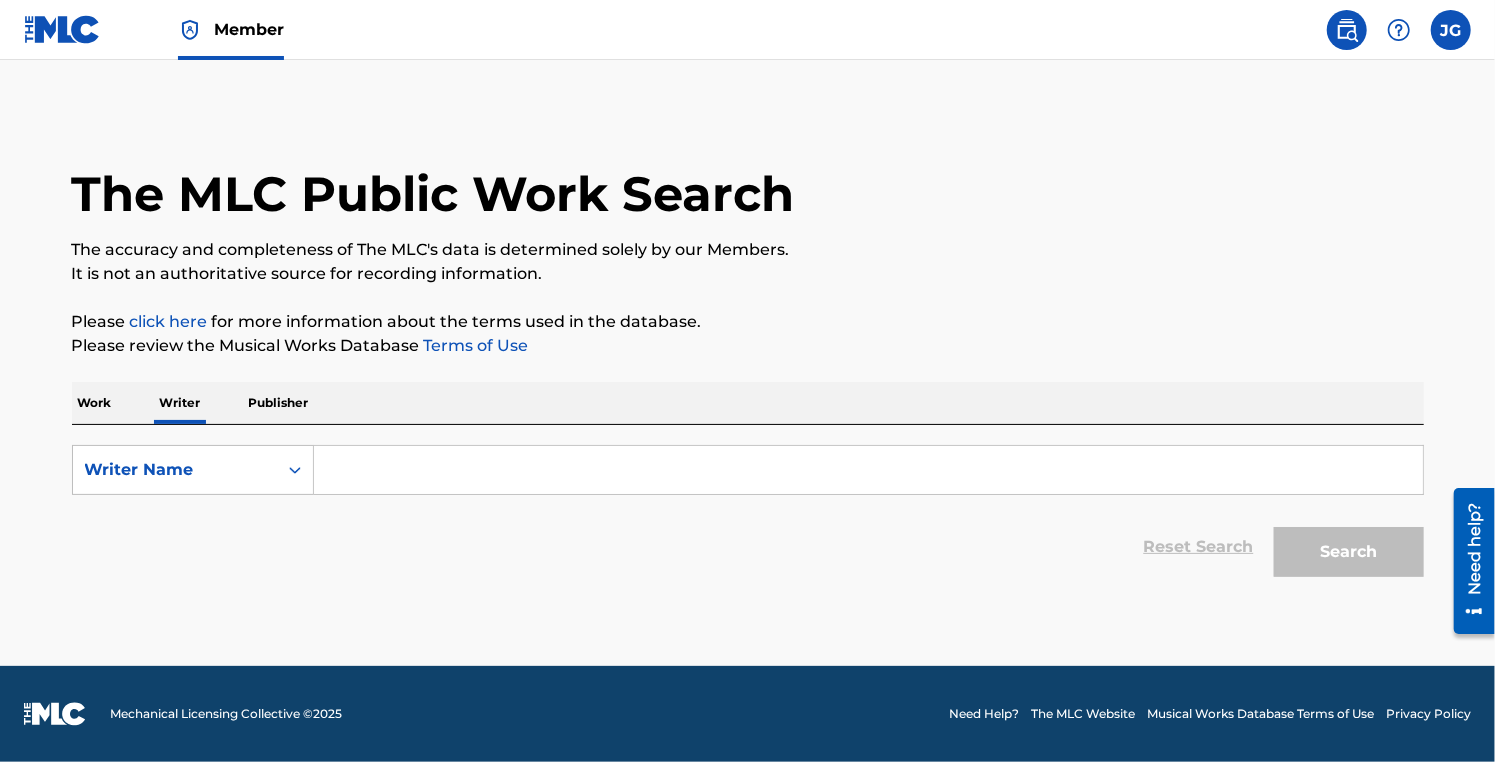 click at bounding box center (868, 470) 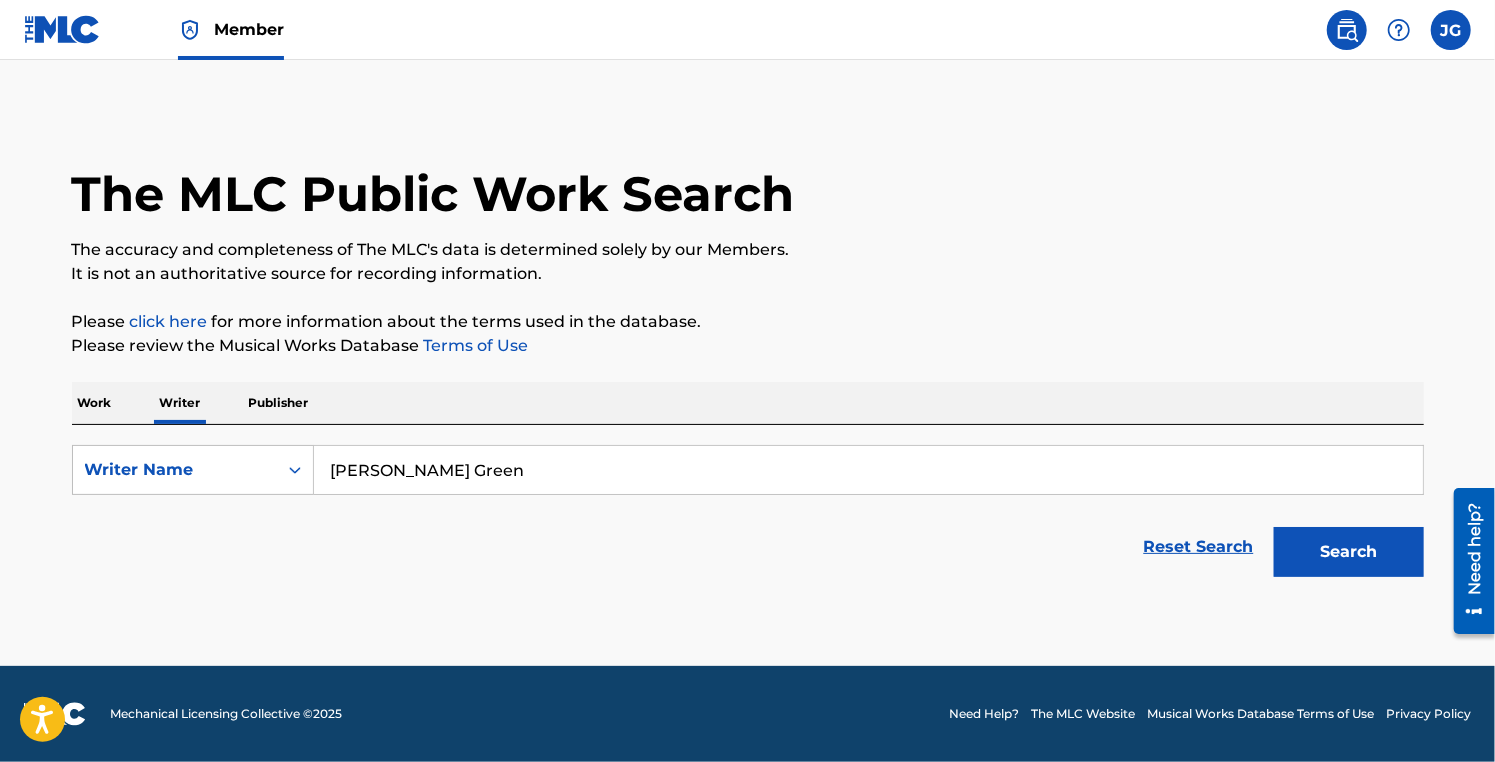 type on "[PERSON_NAME] Green" 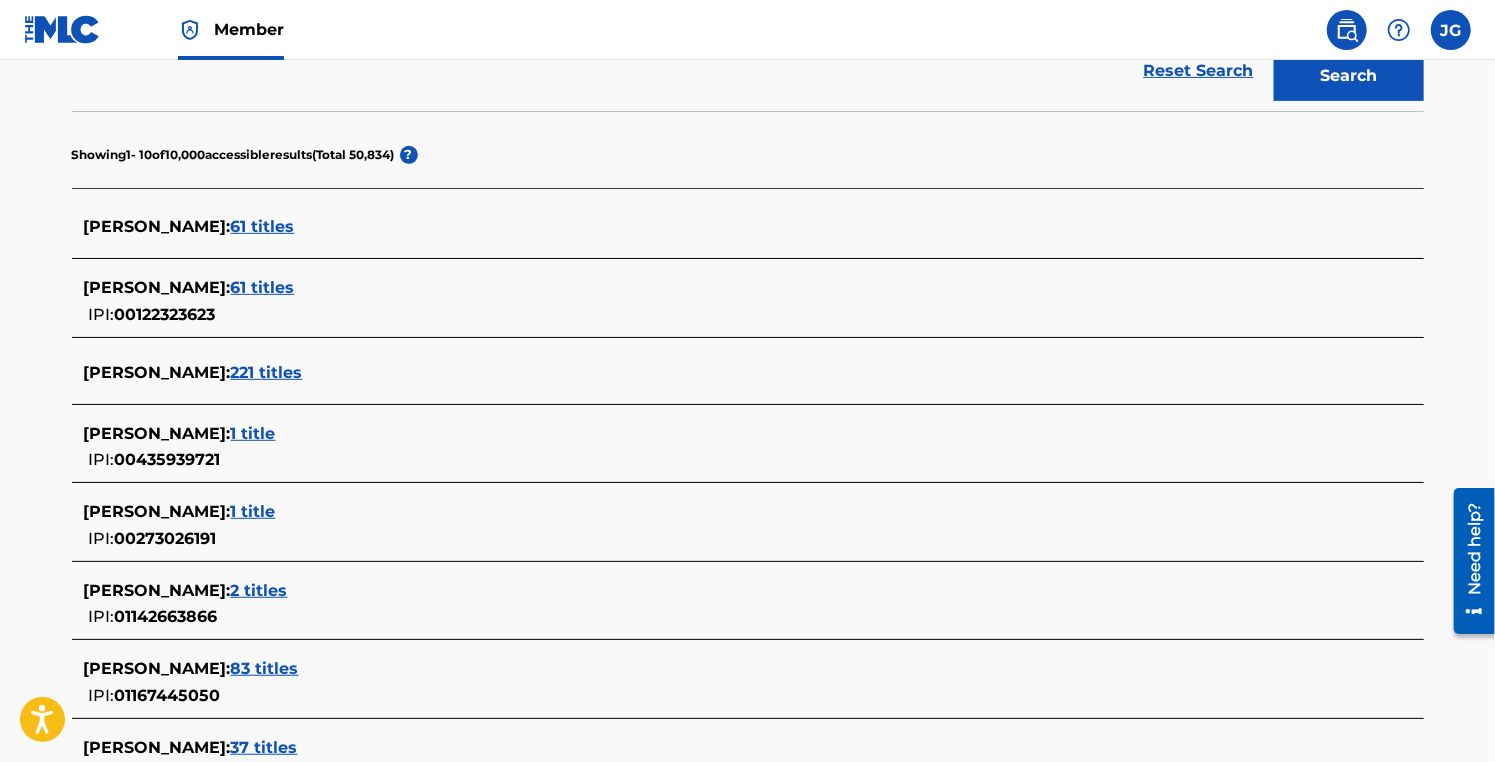scroll, scrollTop: 500, scrollLeft: 0, axis: vertical 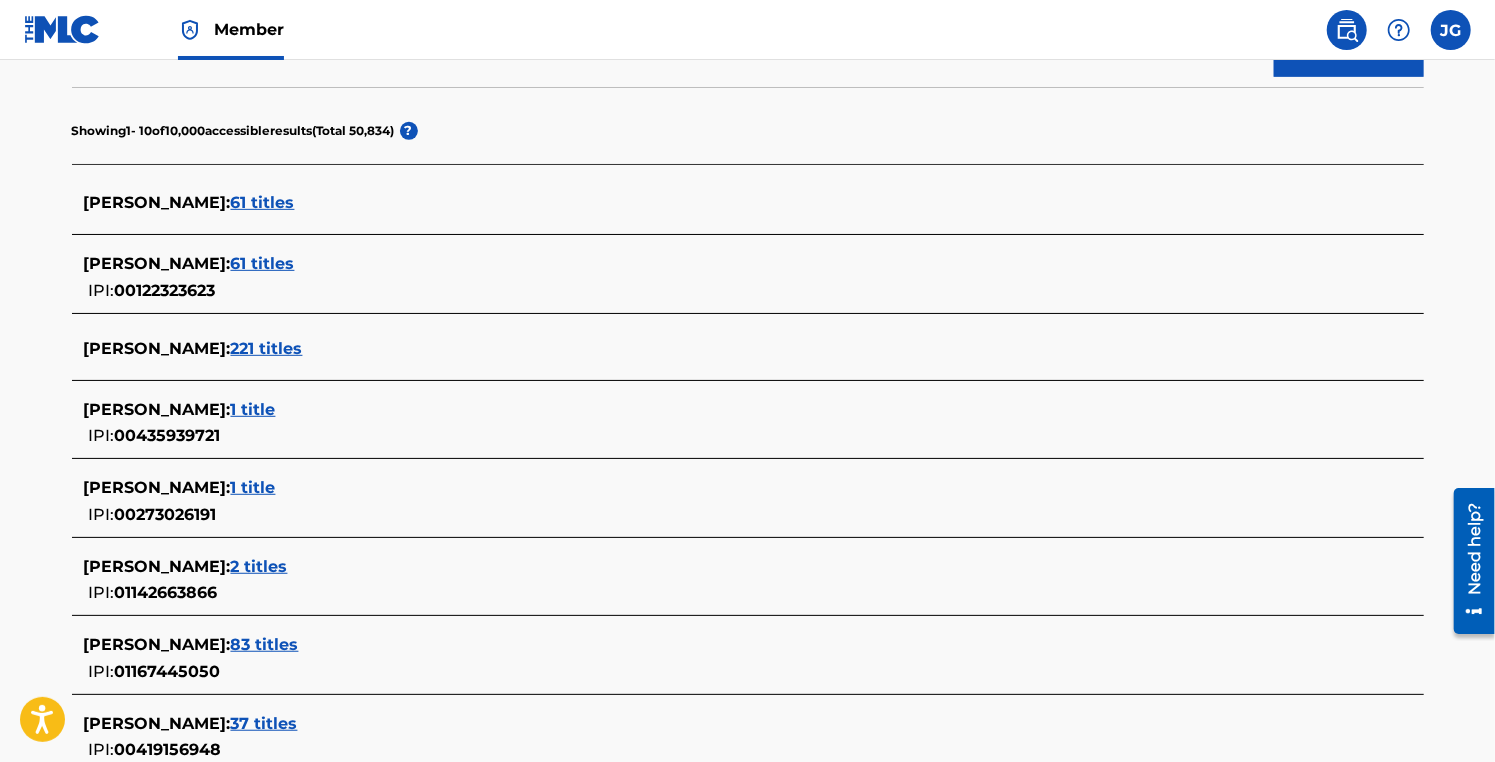 click on "1 title" at bounding box center (253, 409) 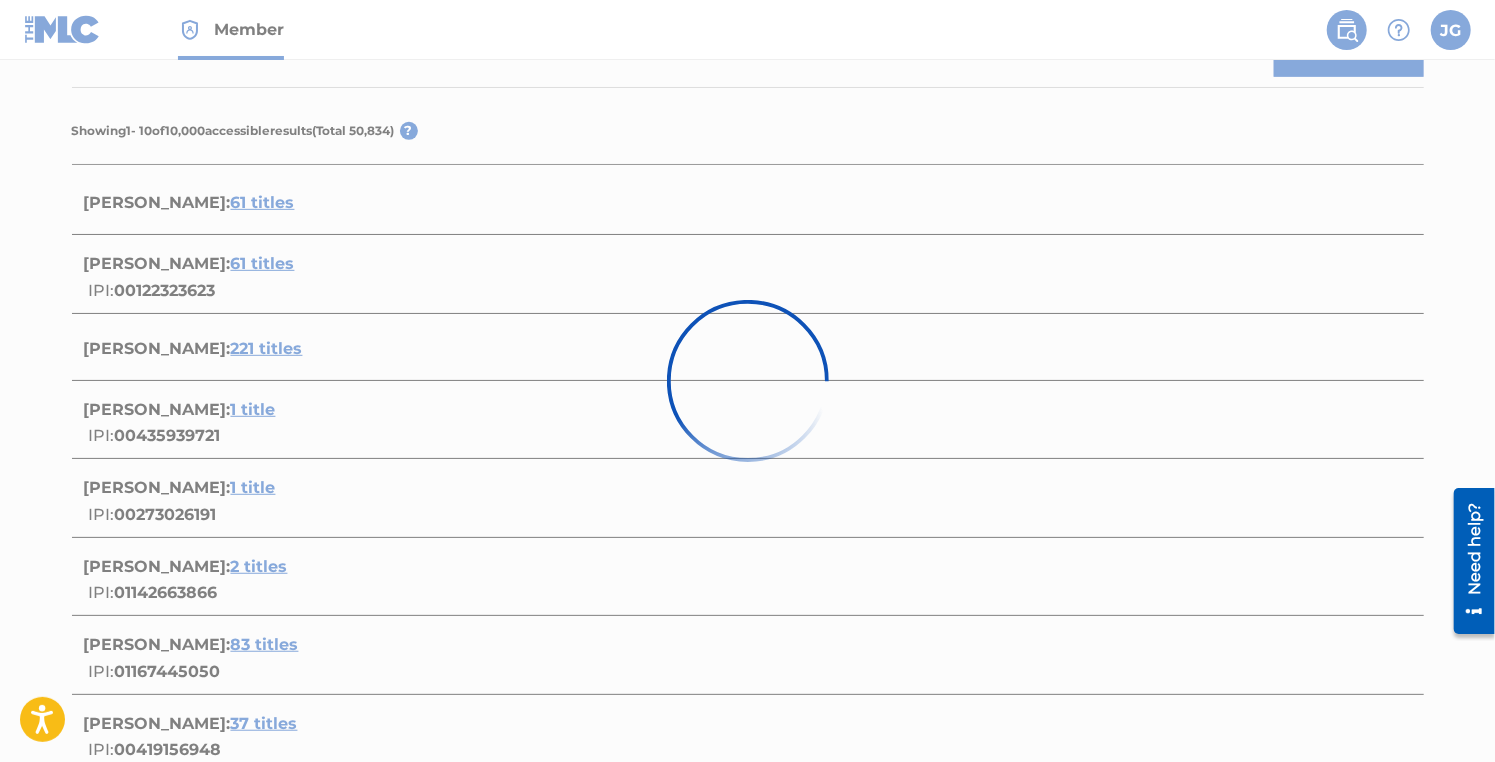 scroll, scrollTop: 344, scrollLeft: 0, axis: vertical 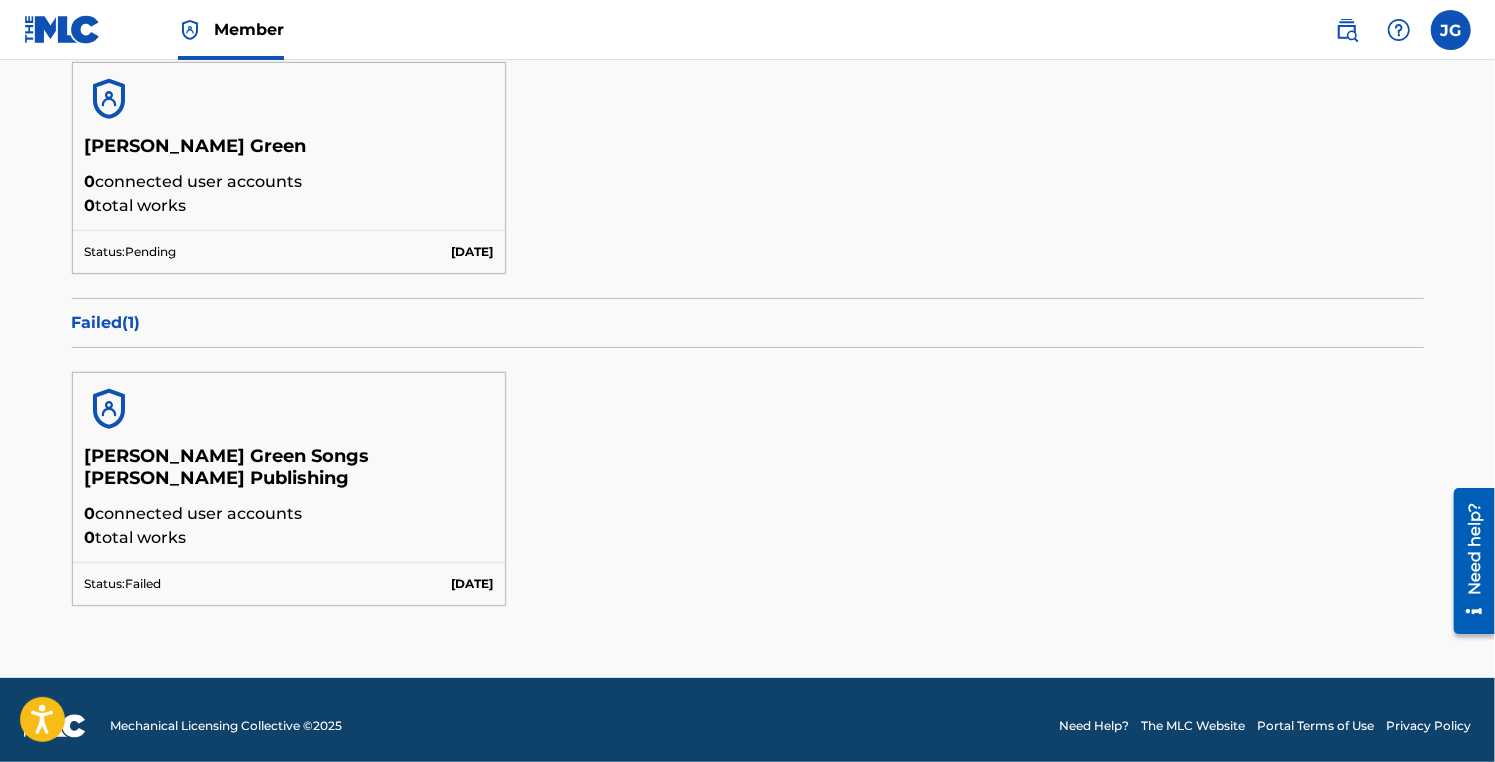 click on "Failed  ( 1 )" at bounding box center (748, 323) 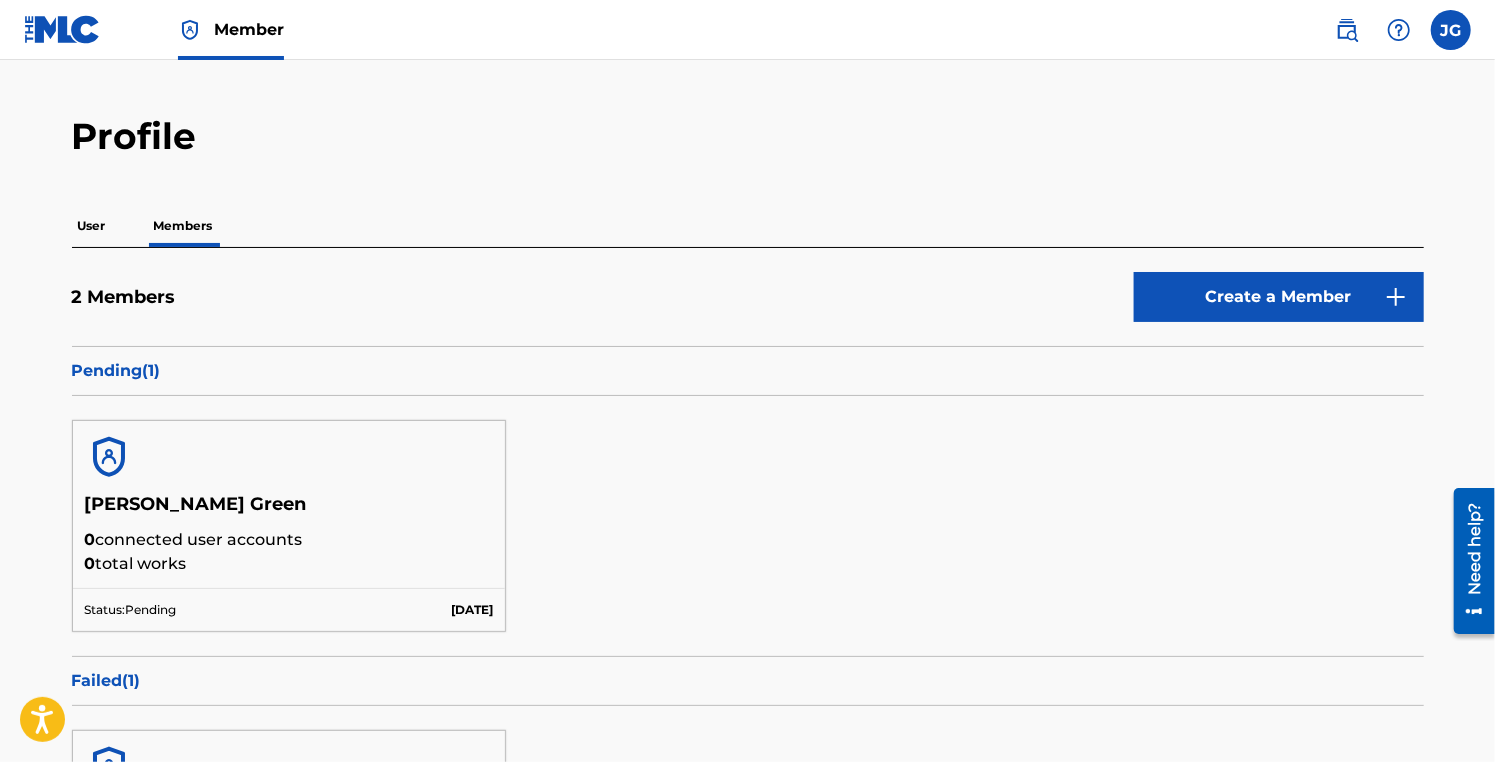 scroll, scrollTop: 0, scrollLeft: 0, axis: both 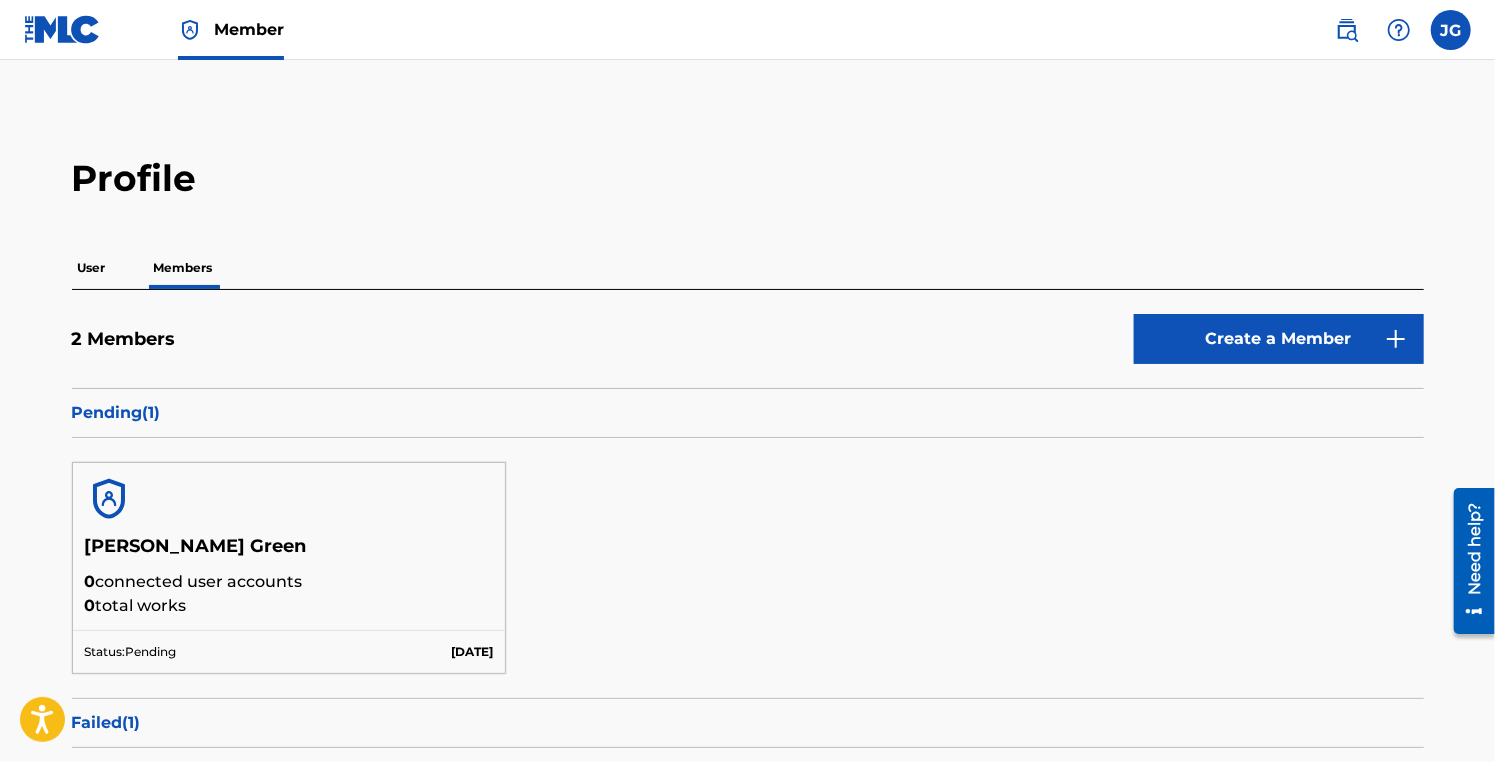 click at bounding box center (1399, 30) 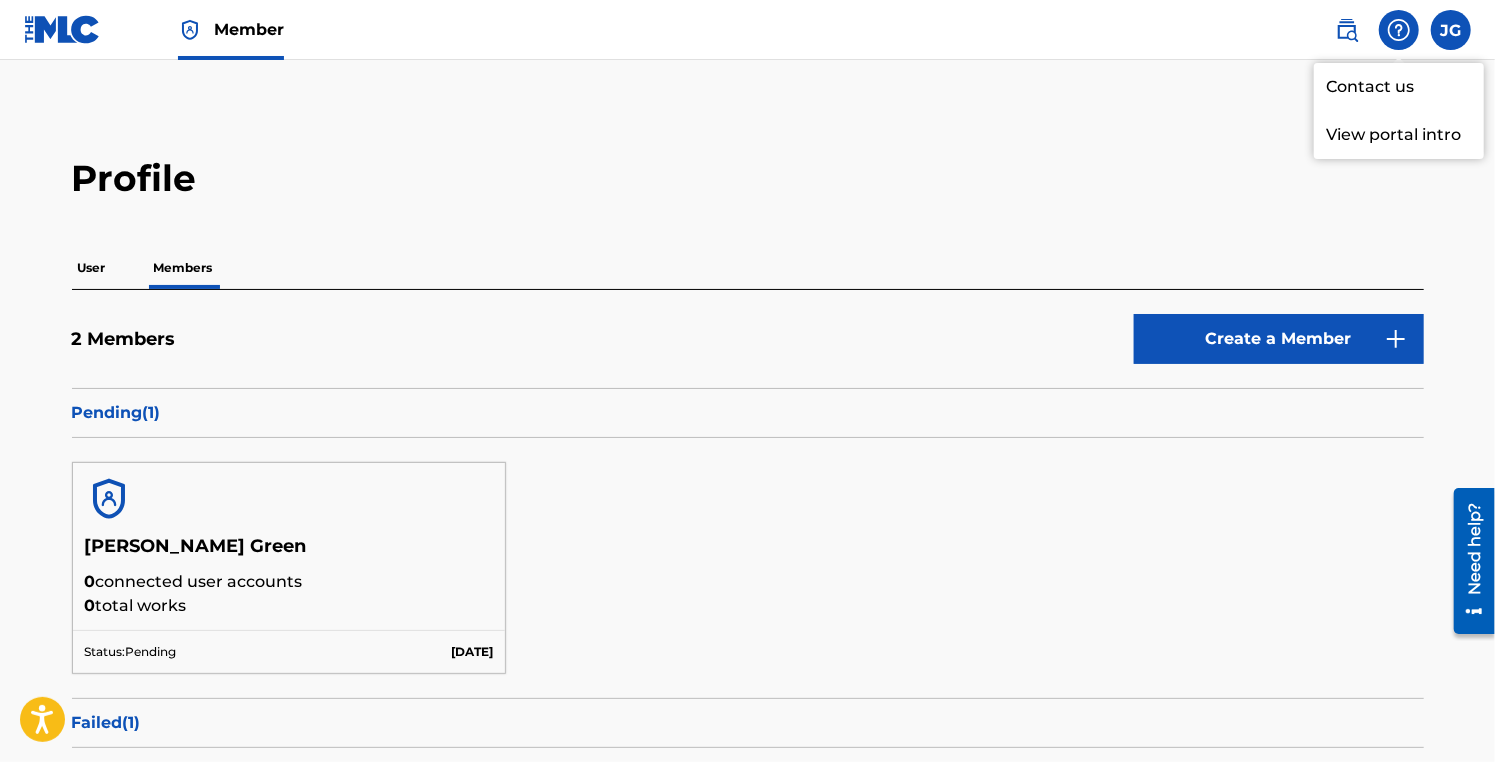 click on "View portal intro" at bounding box center (1399, 135) 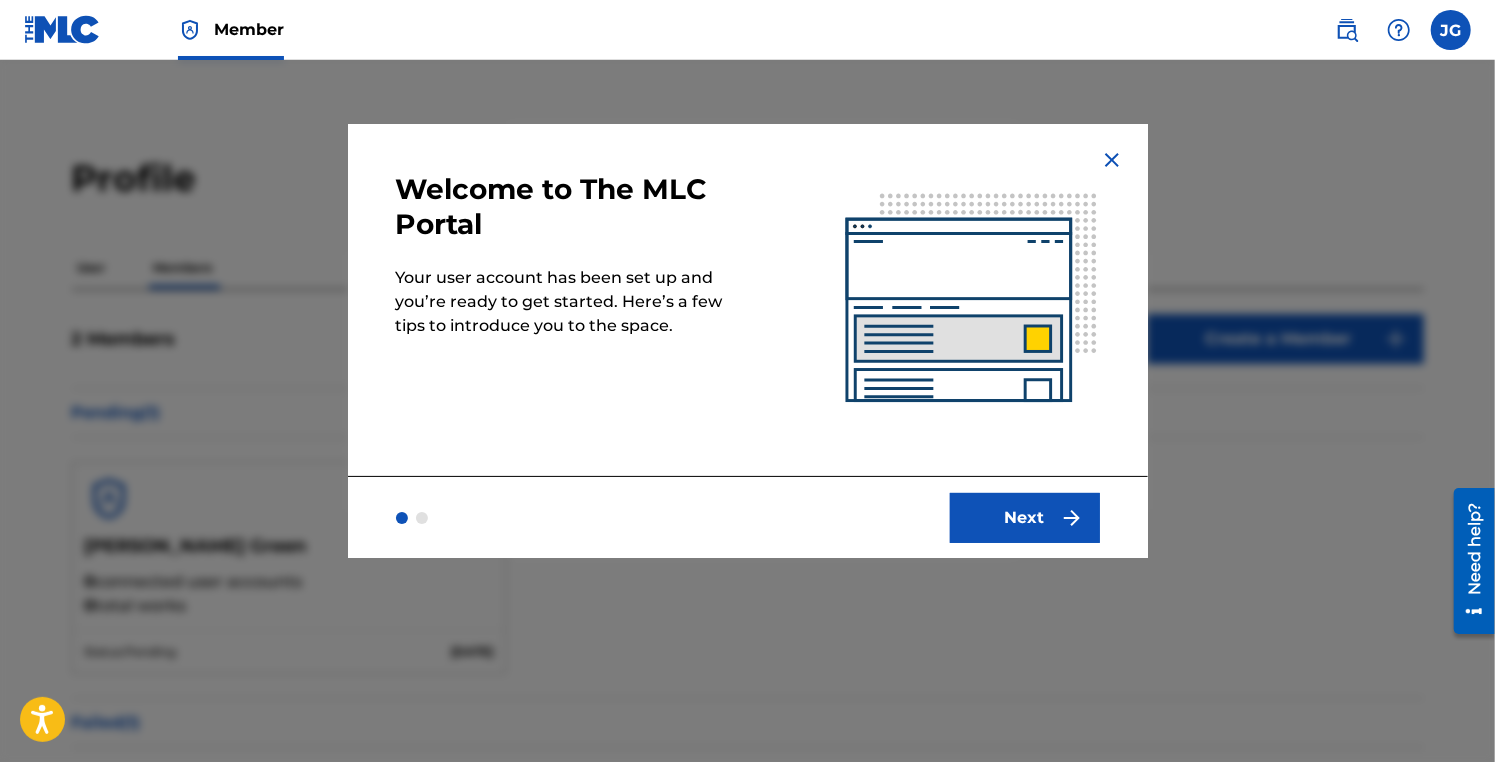 click on "Next" at bounding box center [1025, 518] 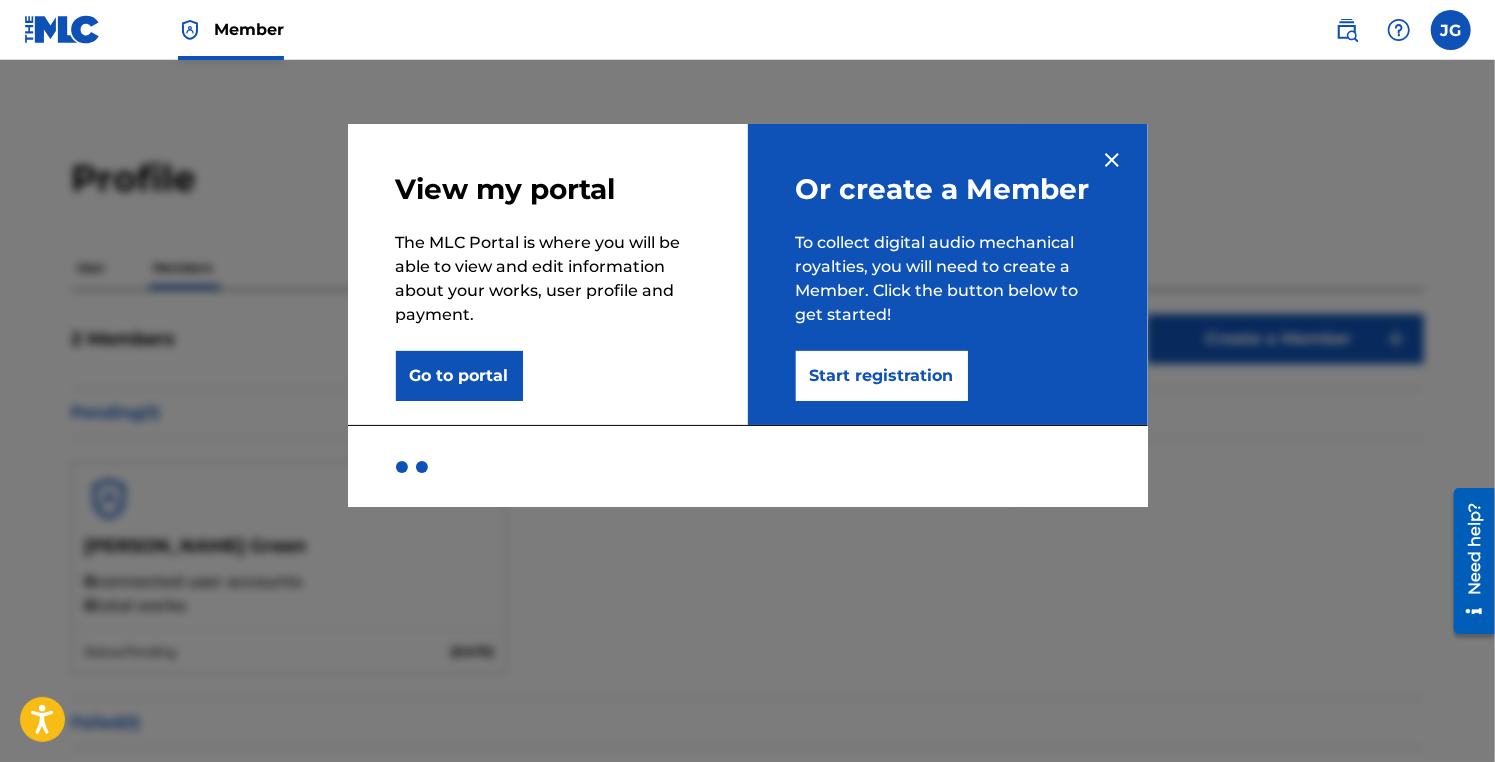 click at bounding box center [1112, 160] 